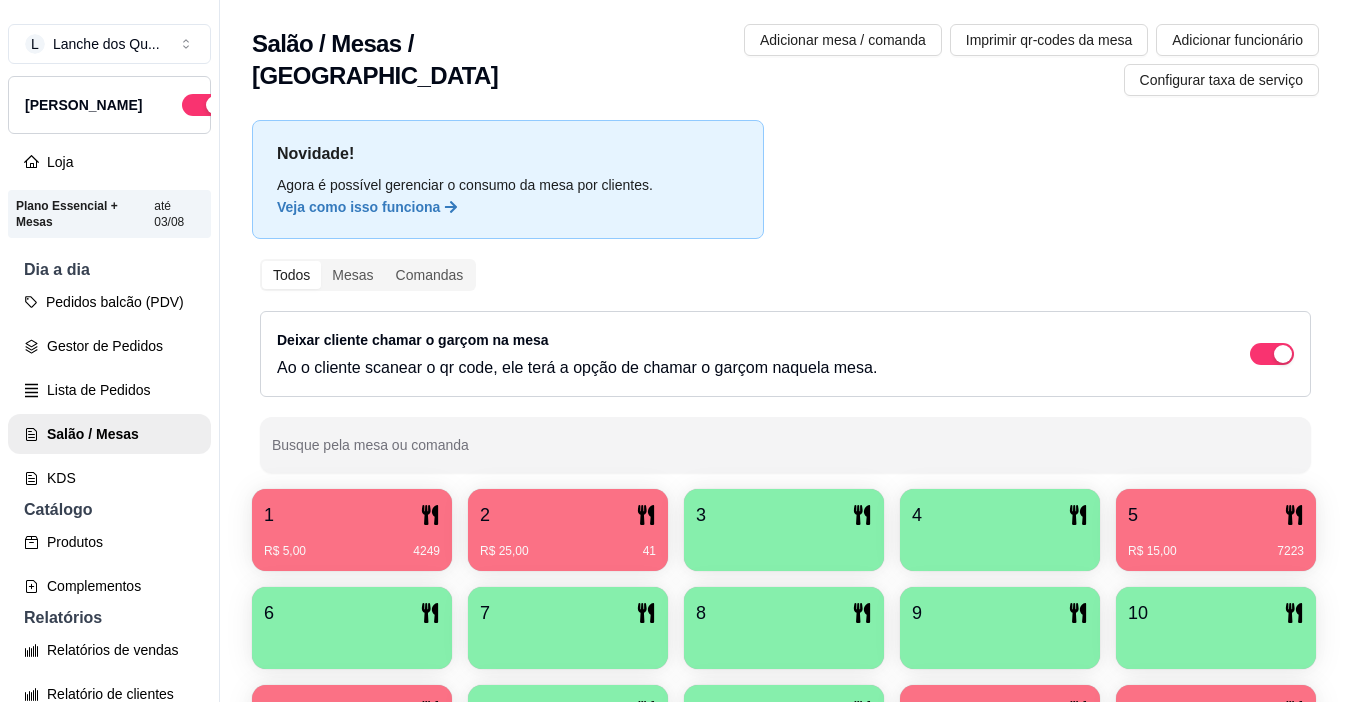 scroll, scrollTop: 0, scrollLeft: 0, axis: both 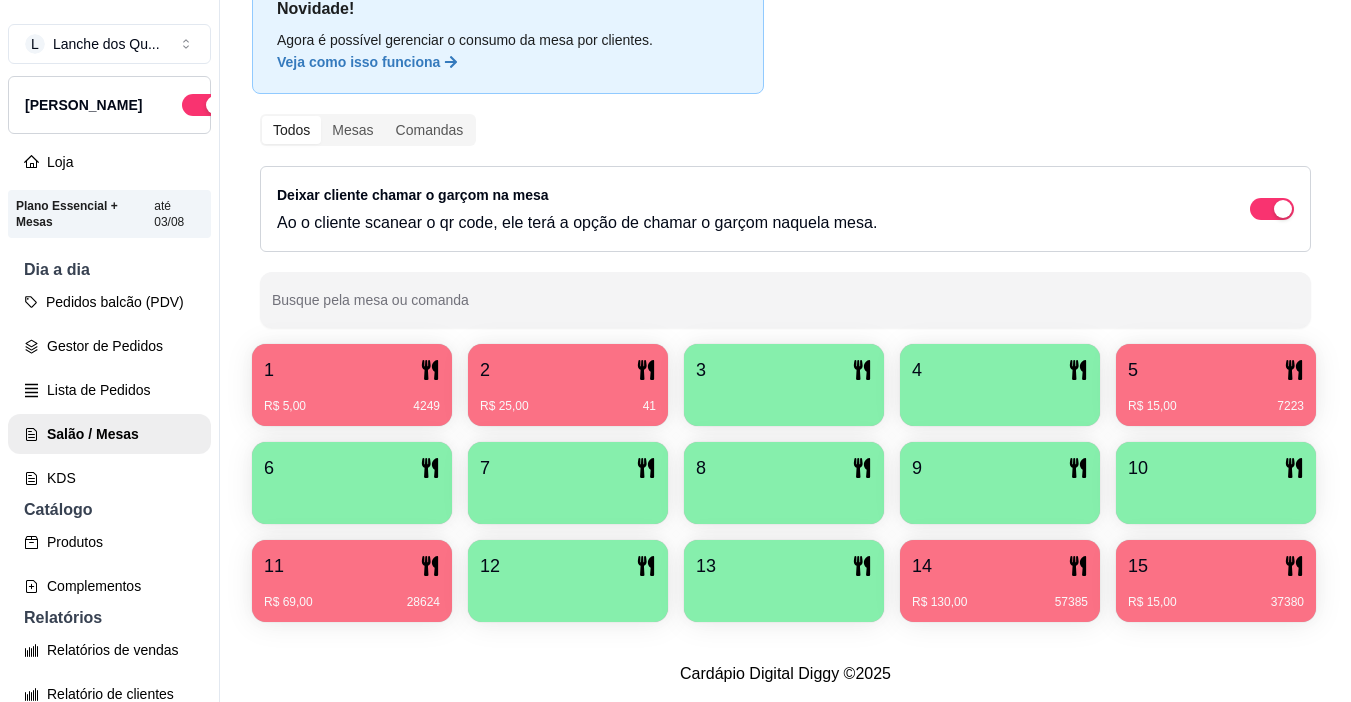 click on "R$ 25,00 41" at bounding box center (568, 399) 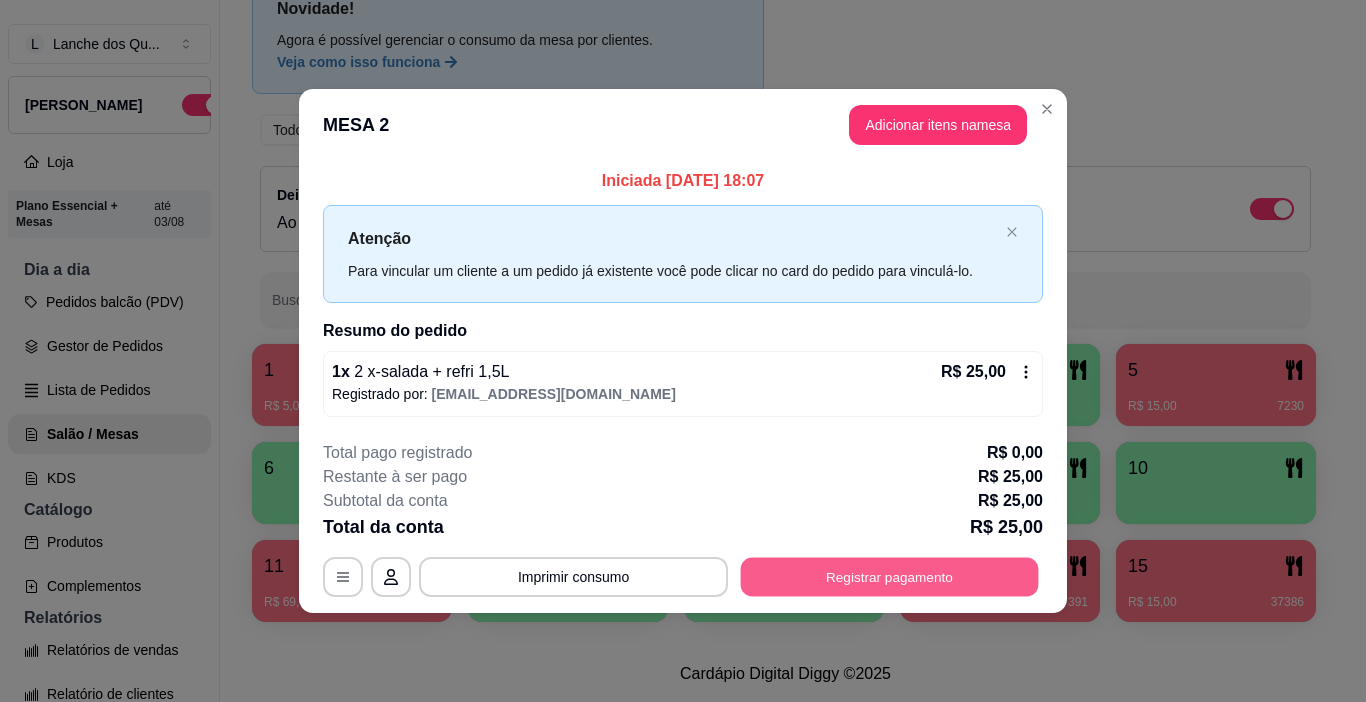 click on "Registrar pagamento" at bounding box center [890, 576] 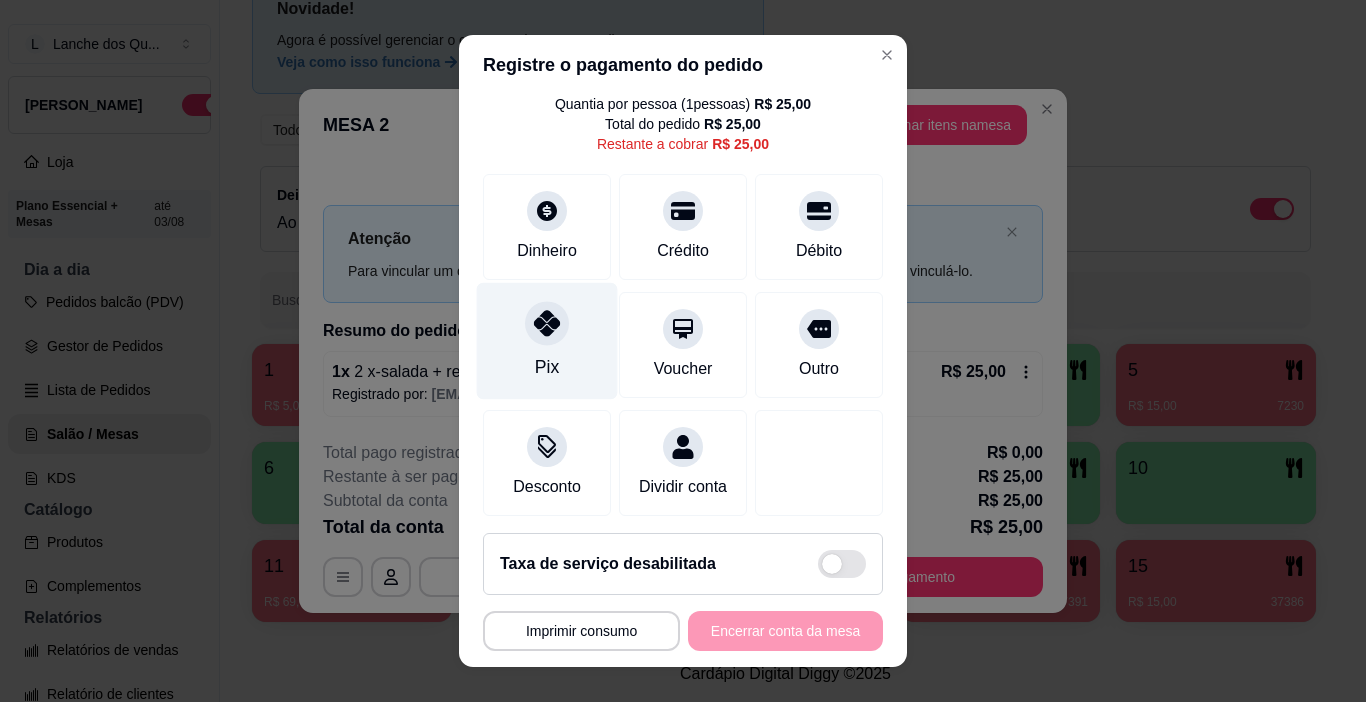 scroll, scrollTop: 92, scrollLeft: 0, axis: vertical 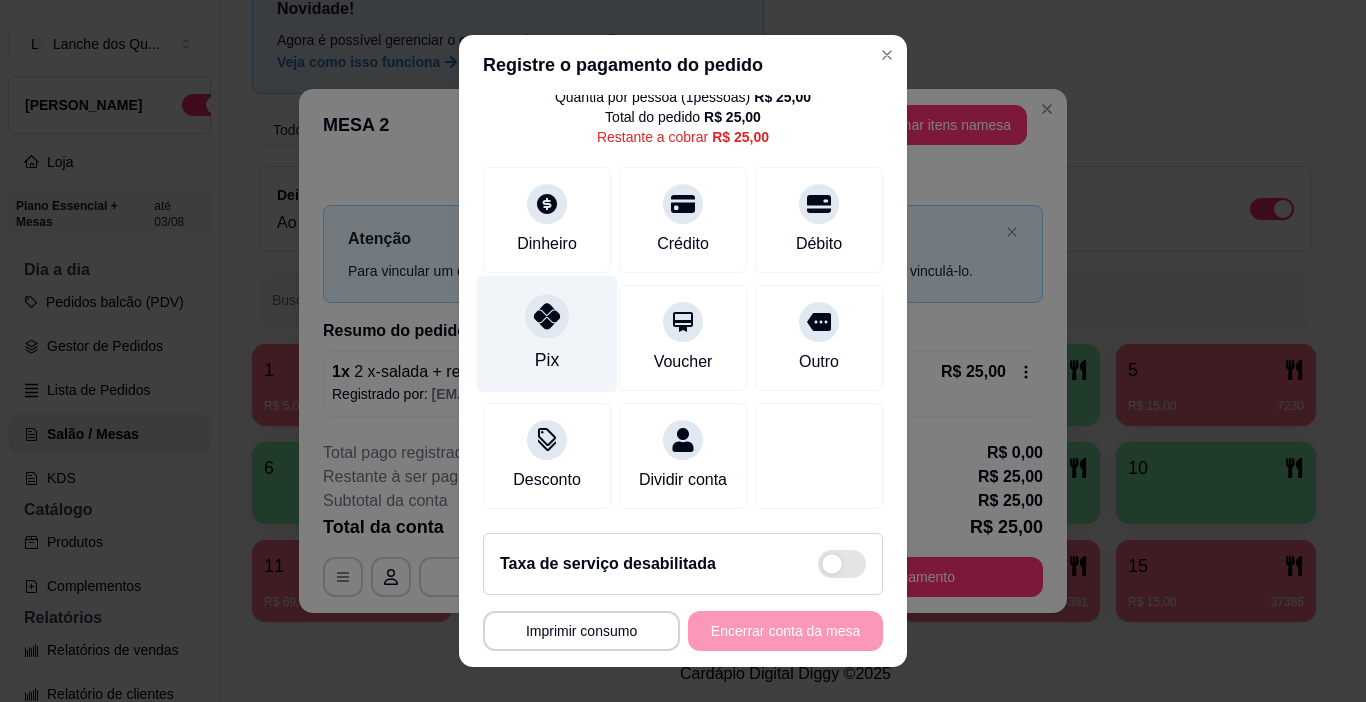 click 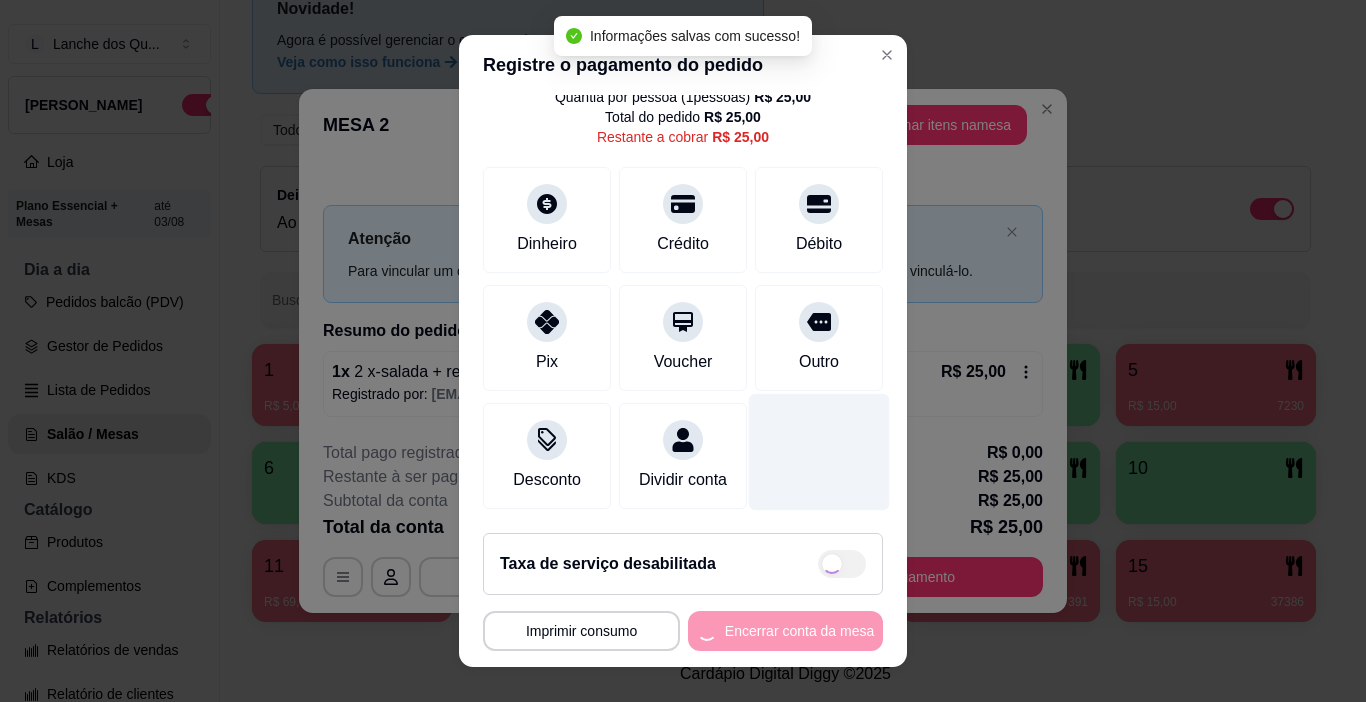 type on "R$ 0,00" 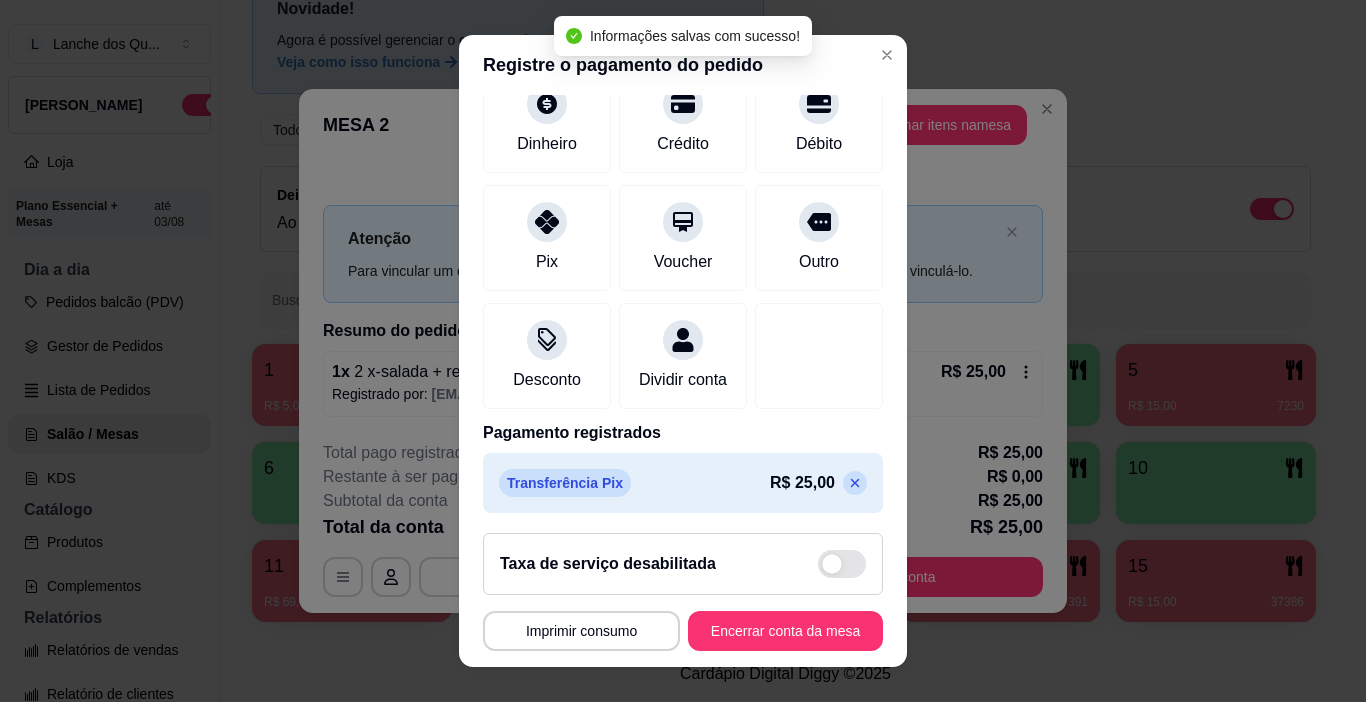 scroll, scrollTop: 176, scrollLeft: 0, axis: vertical 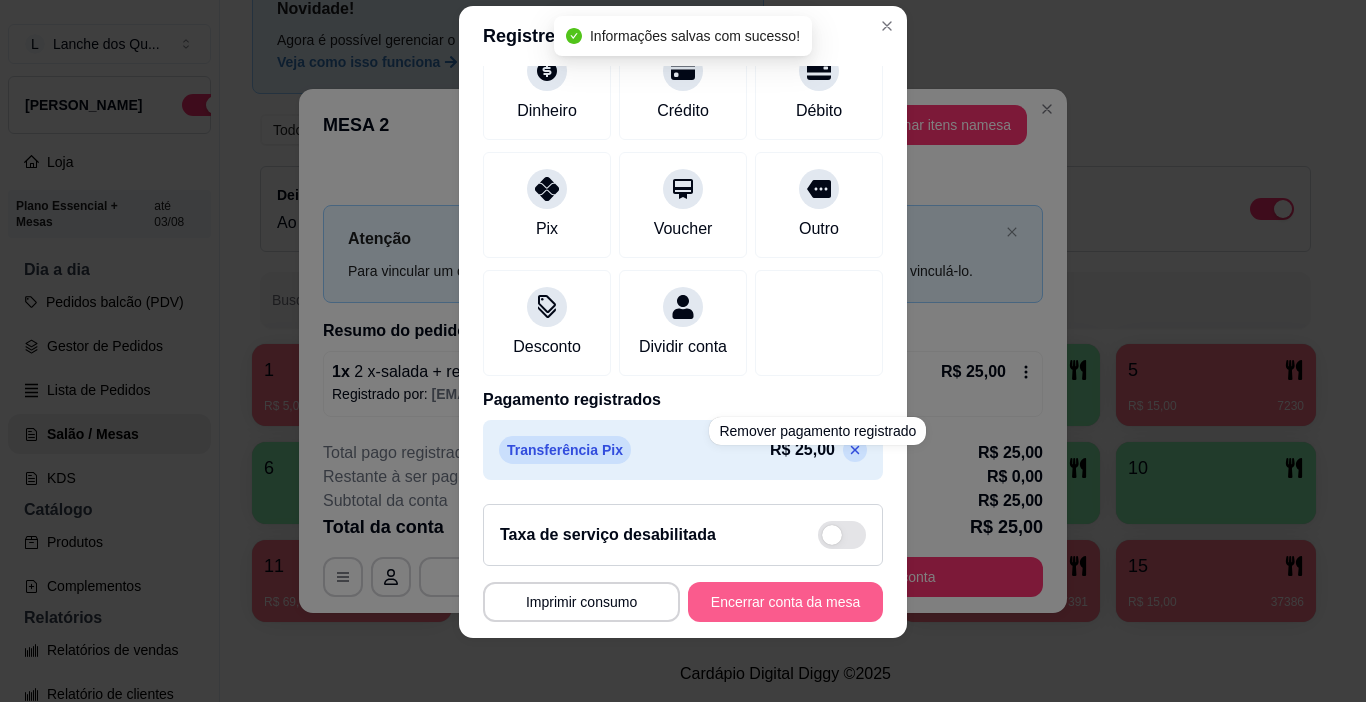 click on "Encerrar conta da mesa" at bounding box center (785, 602) 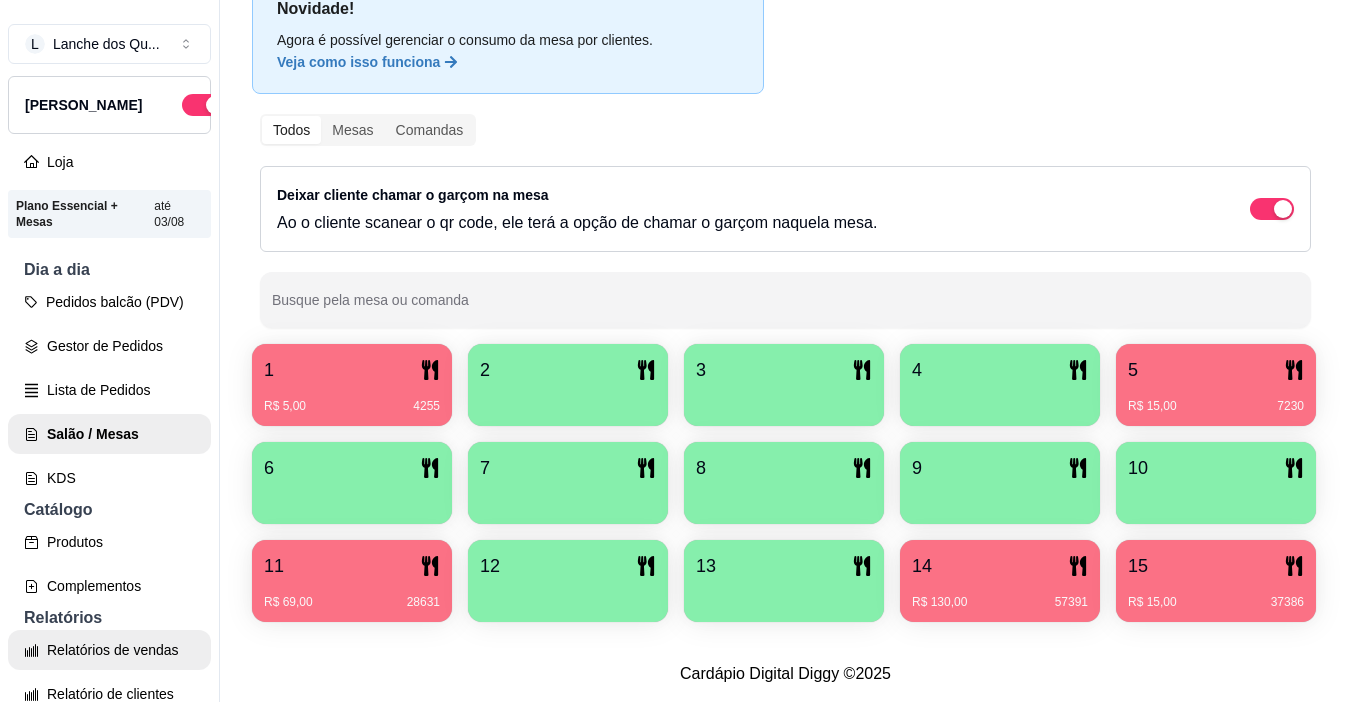 click on "Relatórios de vendas" at bounding box center (109, 650) 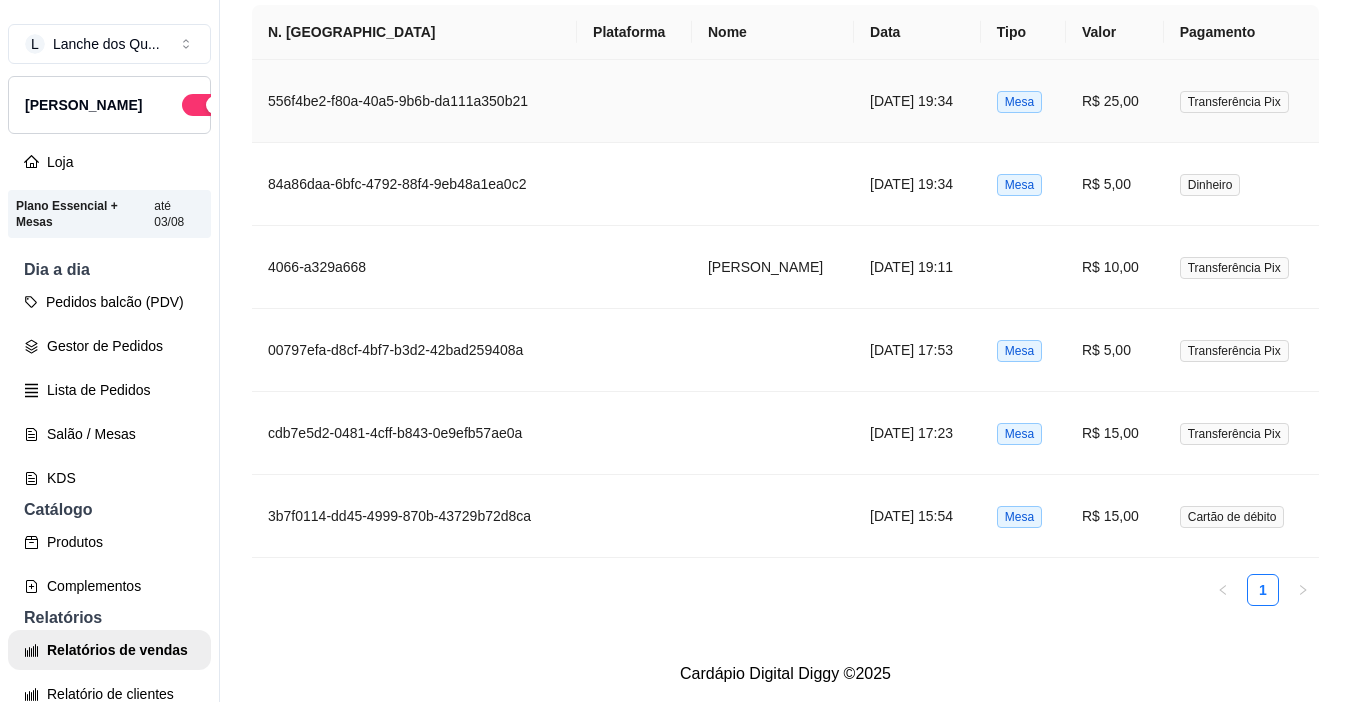 scroll, scrollTop: 100, scrollLeft: 0, axis: vertical 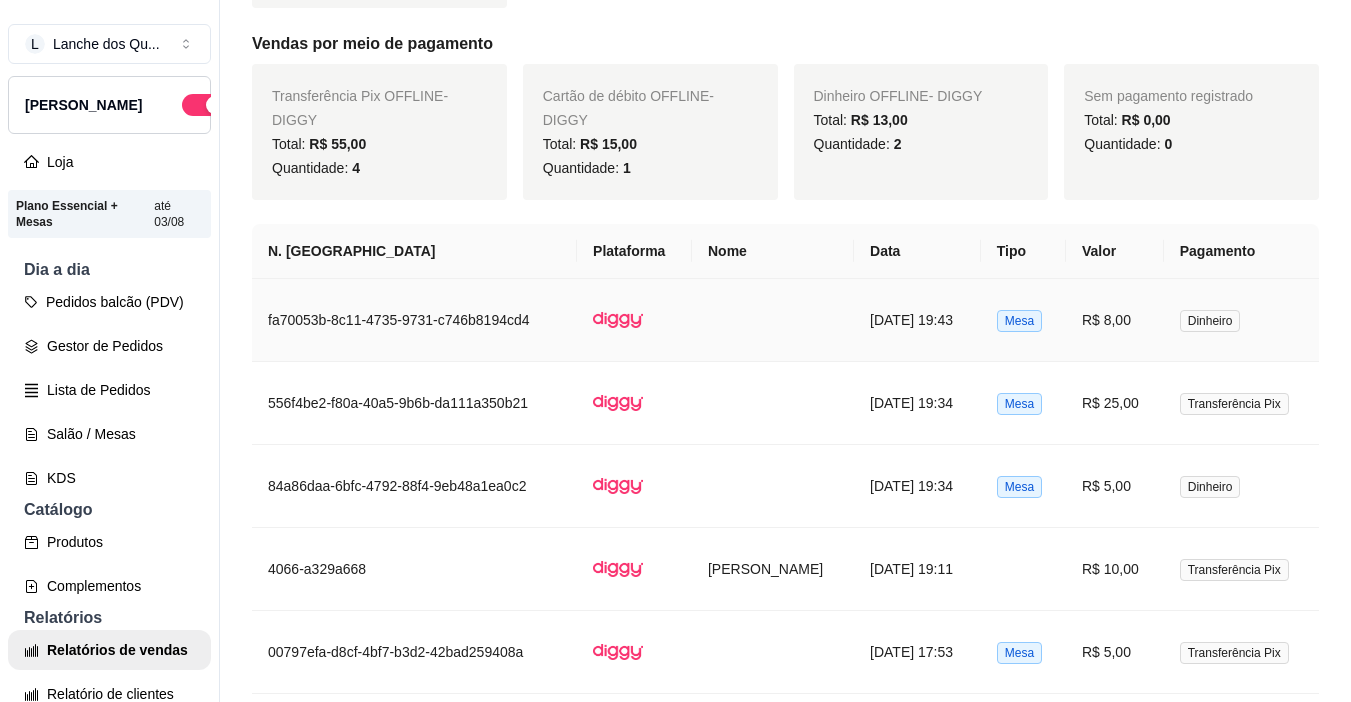 click on "Dinheiro" at bounding box center (1210, 321) 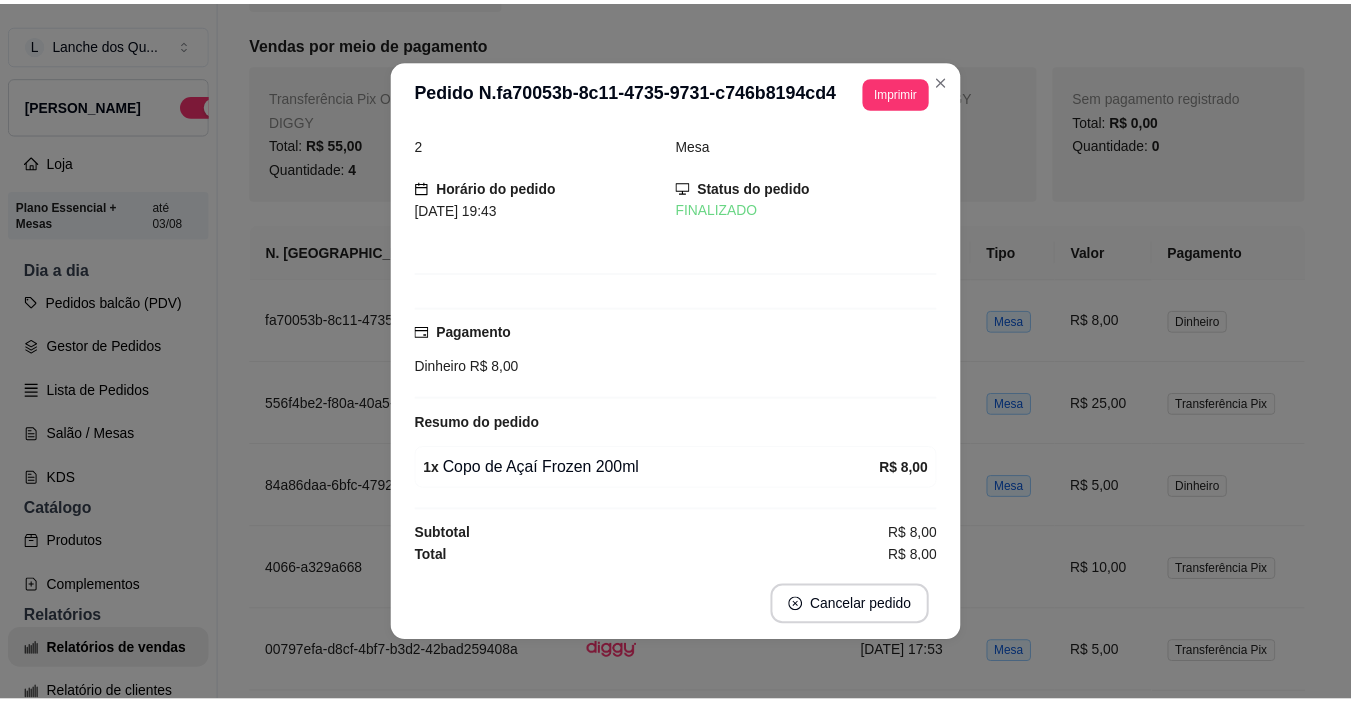 scroll, scrollTop: 25, scrollLeft: 0, axis: vertical 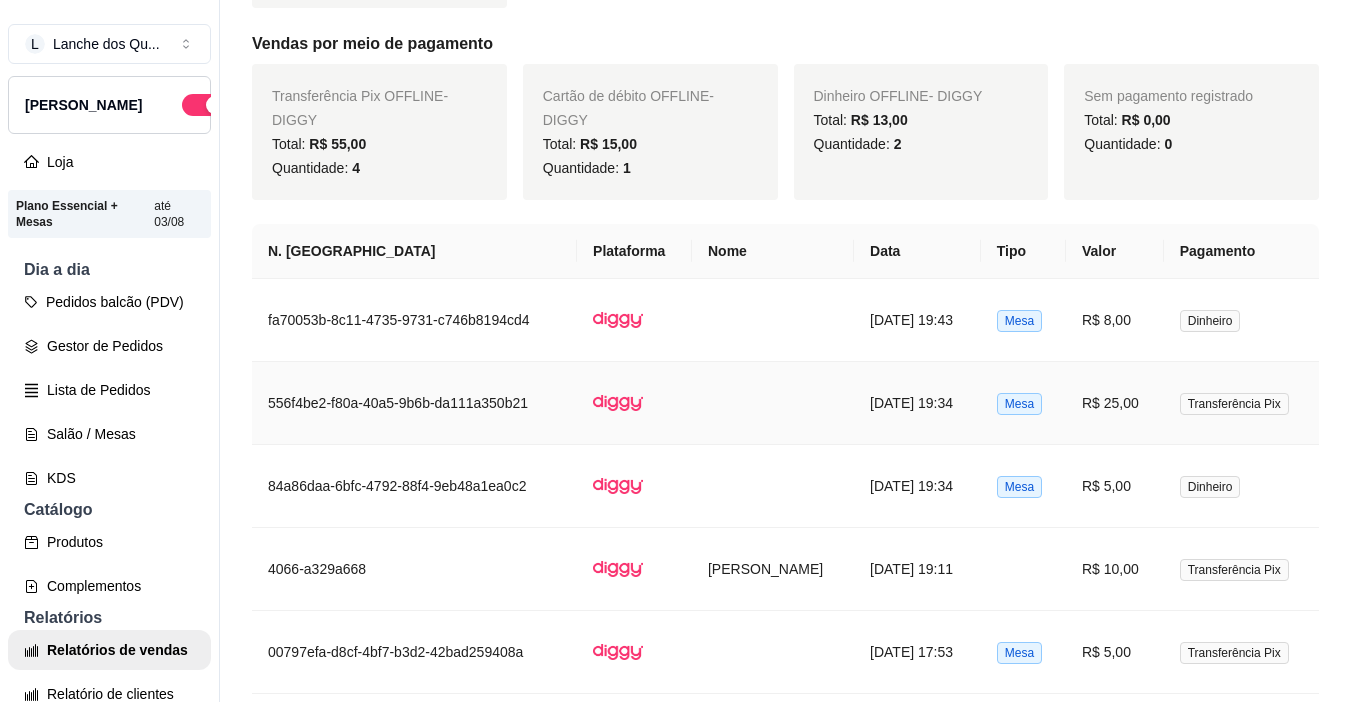 click on "R$ 25,00" at bounding box center (1115, 403) 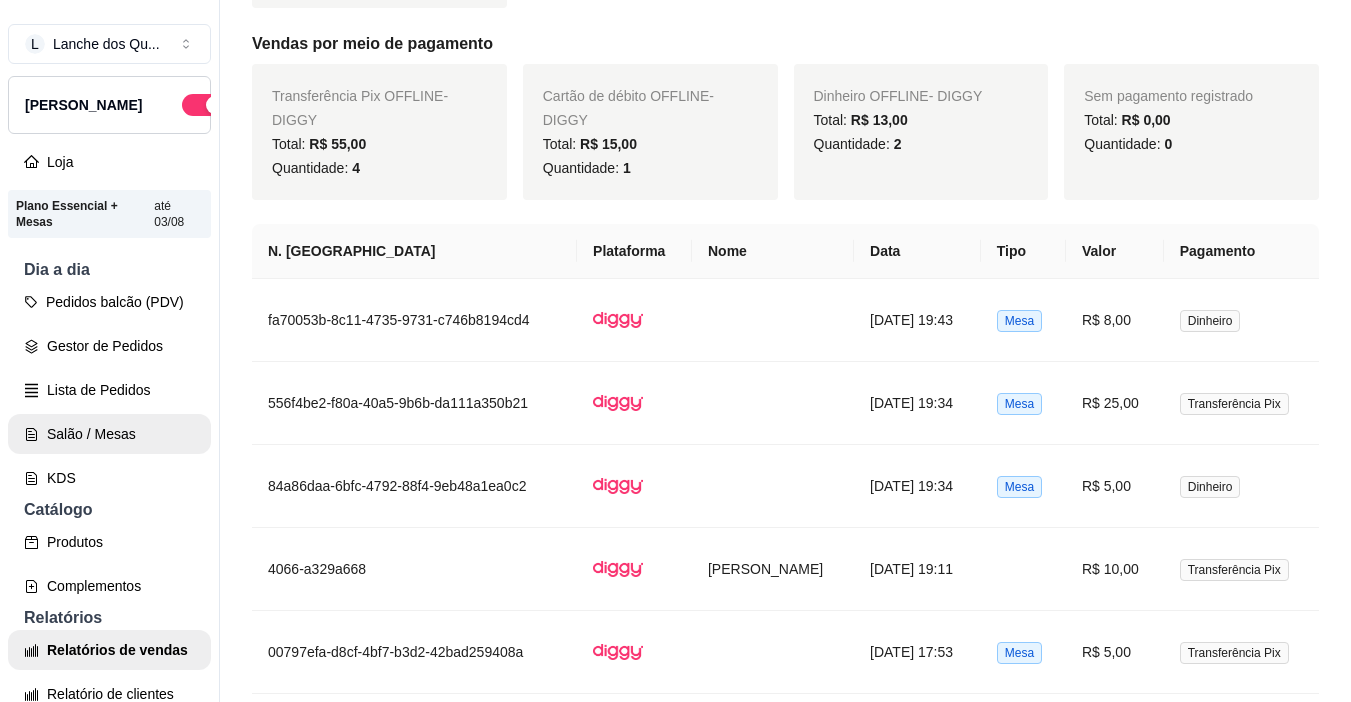 click on "Salão / Mesas" at bounding box center [109, 434] 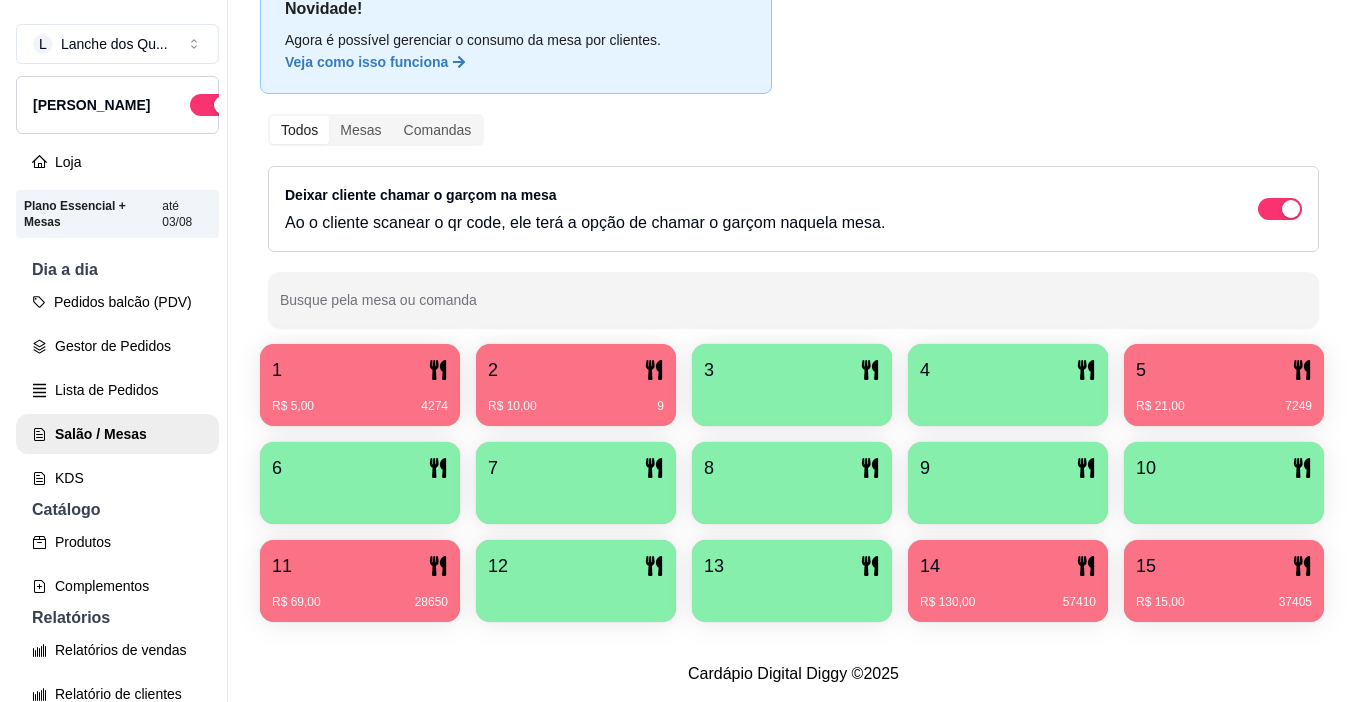 scroll, scrollTop: 258, scrollLeft: 0, axis: vertical 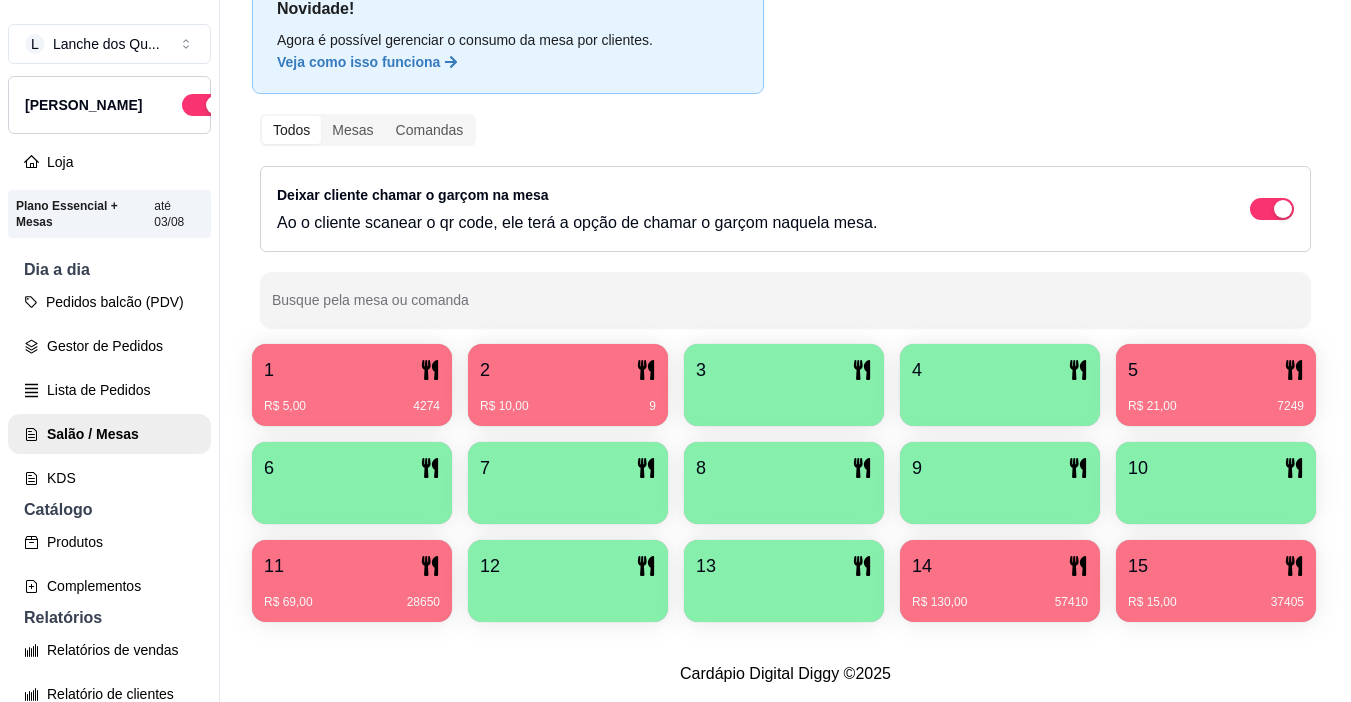 click on "5" at bounding box center [1216, 370] 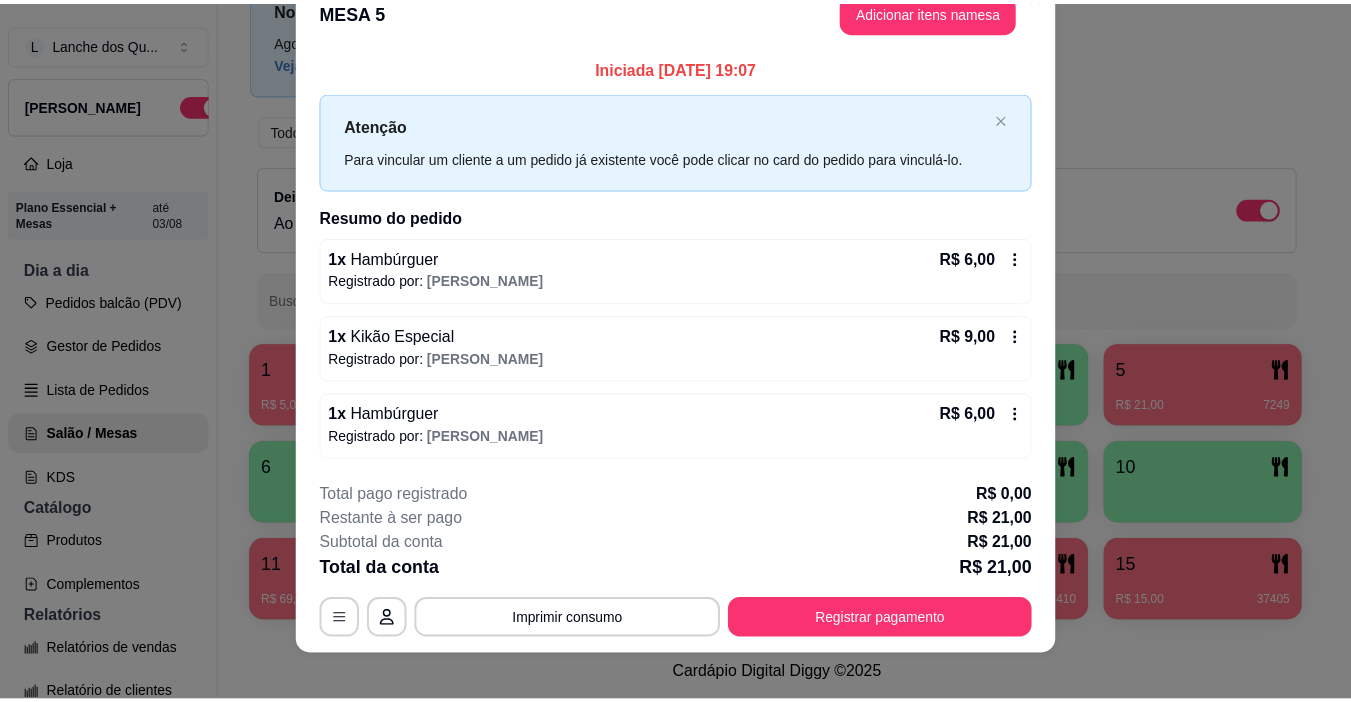 scroll, scrollTop: 53, scrollLeft: 0, axis: vertical 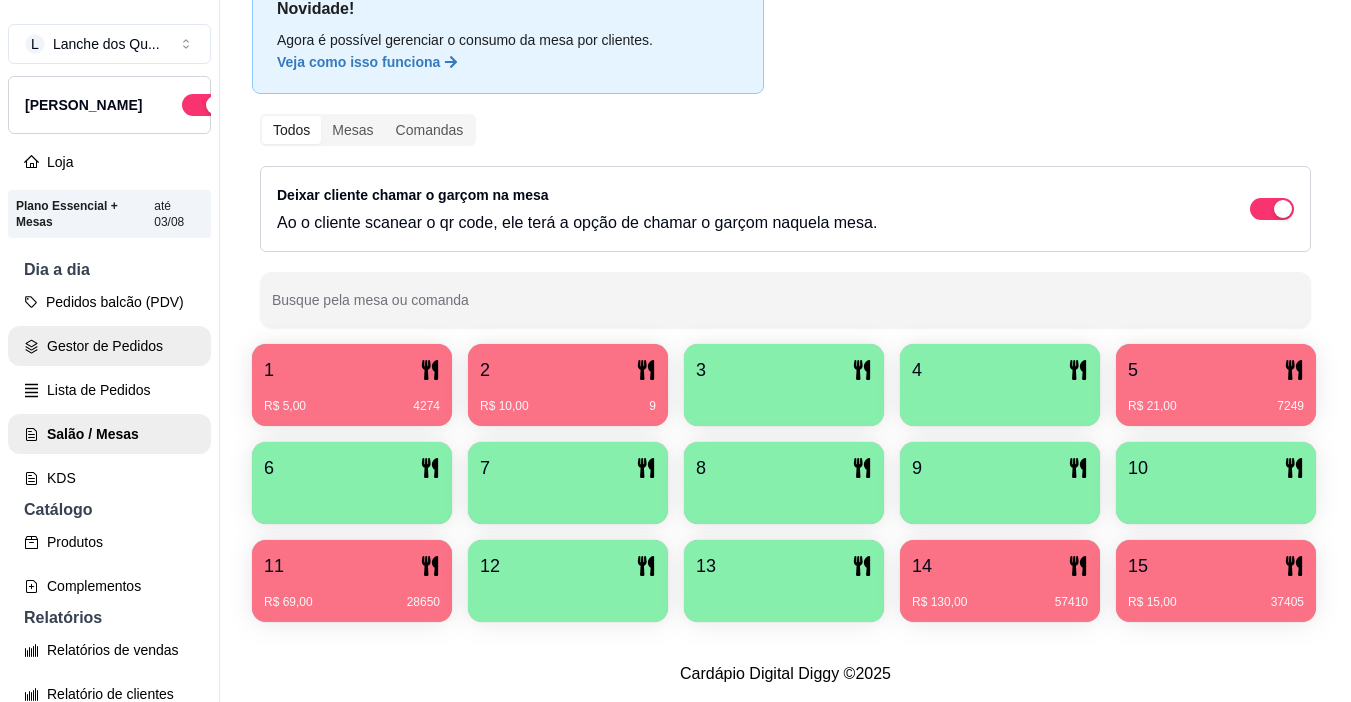 click on "Gestor de Pedidos" at bounding box center (109, 346) 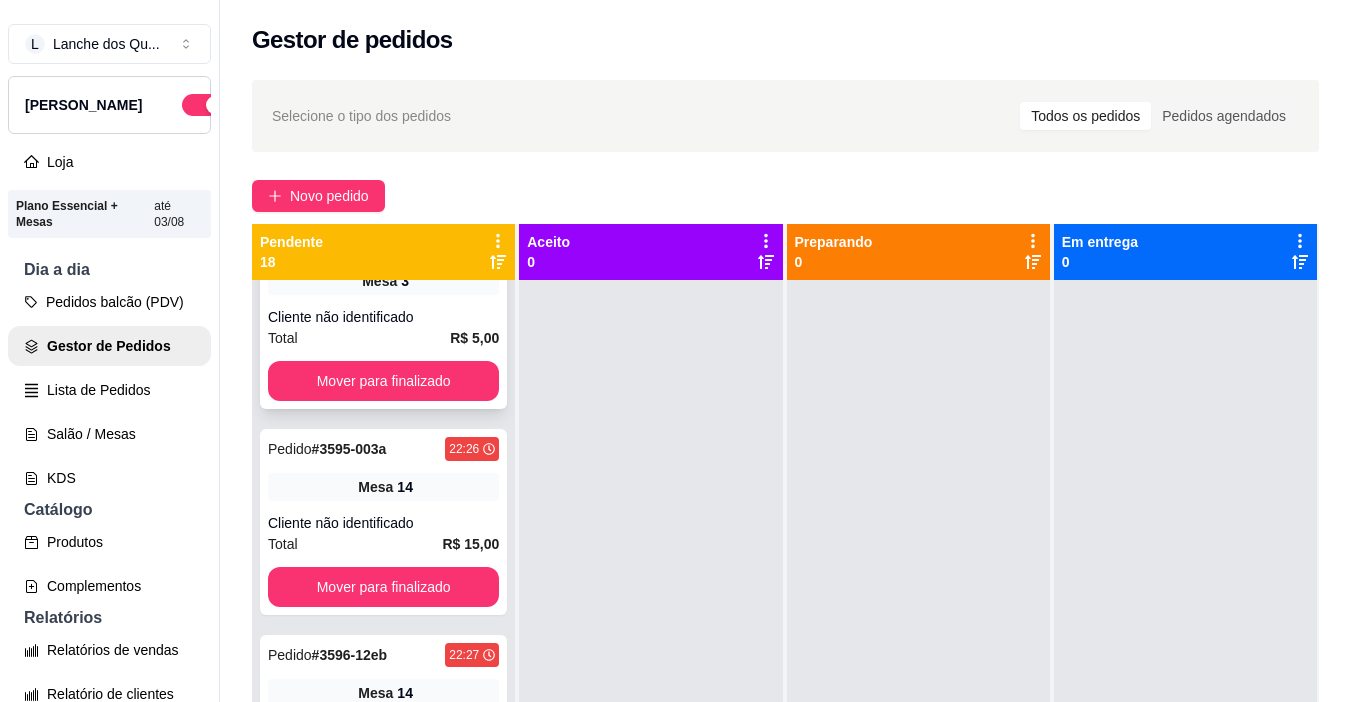 scroll, scrollTop: 0, scrollLeft: 0, axis: both 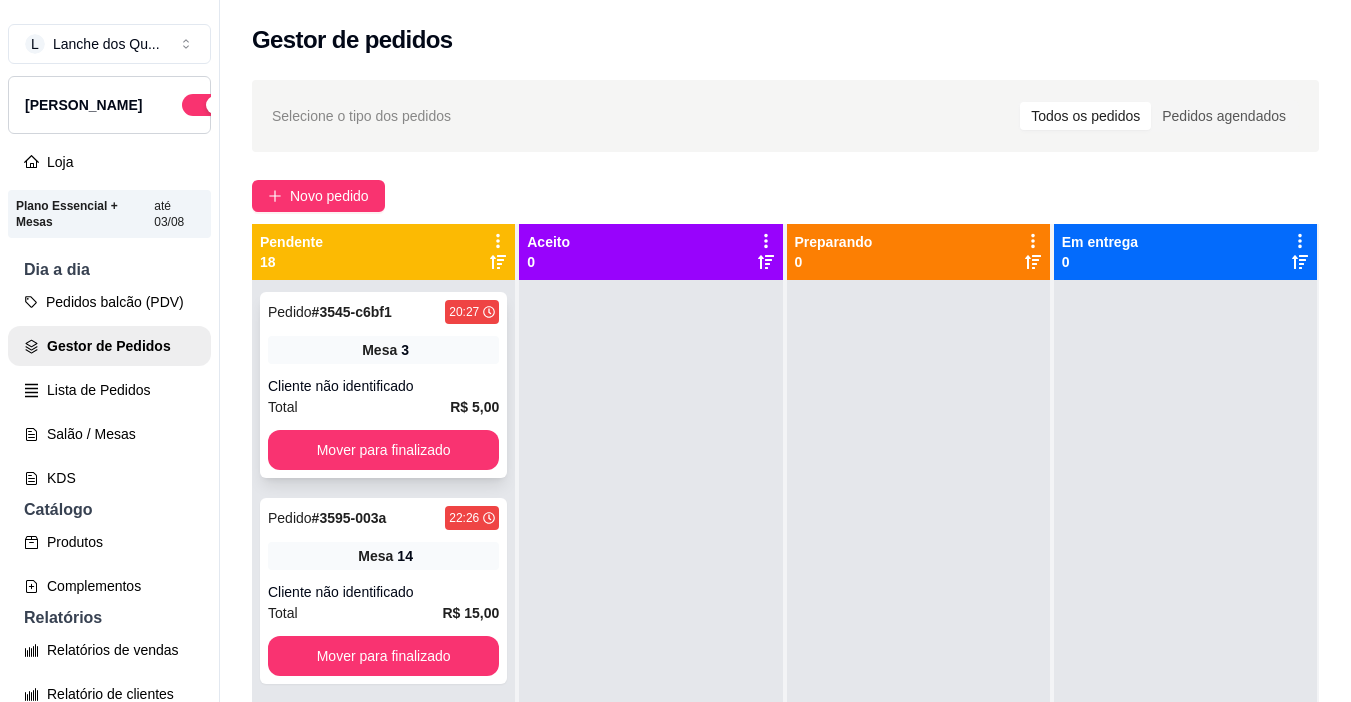 click on "Cliente não identificado" at bounding box center (383, 386) 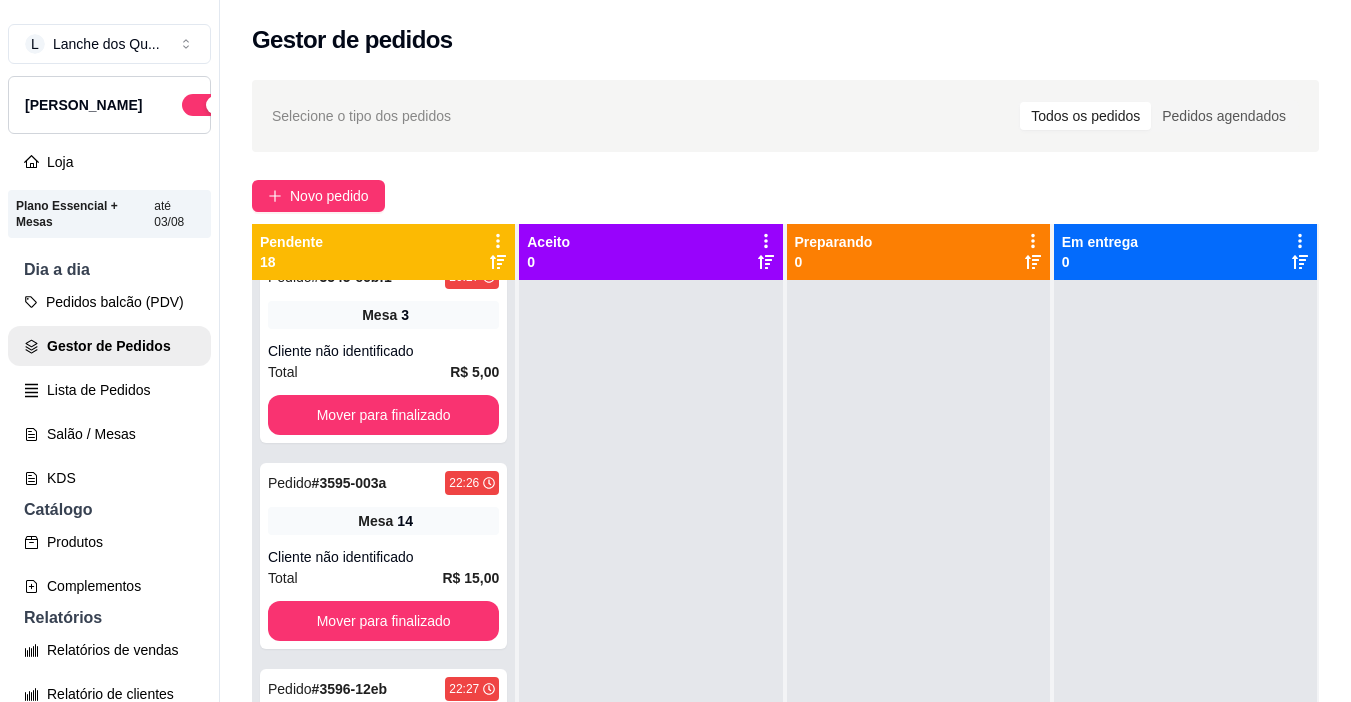scroll, scrollTop: 0, scrollLeft: 0, axis: both 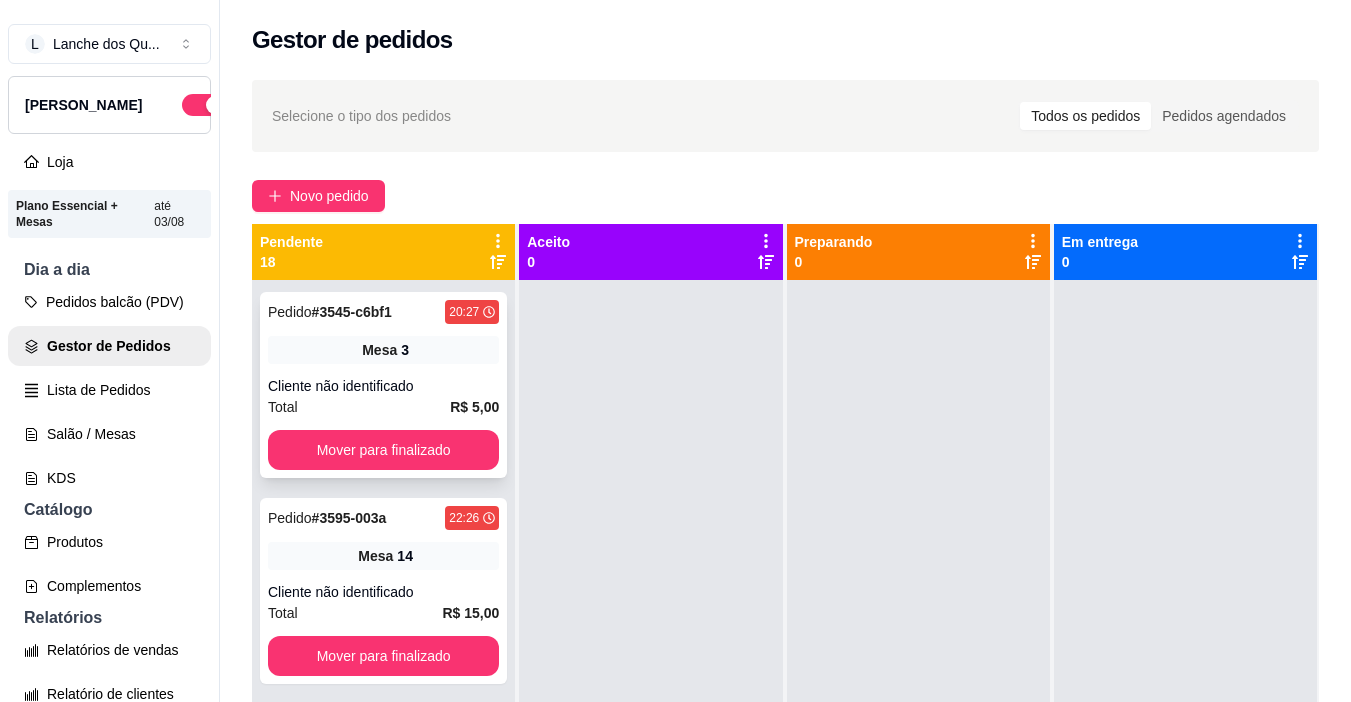 click on "Mesa 3" at bounding box center [383, 350] 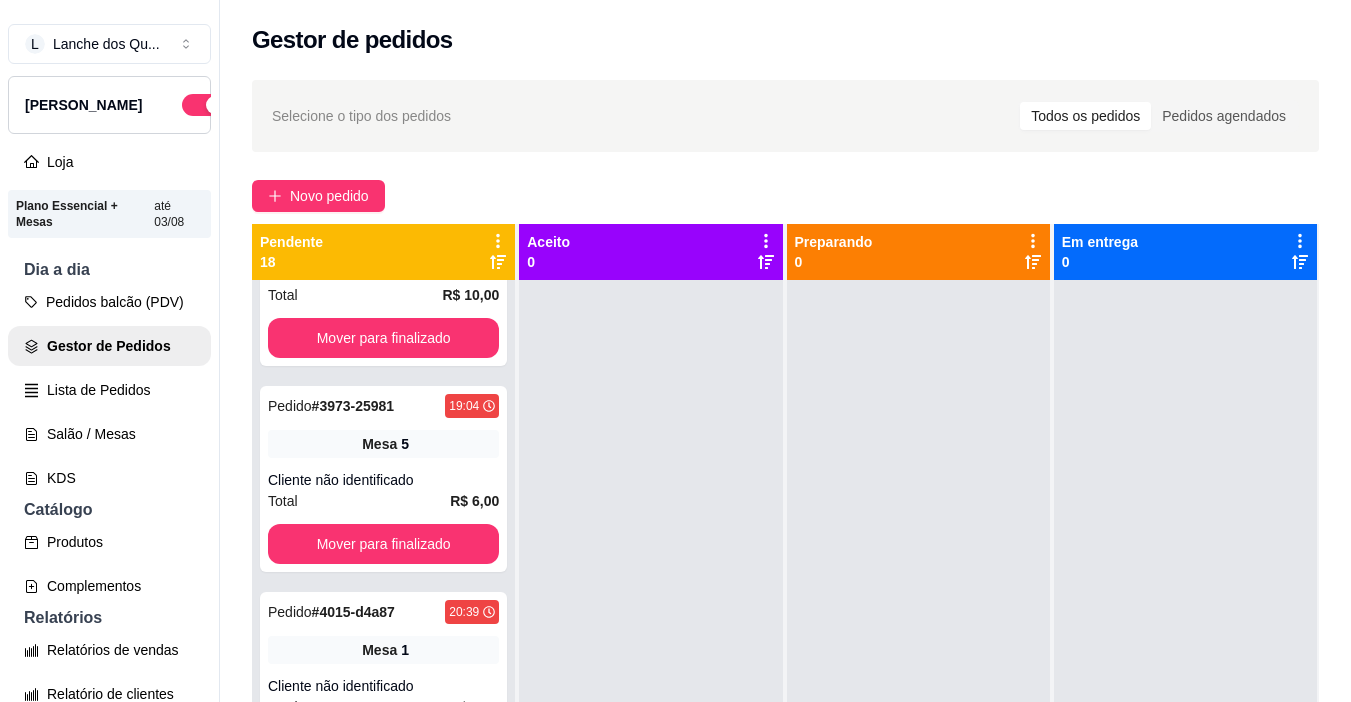 scroll, scrollTop: 2800, scrollLeft: 0, axis: vertical 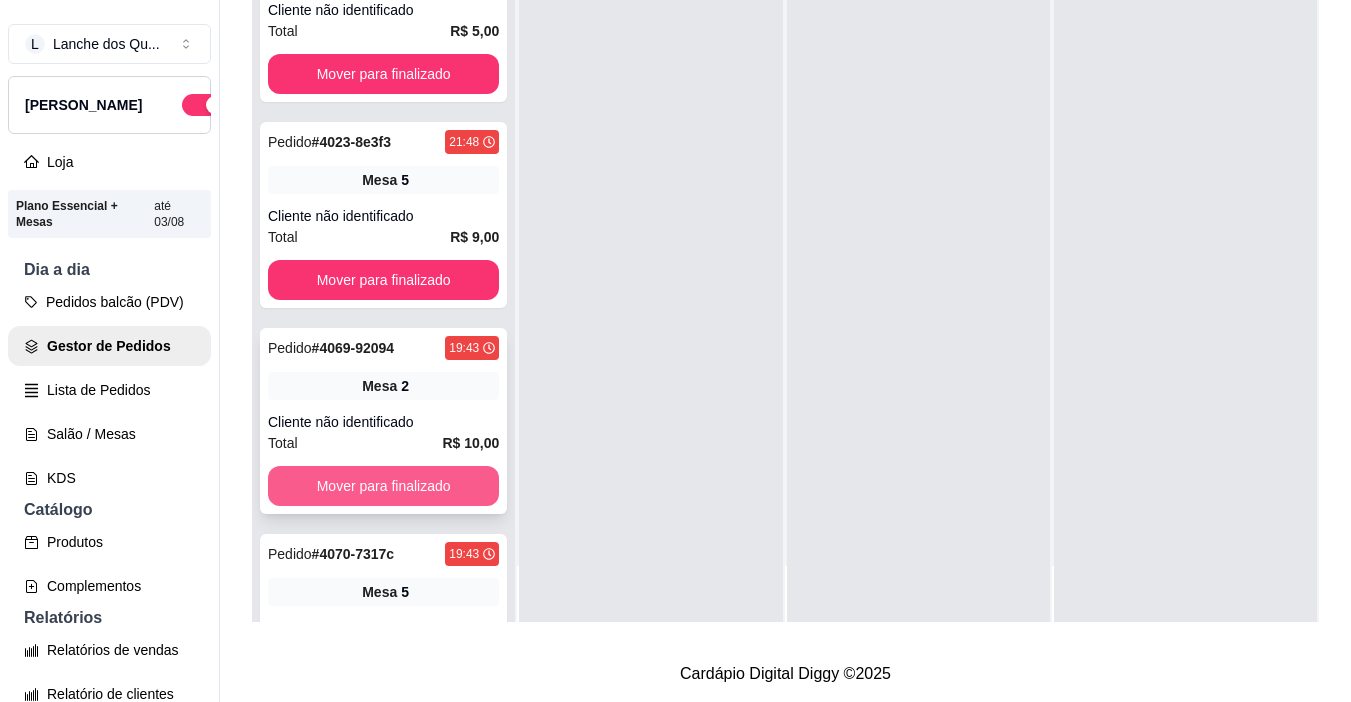 click on "Mover para finalizado" at bounding box center (383, 486) 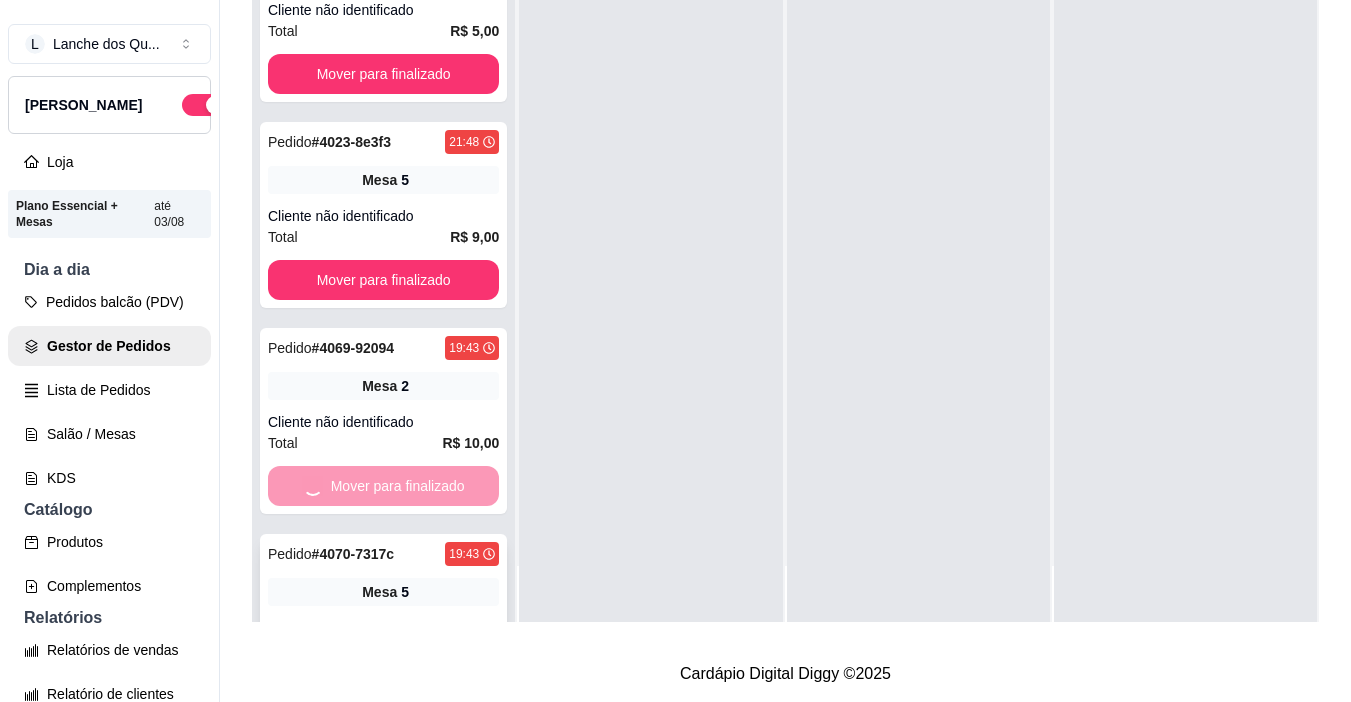 scroll, scrollTop: 2820, scrollLeft: 0, axis: vertical 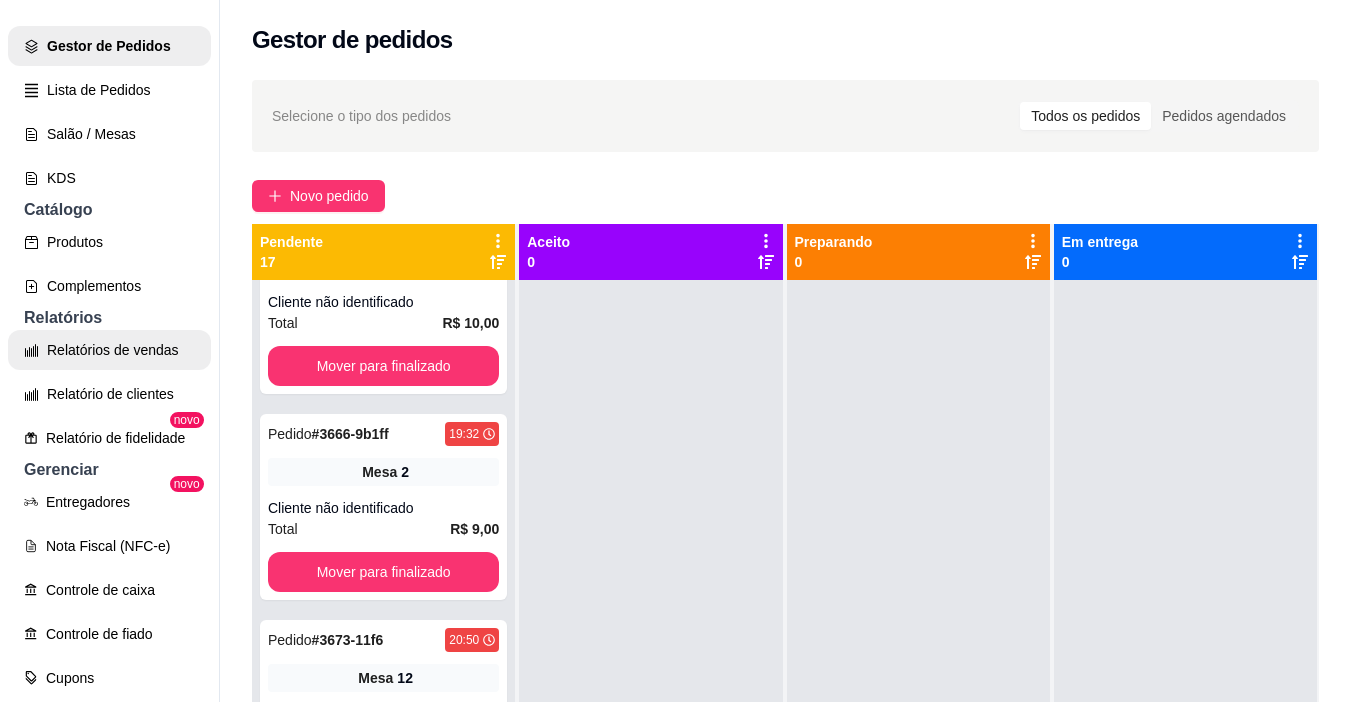 click on "Relatórios de vendas" at bounding box center (109, 350) 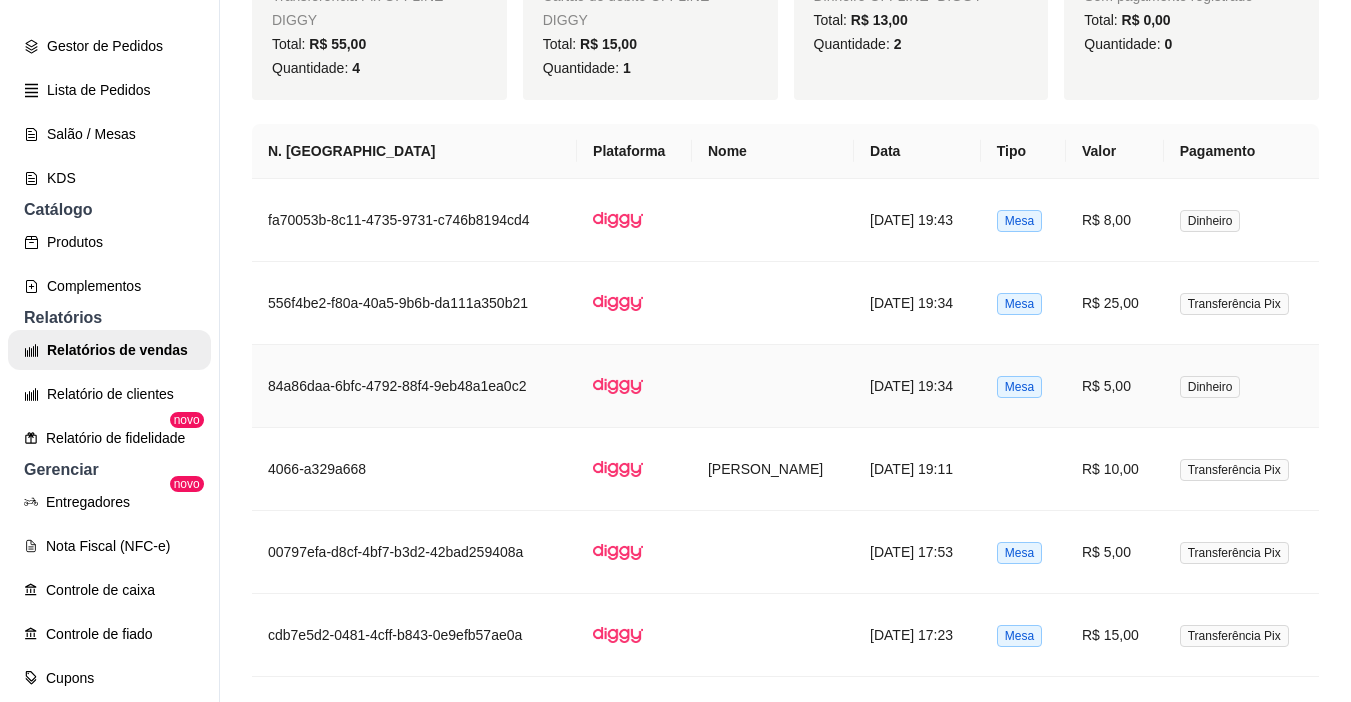 scroll, scrollTop: 600, scrollLeft: 0, axis: vertical 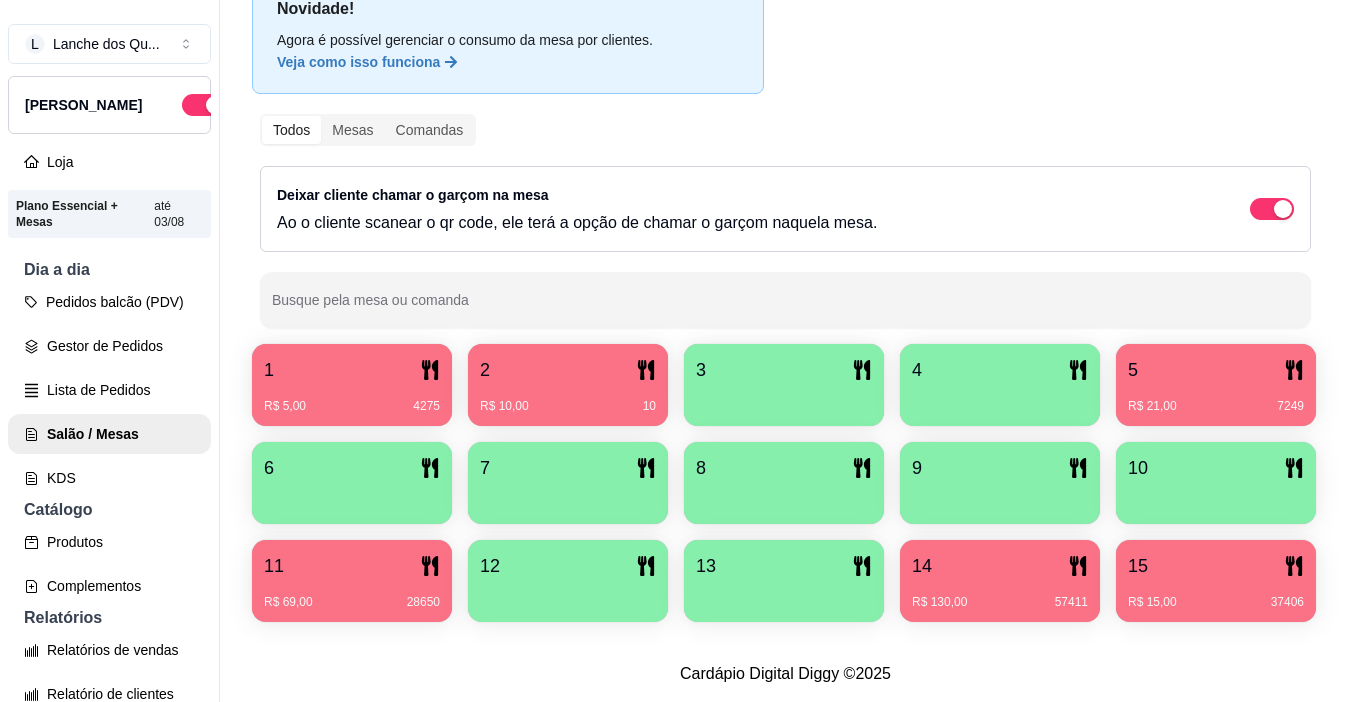 click on "1" at bounding box center (352, 370) 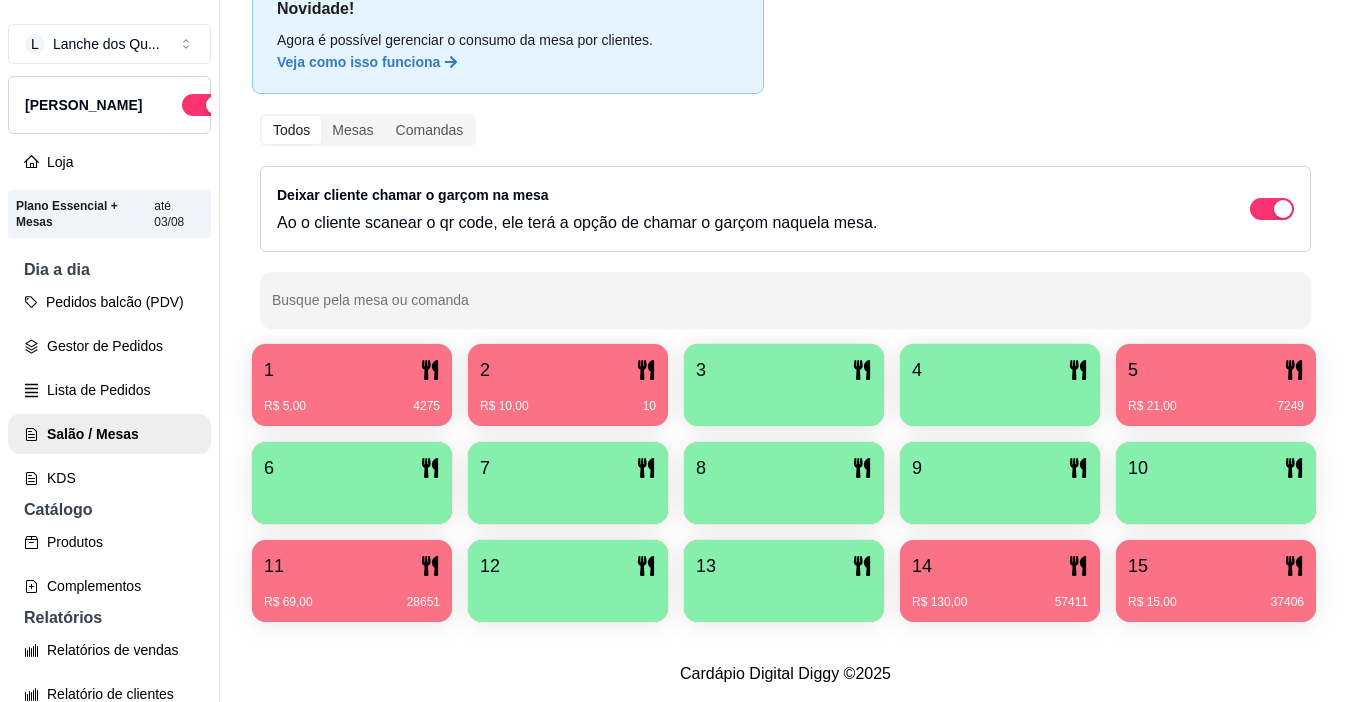 click on "R$ 5,00 4275" at bounding box center [352, 406] 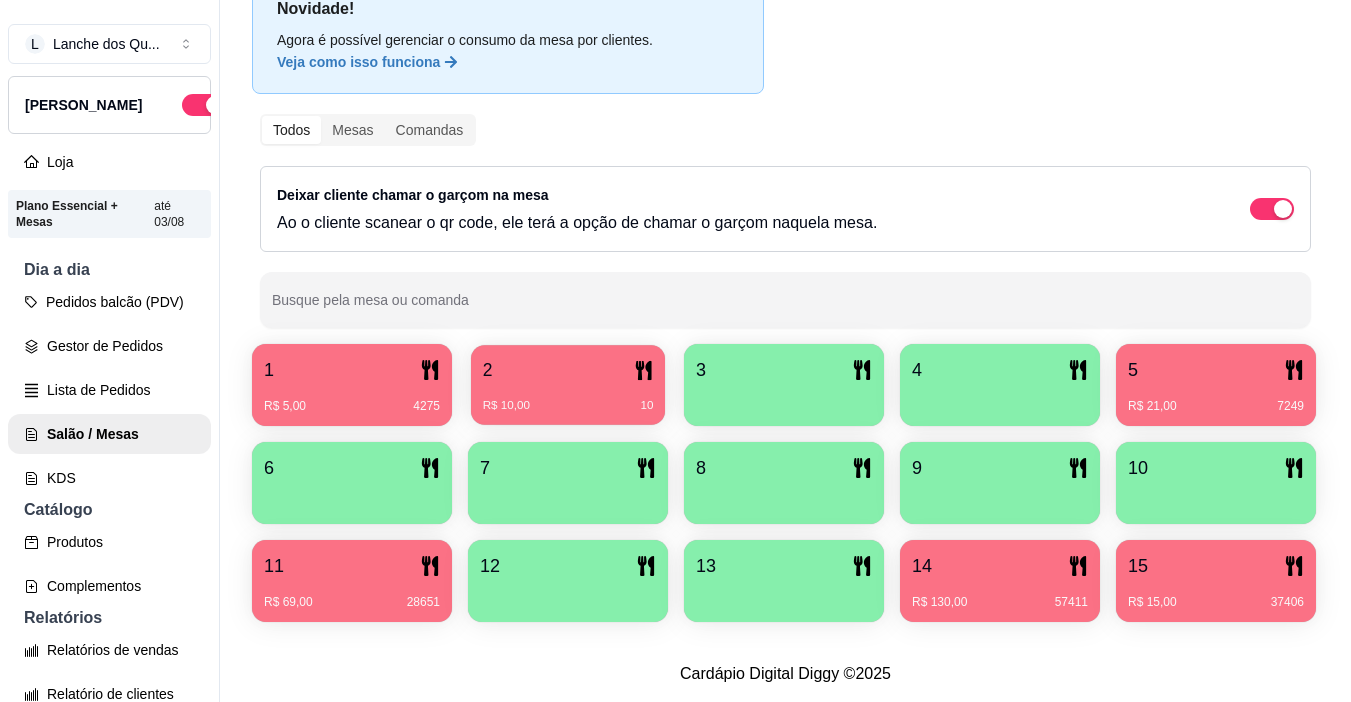 click on "2" at bounding box center (568, 370) 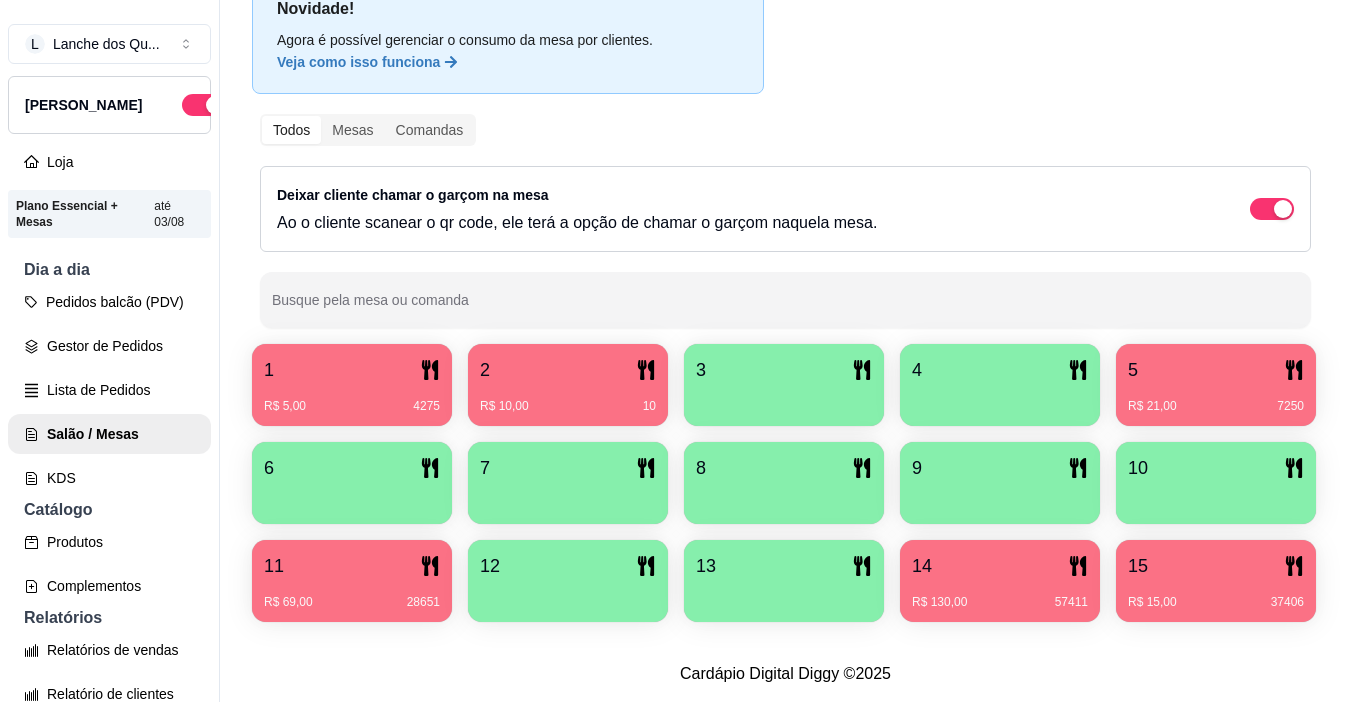 click on "5" at bounding box center [1216, 370] 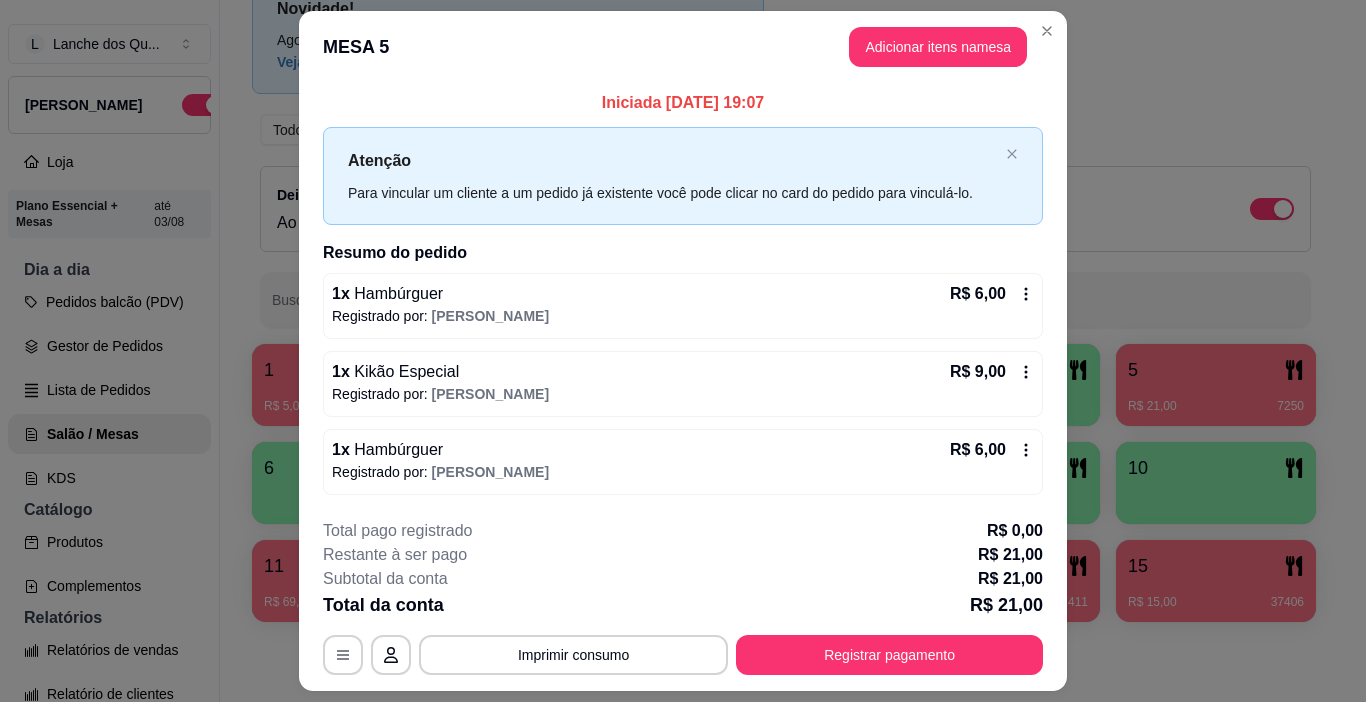 scroll, scrollTop: 53, scrollLeft: 0, axis: vertical 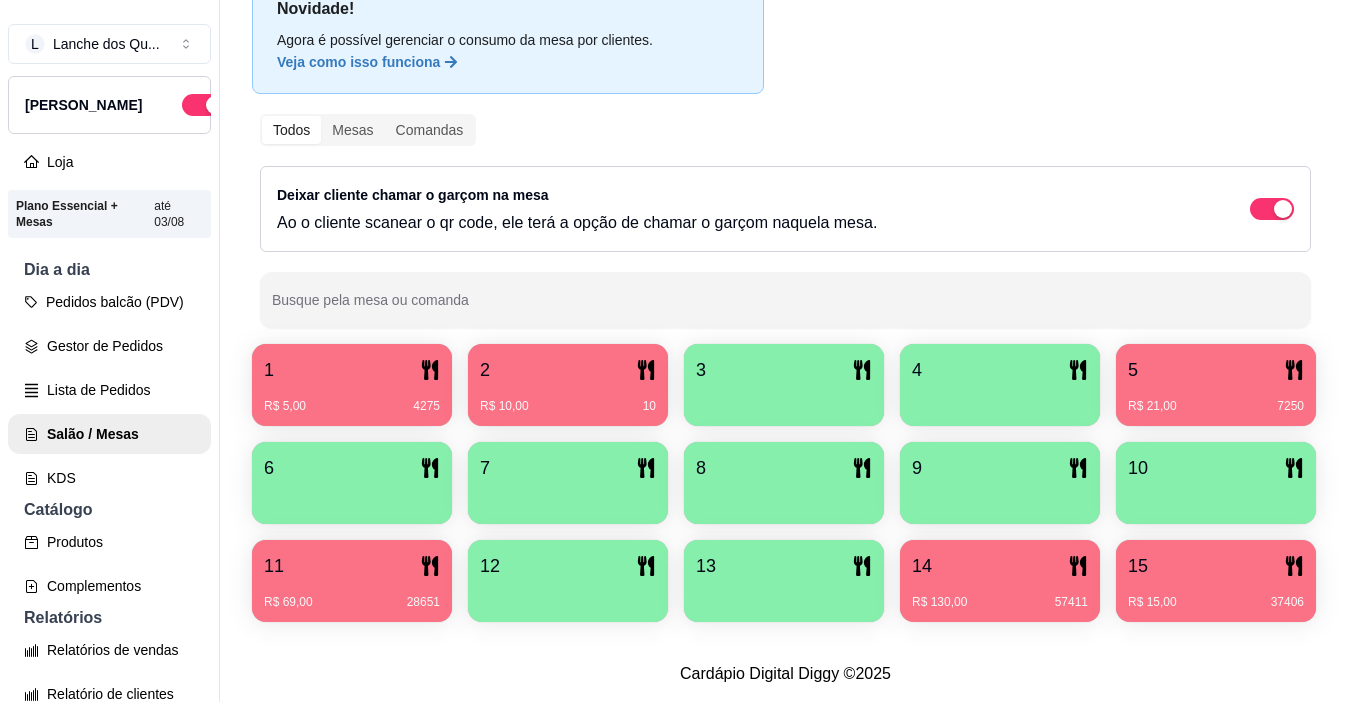click on "R$ 69,00 28651" at bounding box center (352, 602) 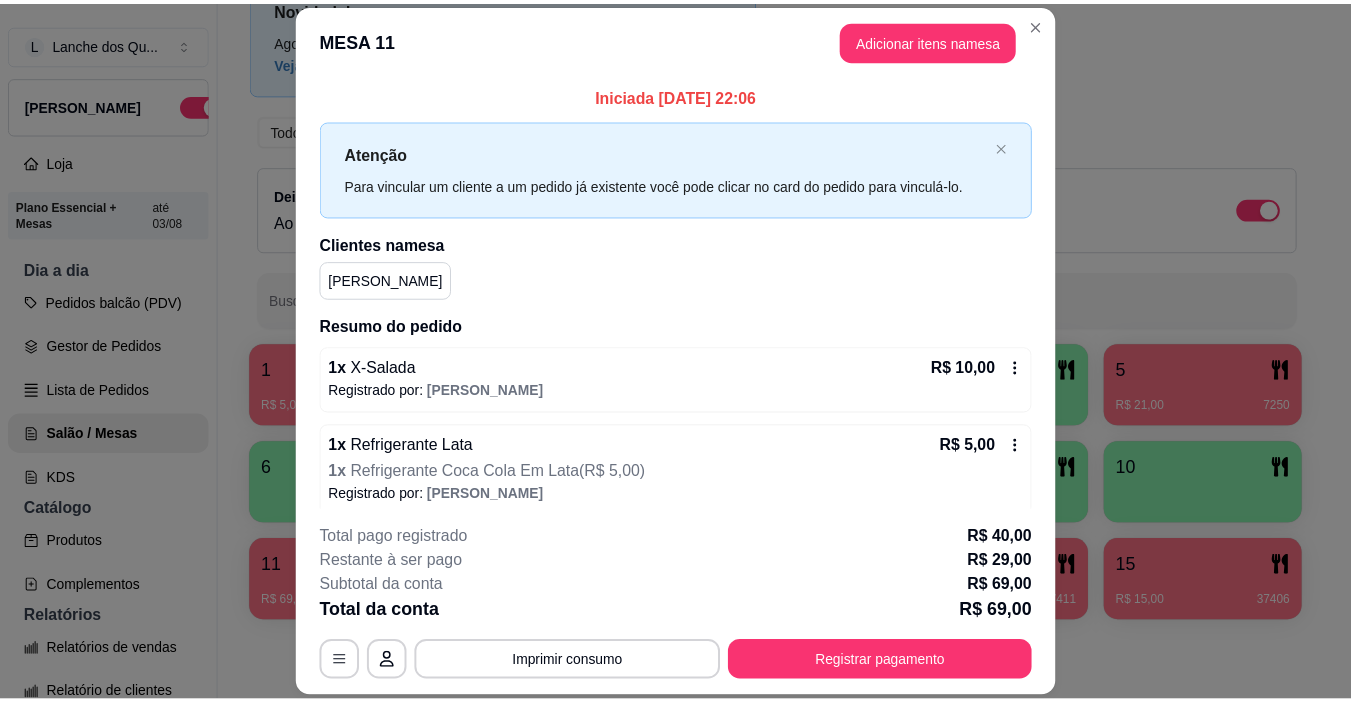 scroll, scrollTop: 534, scrollLeft: 0, axis: vertical 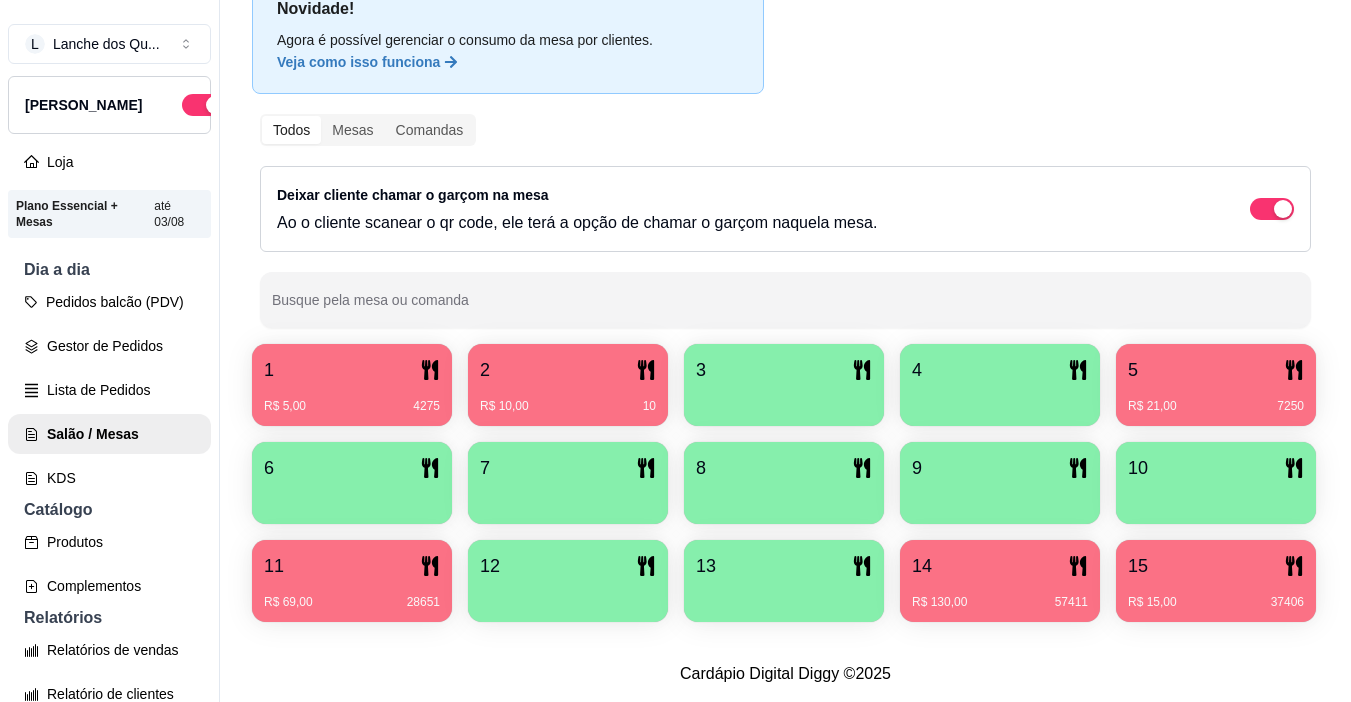 click on "15" at bounding box center (1216, 566) 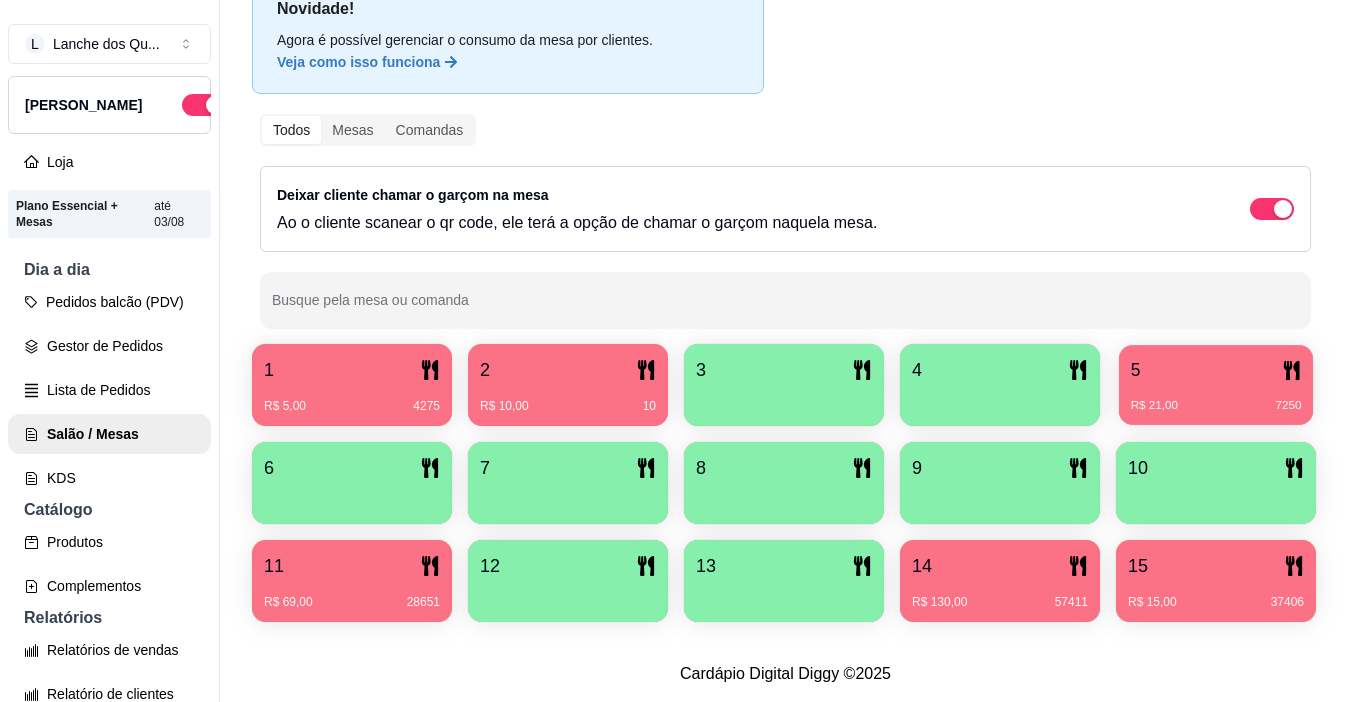 click on "R$ 21,00 7250" at bounding box center (1216, 398) 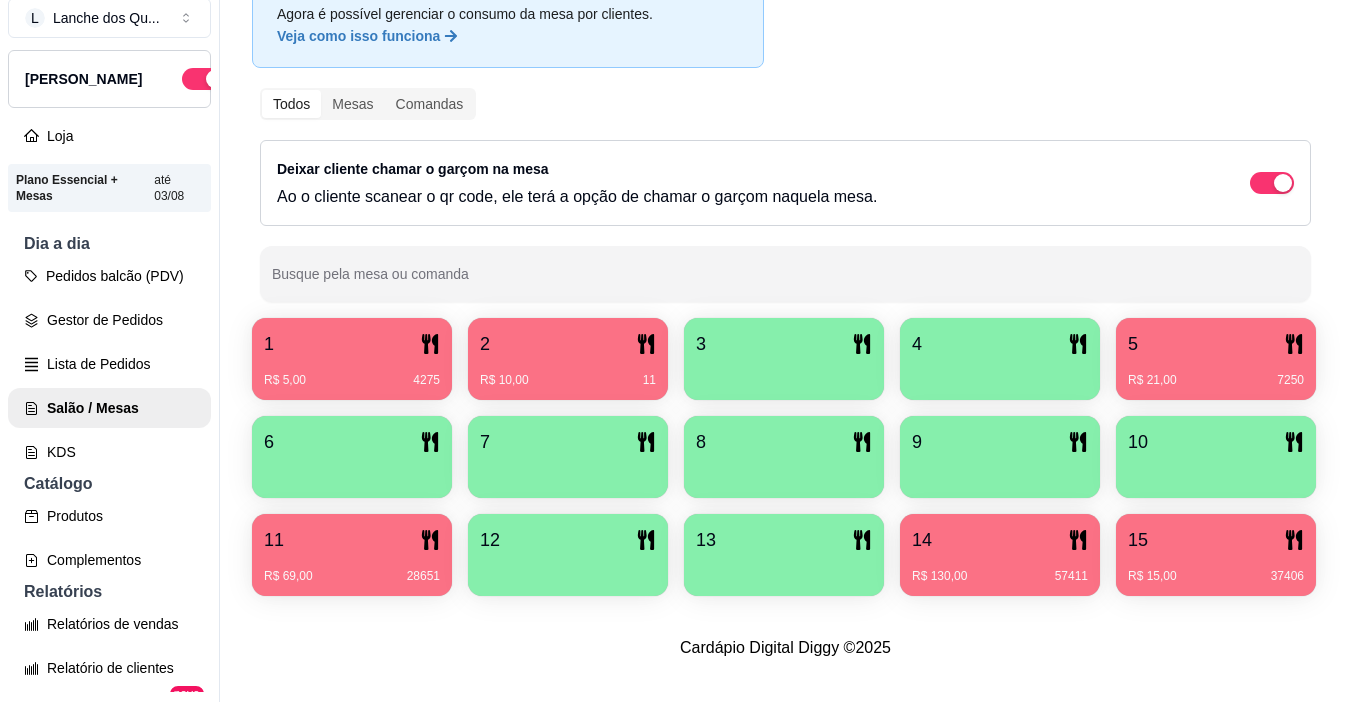 scroll, scrollTop: 32, scrollLeft: 0, axis: vertical 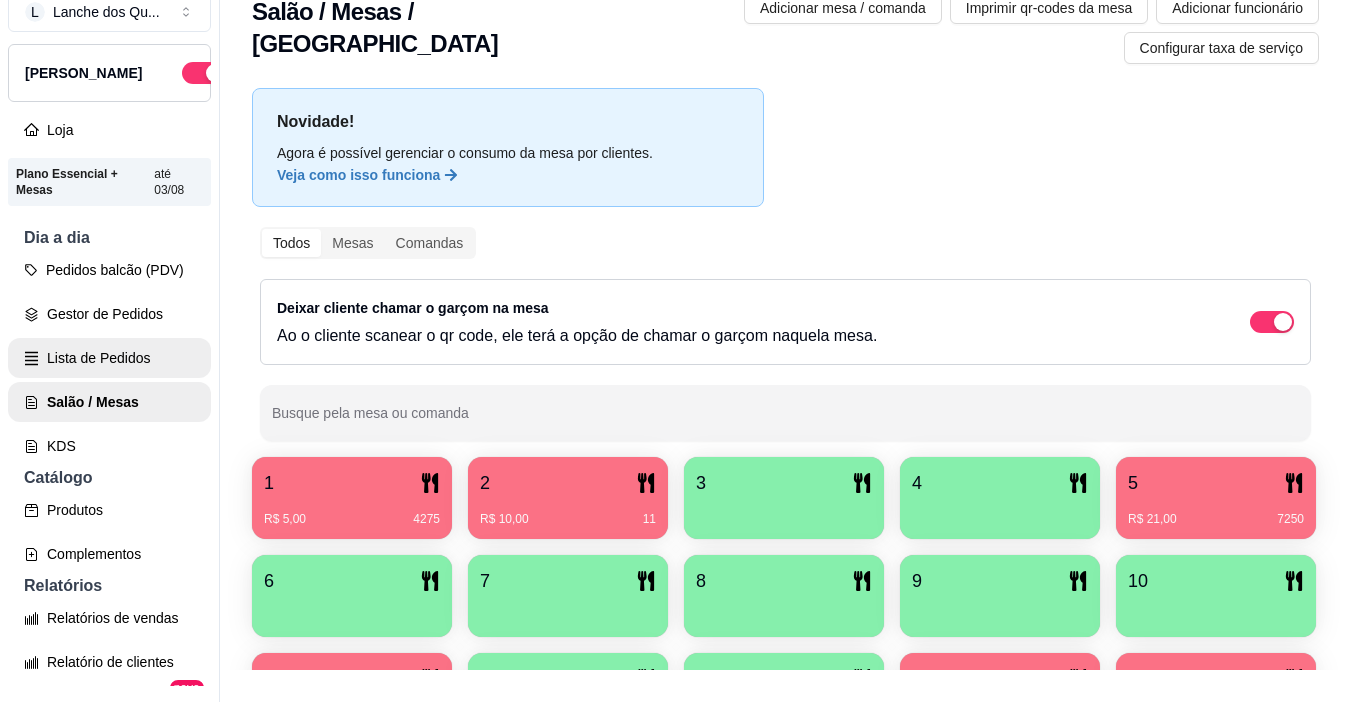 click on "Lista de Pedidos" at bounding box center (109, 358) 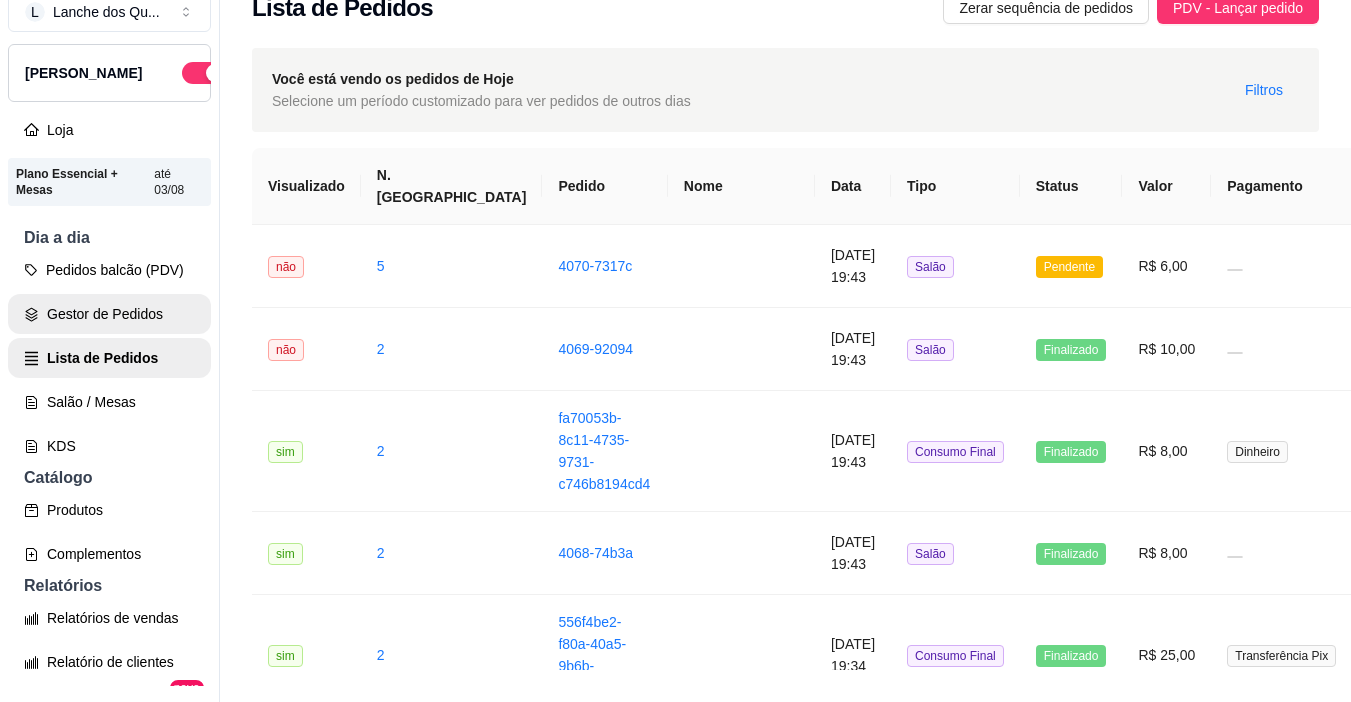 scroll, scrollTop: 0, scrollLeft: 0, axis: both 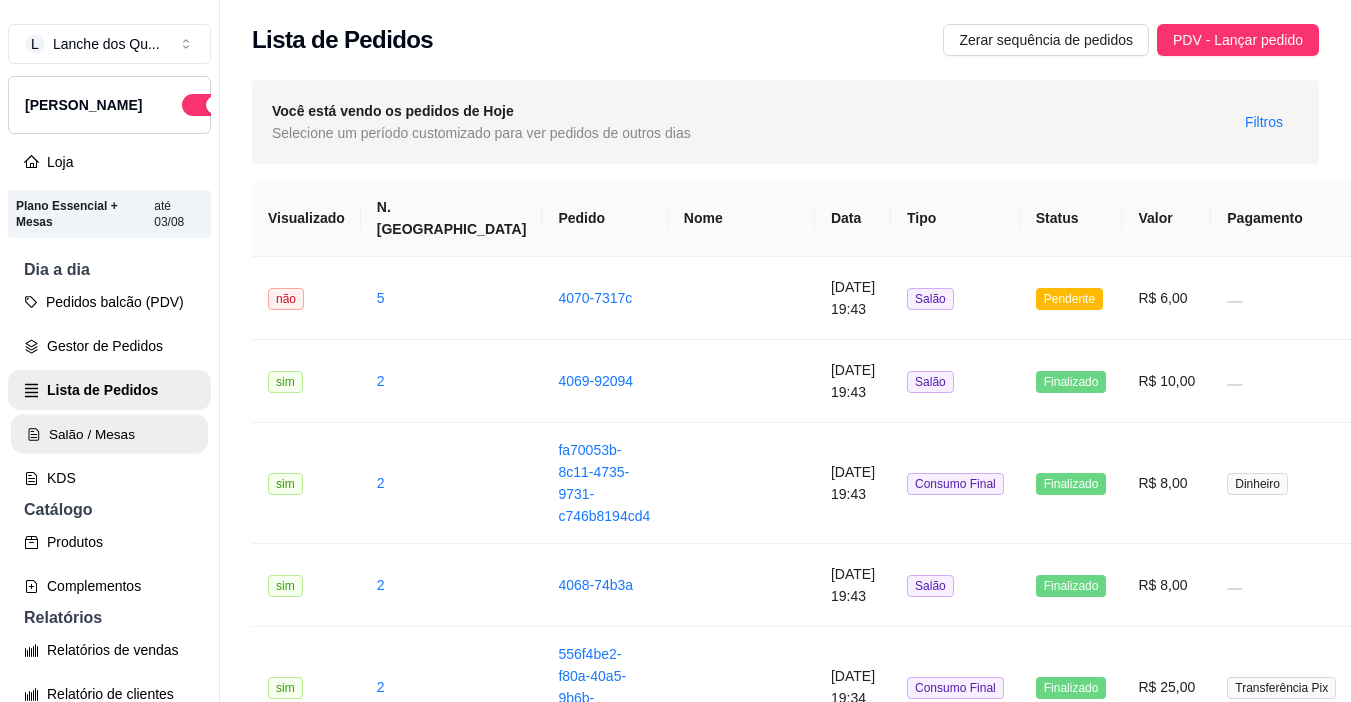 click on "Salão / Mesas" at bounding box center (109, 434) 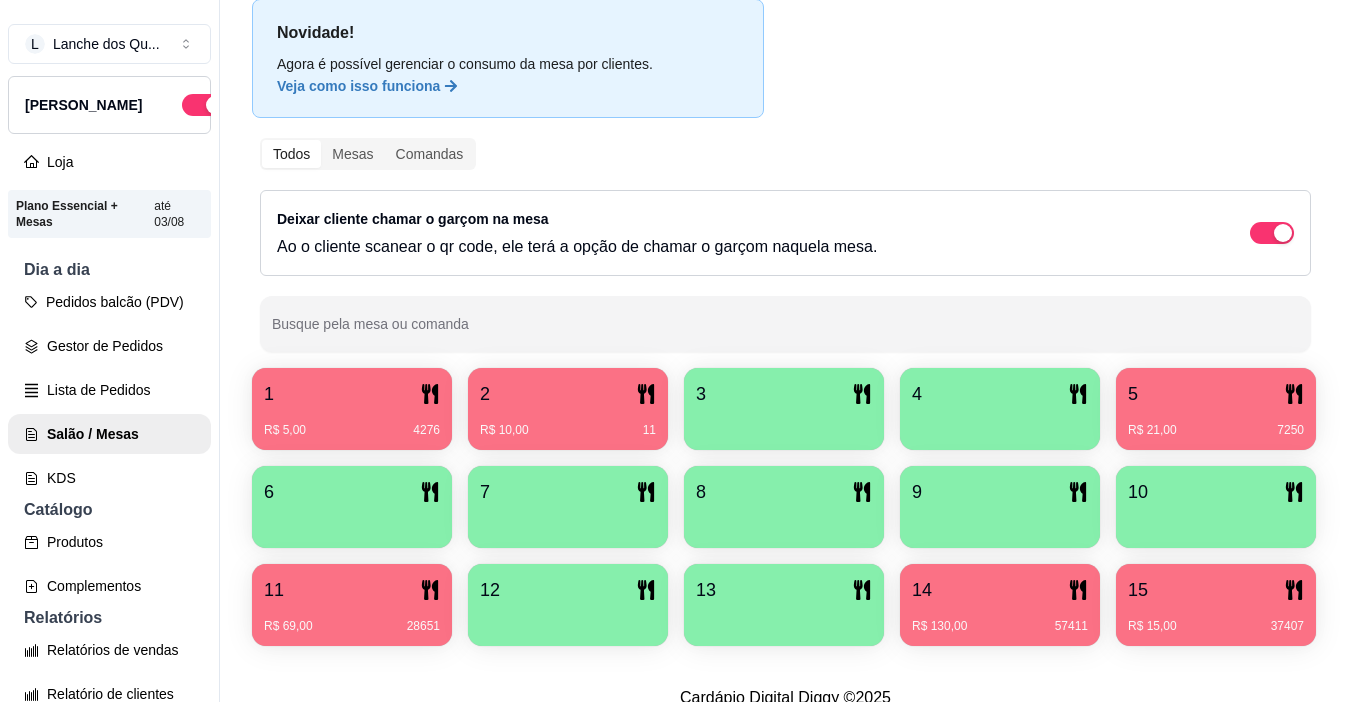 scroll, scrollTop: 258, scrollLeft: 0, axis: vertical 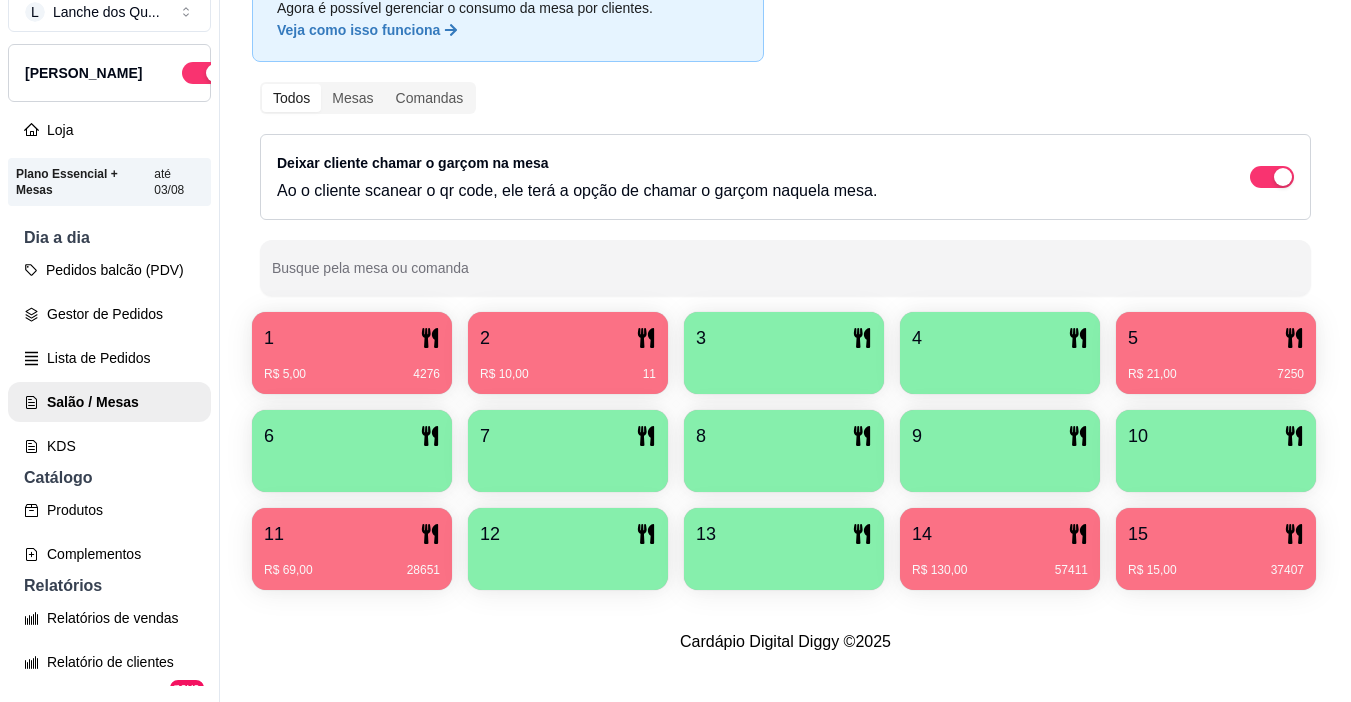 click on "2" at bounding box center (568, 338) 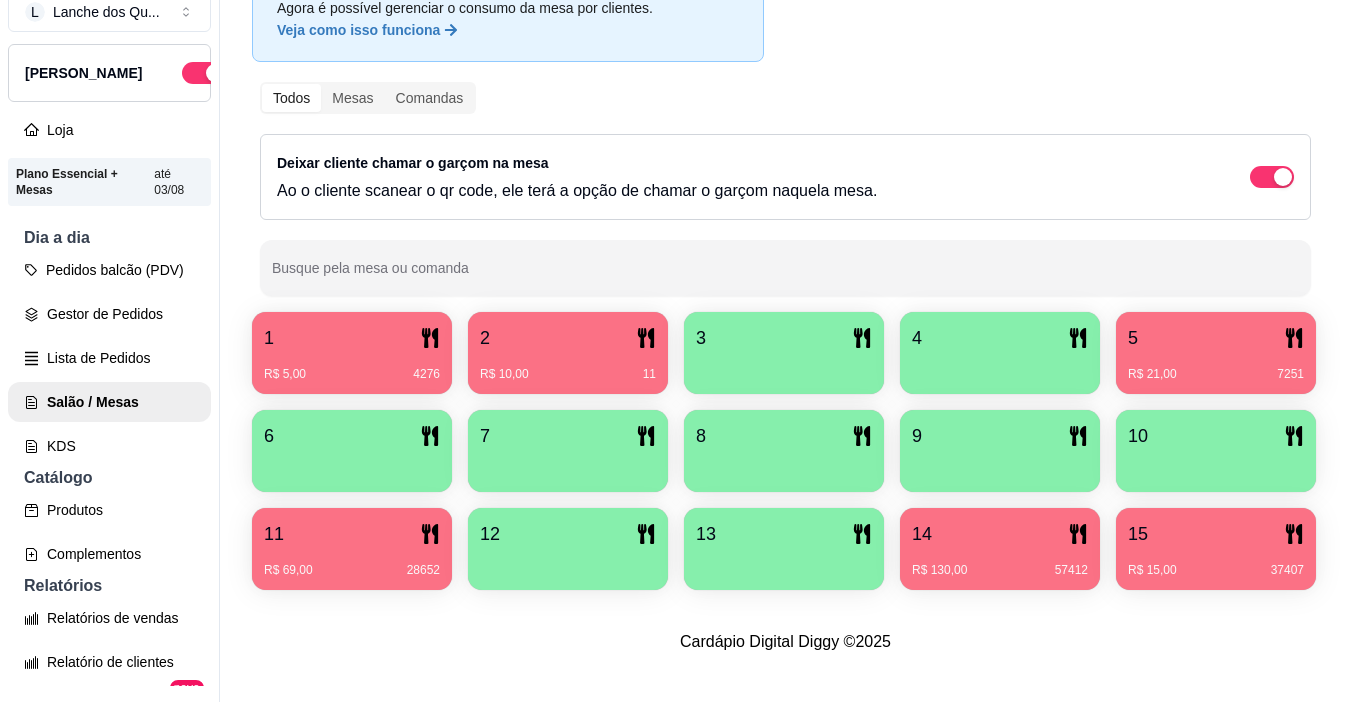 click on "R$ 21,00 7251" at bounding box center (1216, 374) 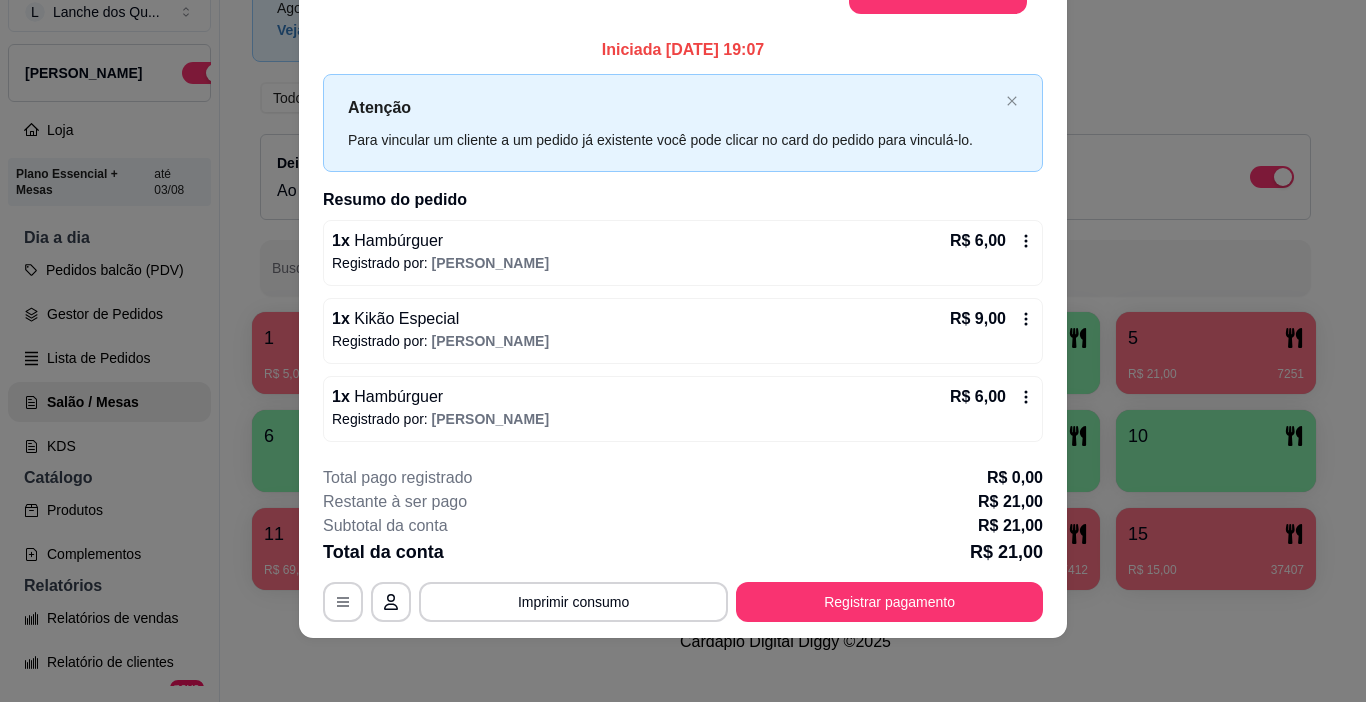 scroll, scrollTop: 0, scrollLeft: 0, axis: both 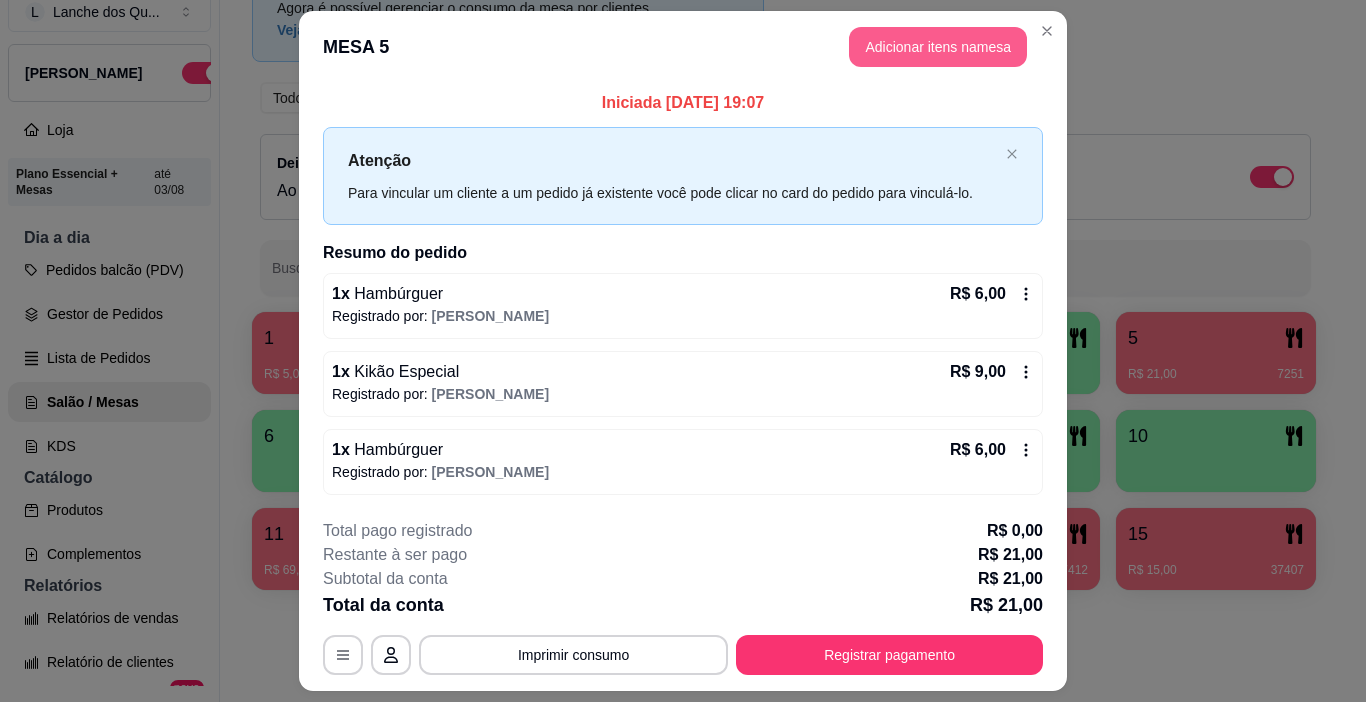 click on "Adicionar itens na  mesa" at bounding box center (938, 47) 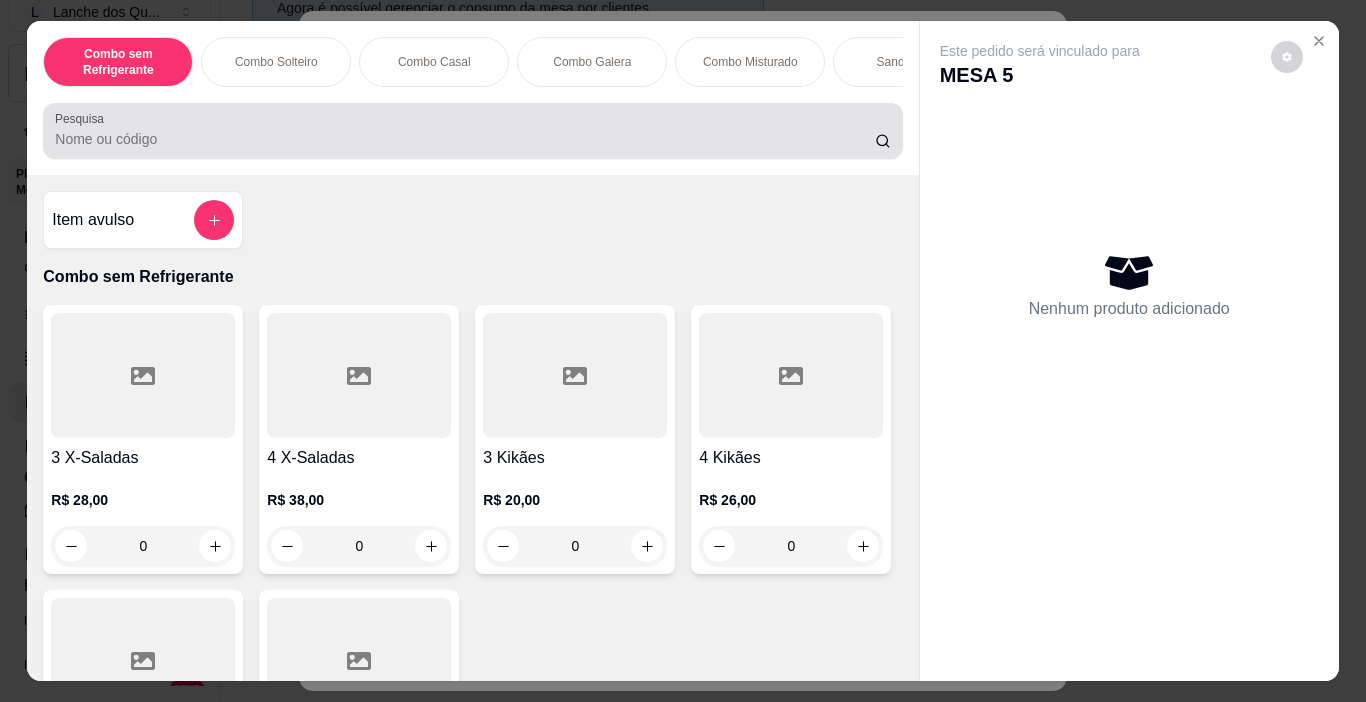 click on "Pesquisa" at bounding box center (472, 131) 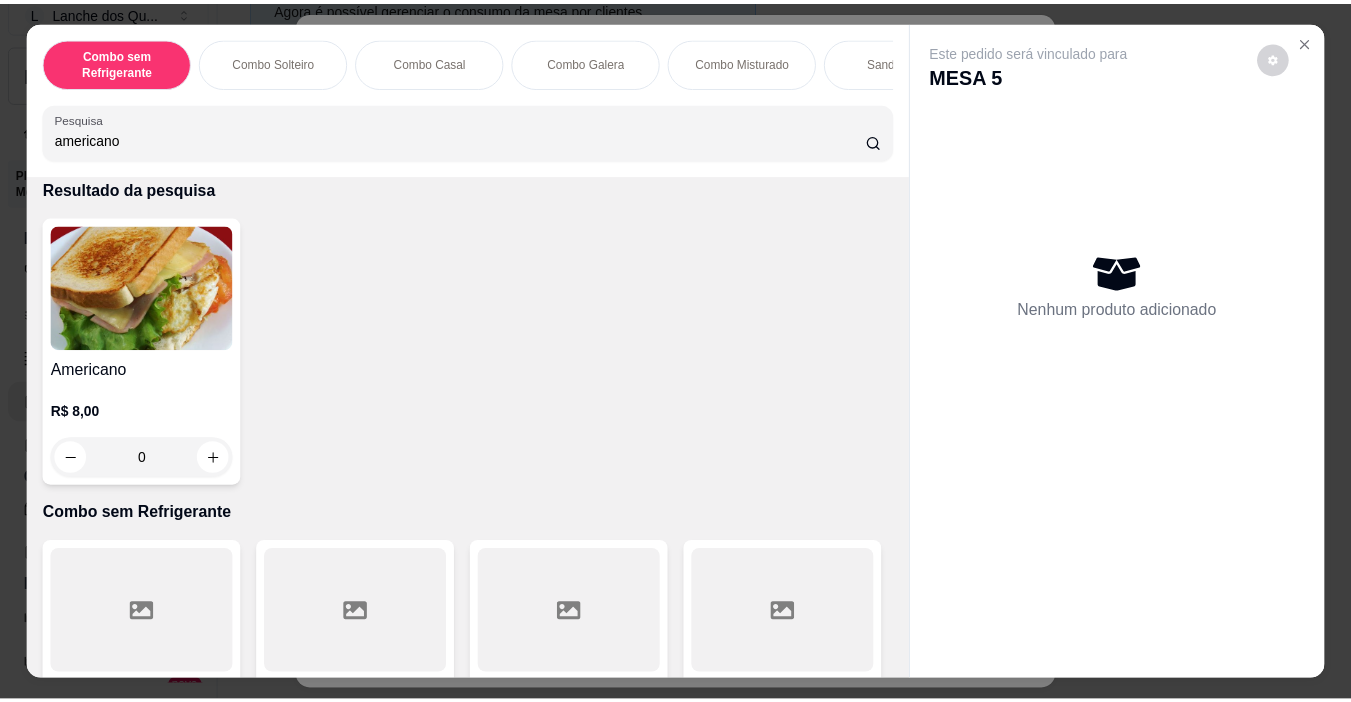 scroll, scrollTop: 100, scrollLeft: 0, axis: vertical 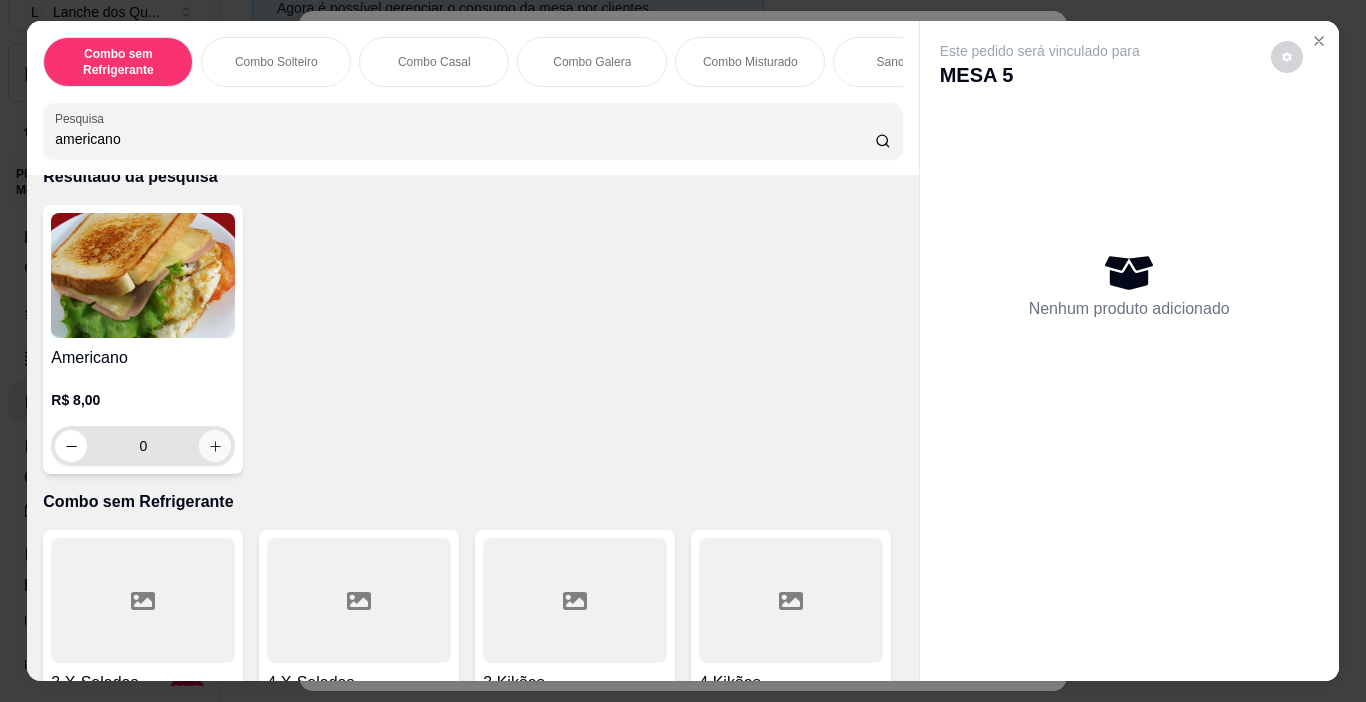 type on "americano" 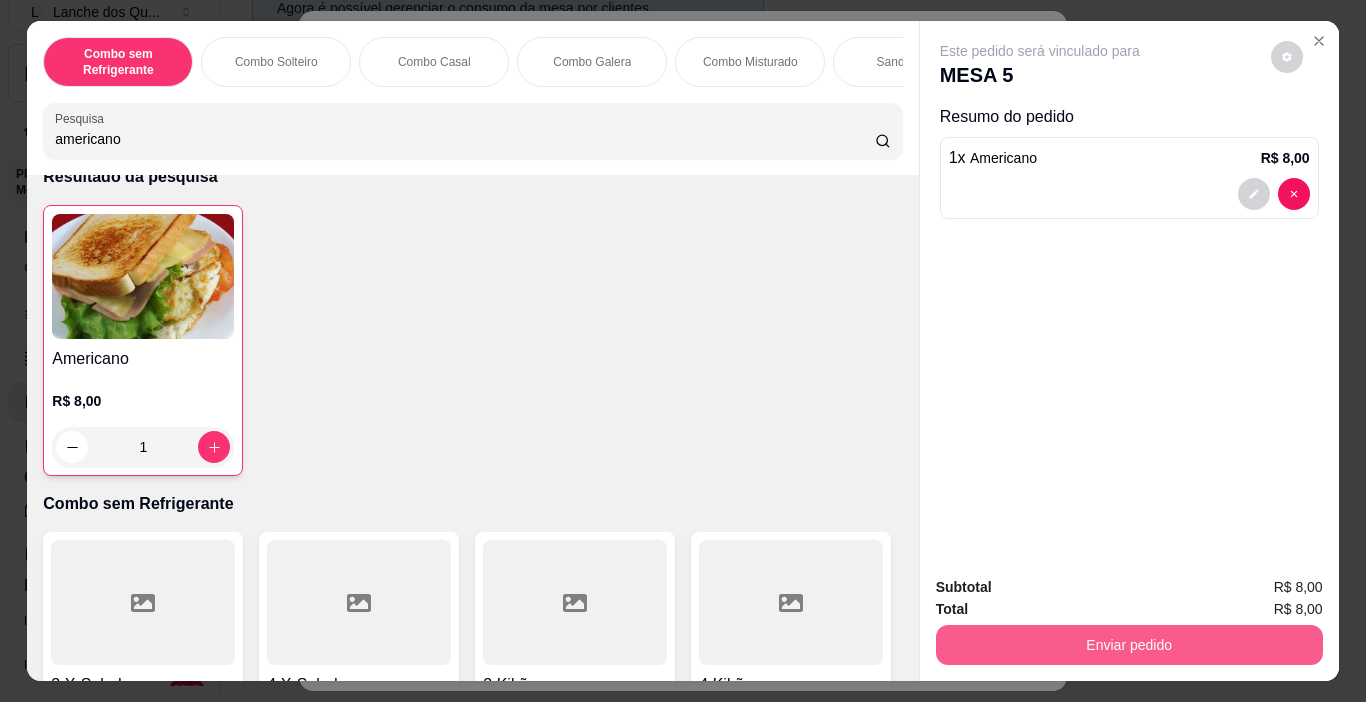 click on "Enviar pedido" at bounding box center (1129, 645) 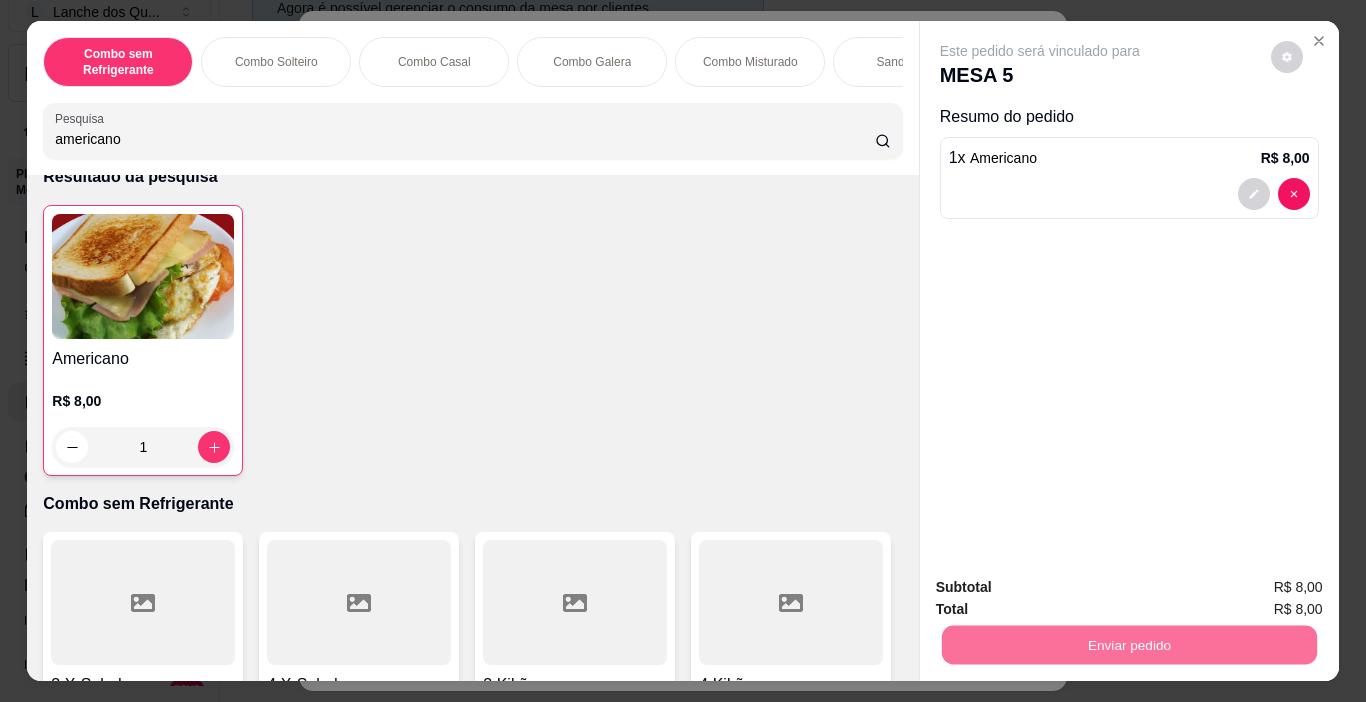 click on "Não registrar e enviar pedido" at bounding box center (1063, 587) 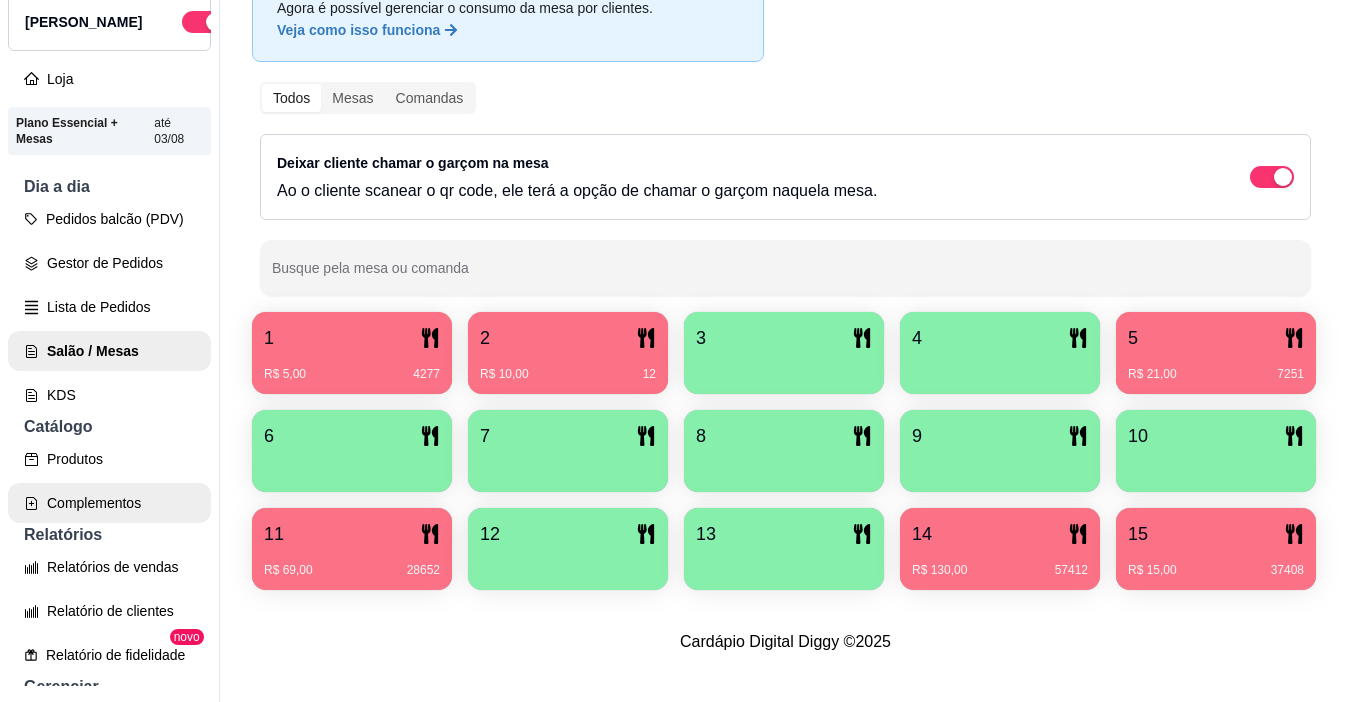 scroll, scrollTop: 100, scrollLeft: 0, axis: vertical 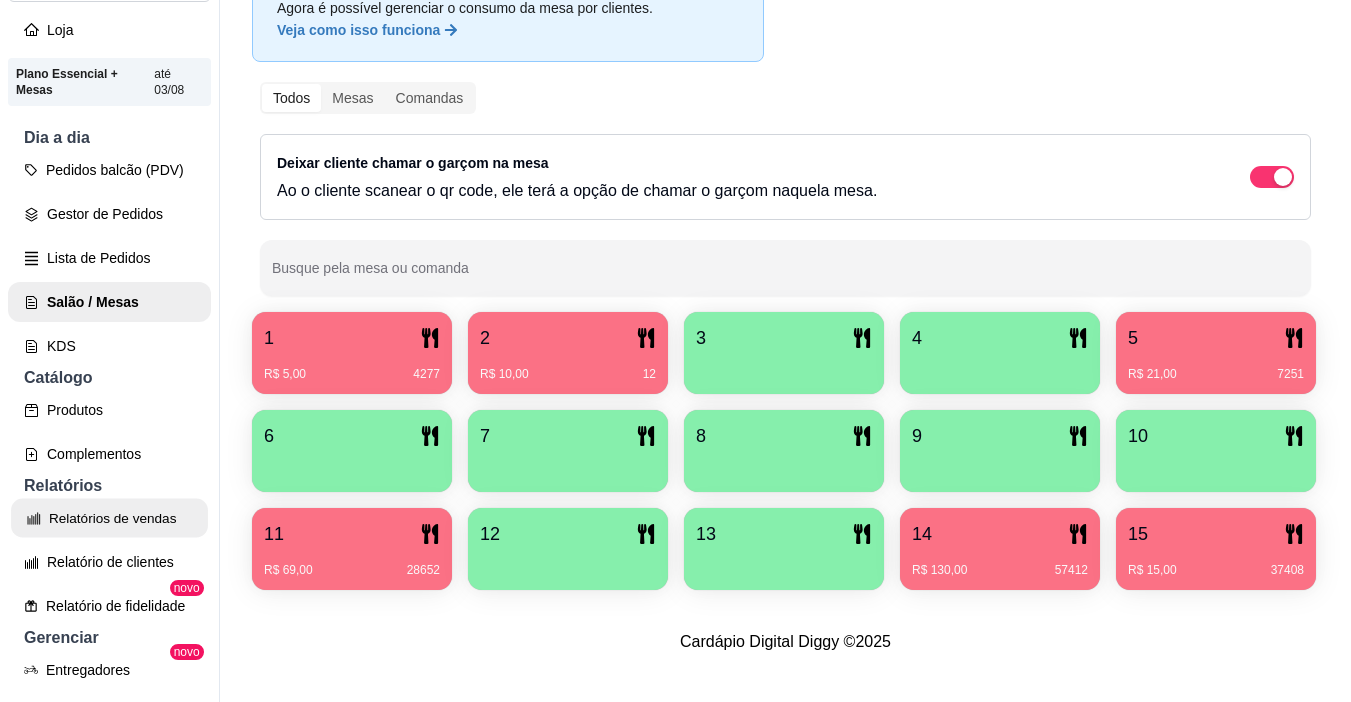 click on "Relatórios de vendas" at bounding box center (109, 518) 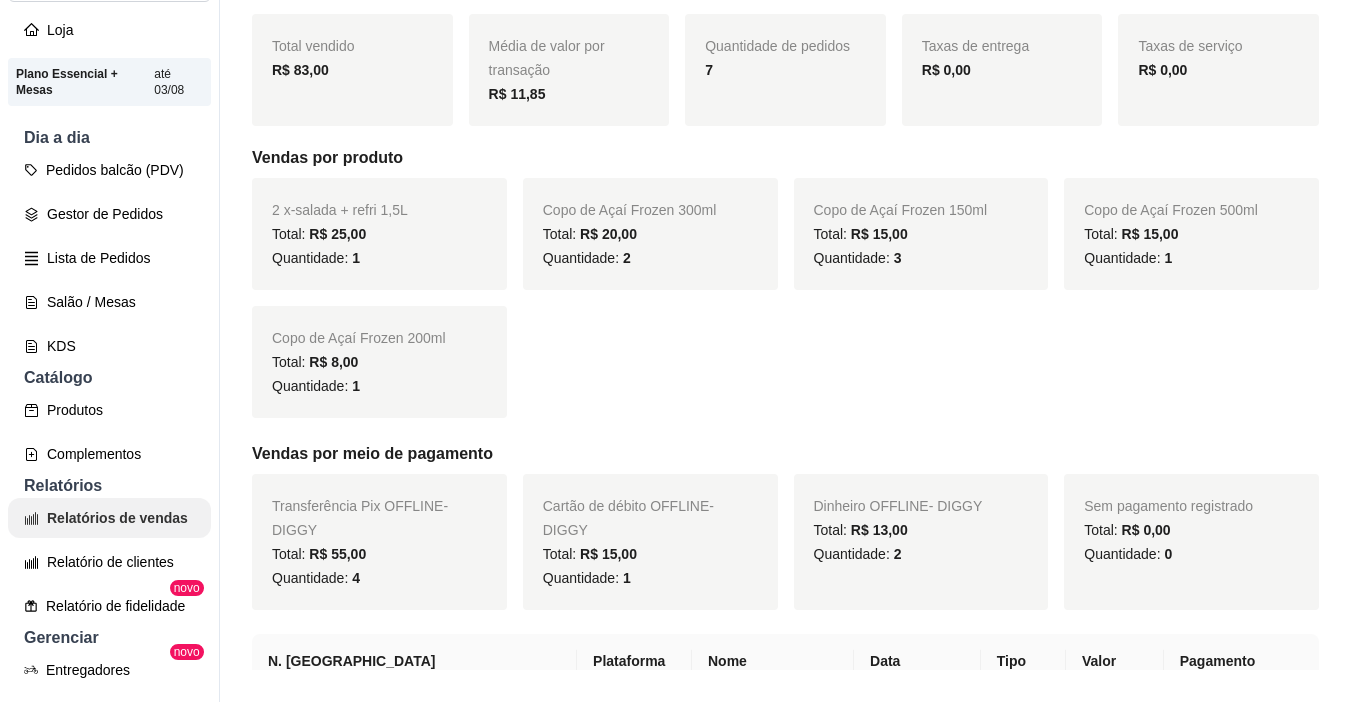 scroll, scrollTop: 0, scrollLeft: 0, axis: both 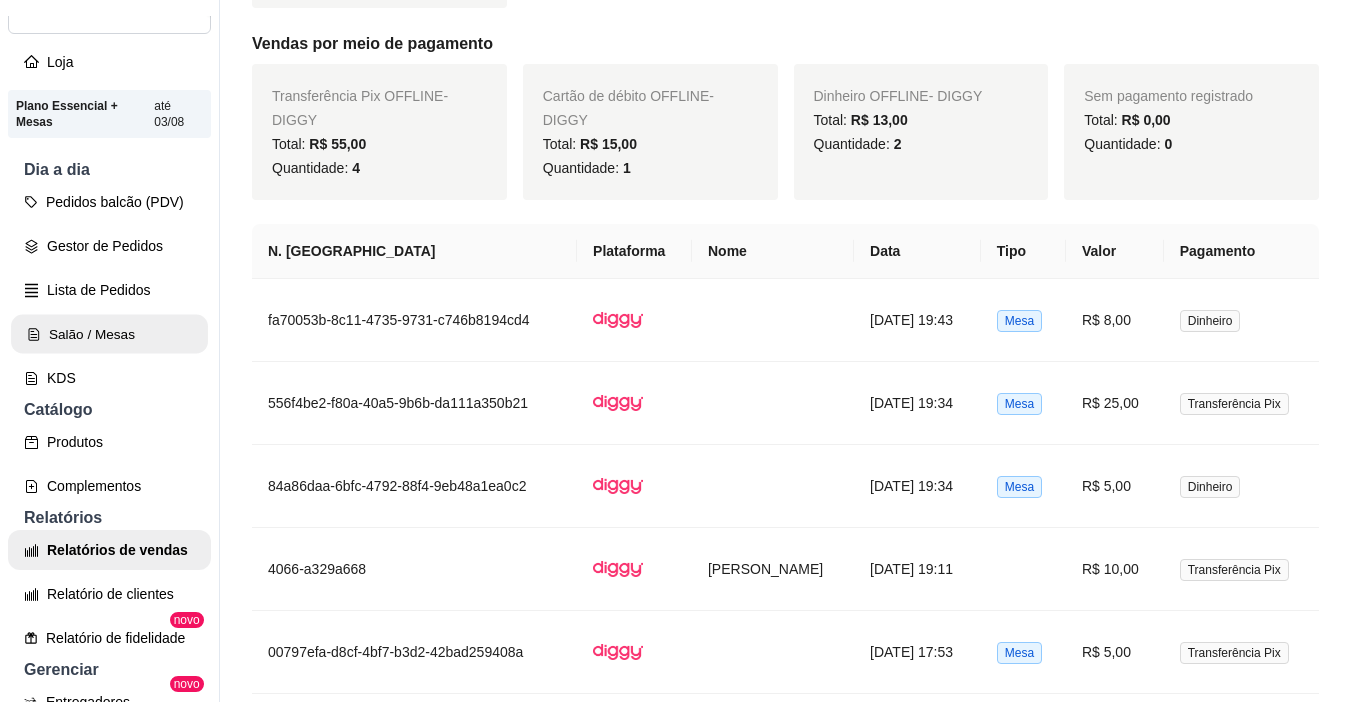 click on "Salão / Mesas" at bounding box center [109, 334] 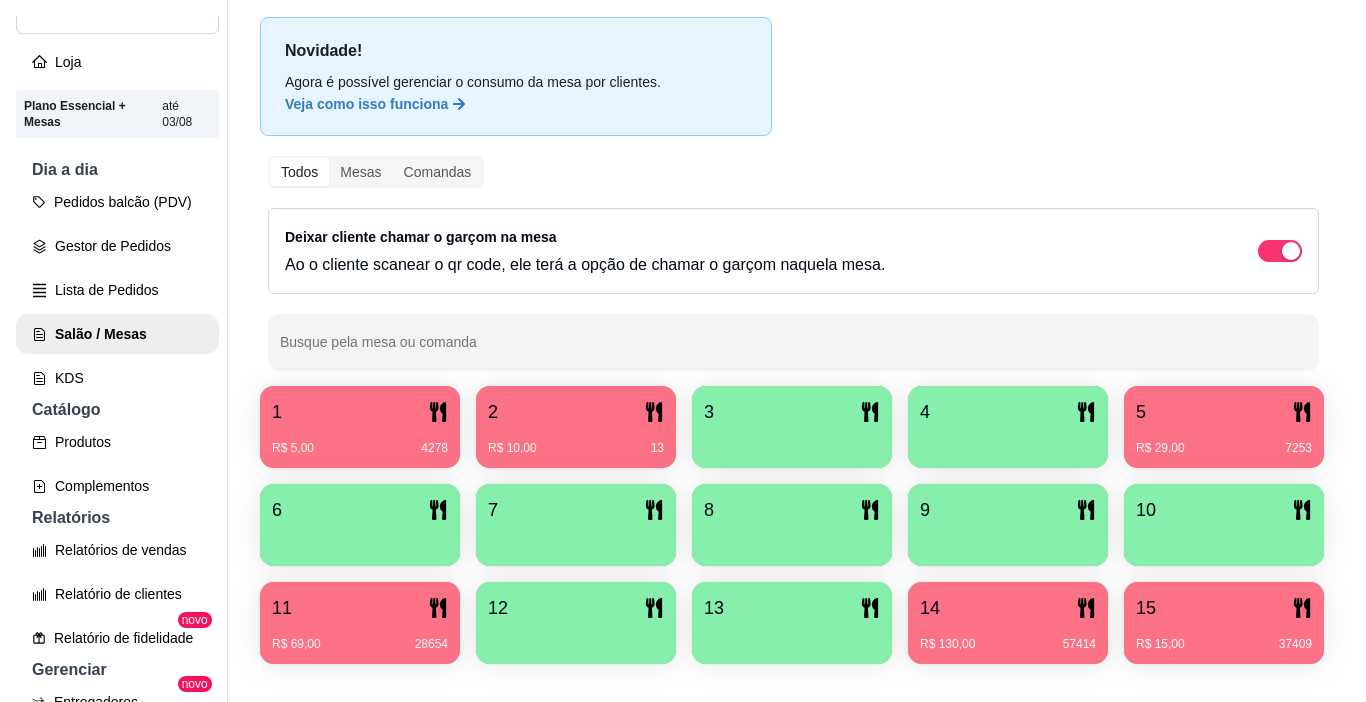 scroll, scrollTop: 200, scrollLeft: 0, axis: vertical 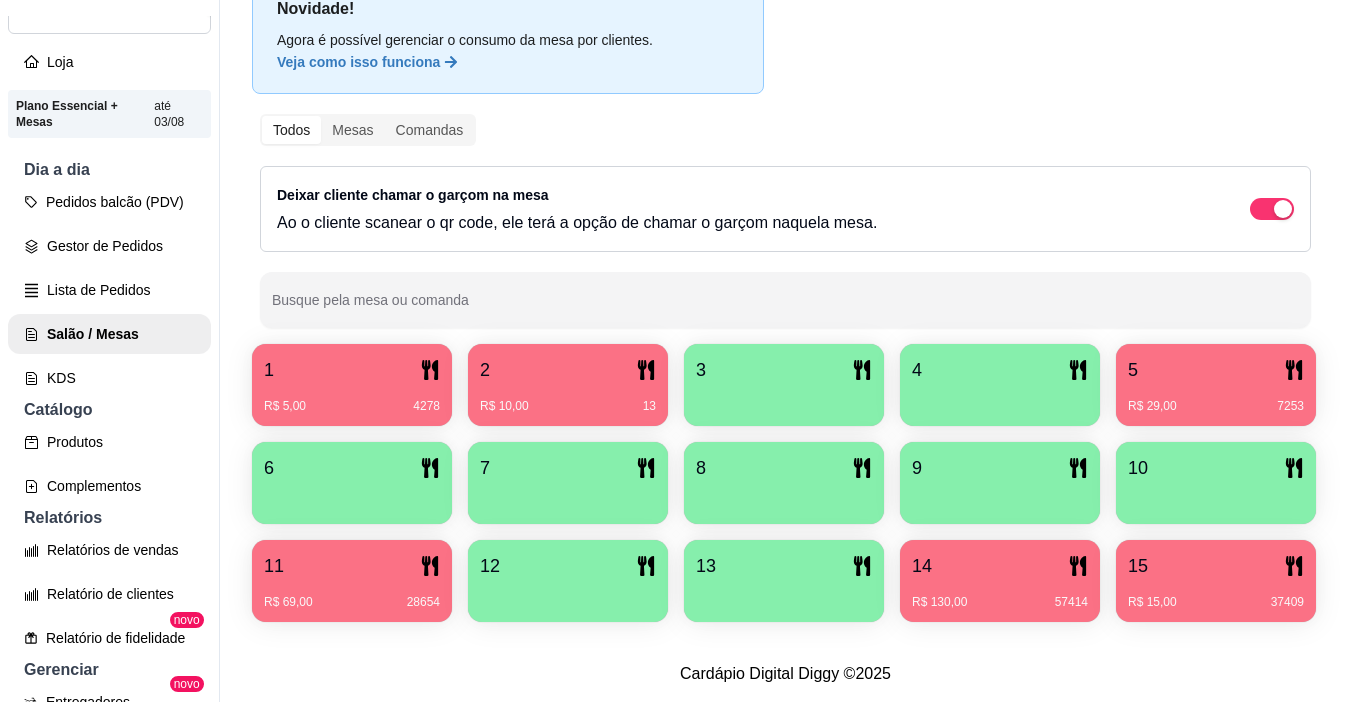 click on "2" at bounding box center (568, 370) 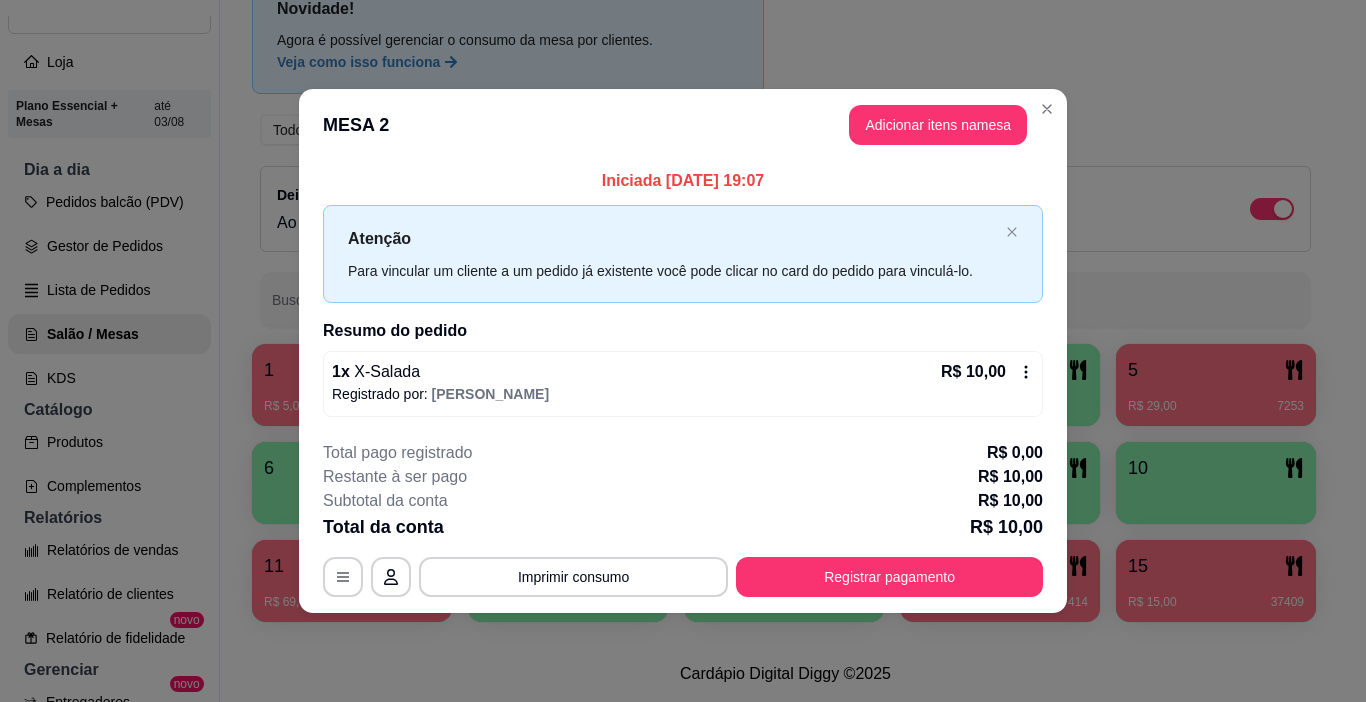 click on "Adicionar itens na  mesa" at bounding box center (938, 125) 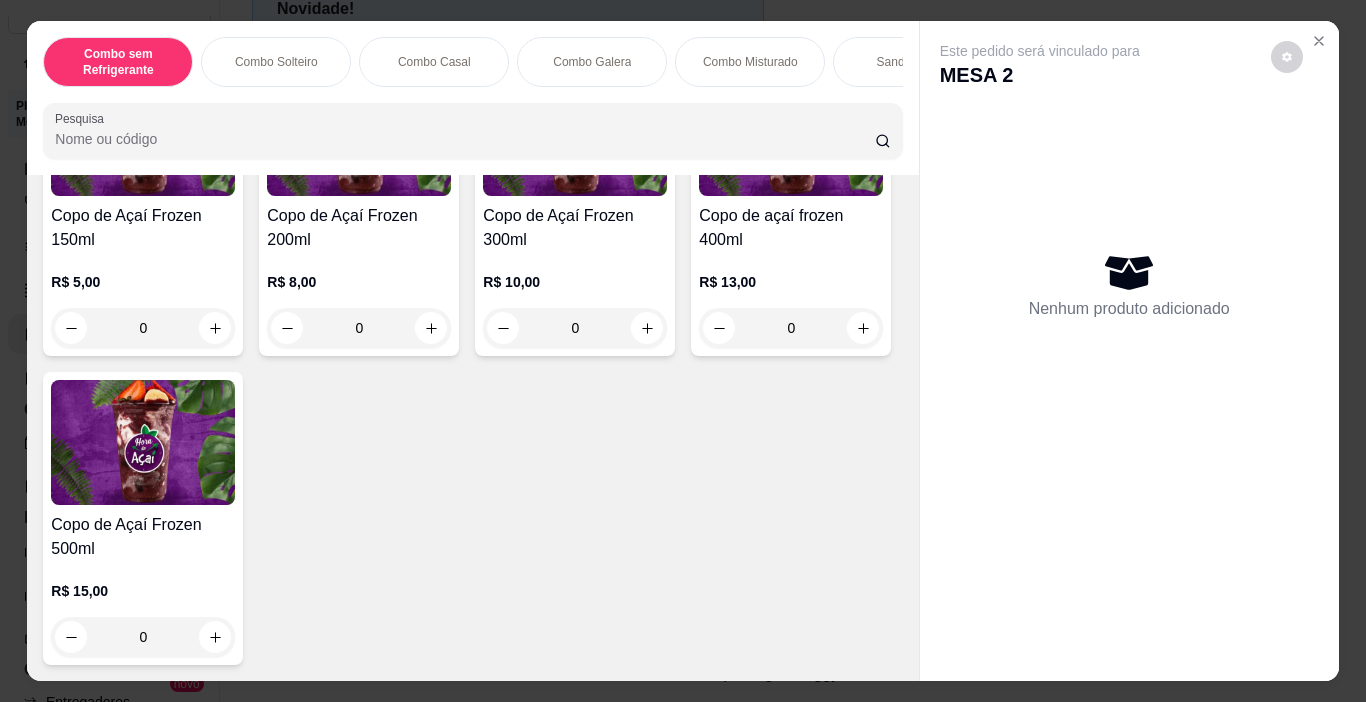 scroll, scrollTop: 4600, scrollLeft: 0, axis: vertical 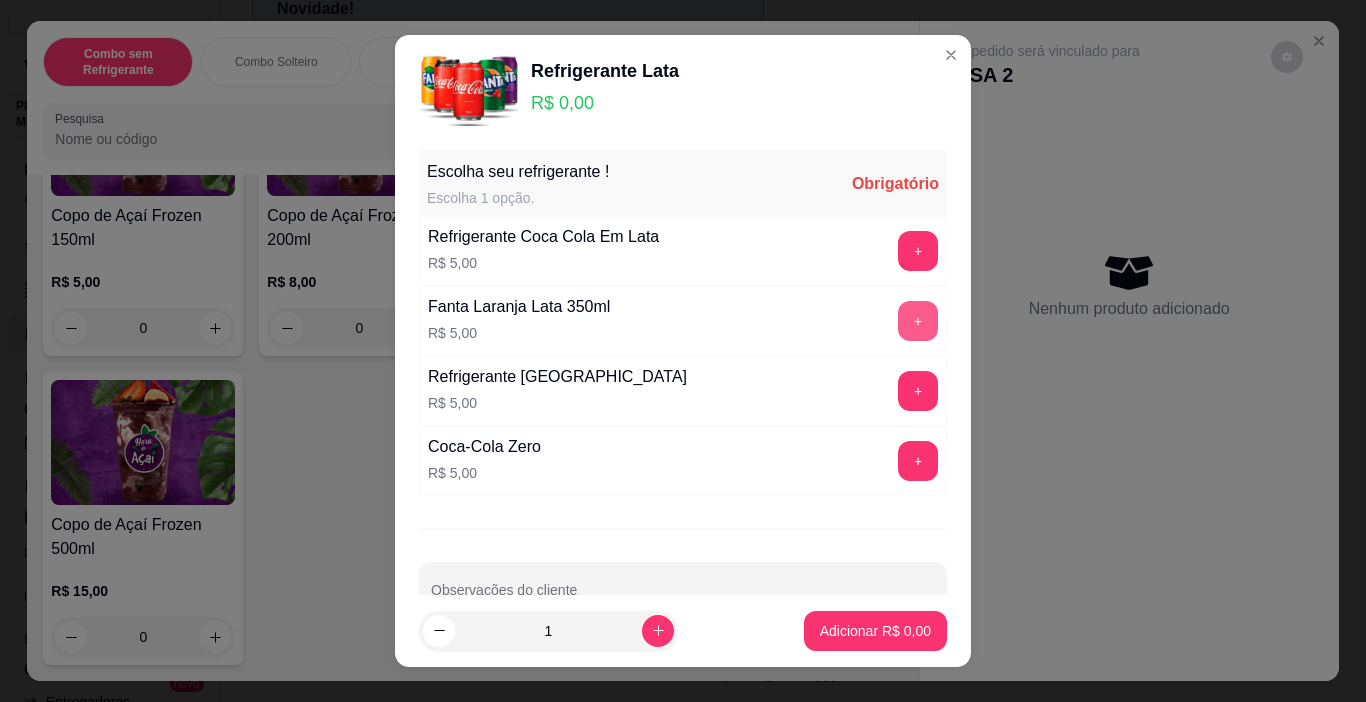 click on "+" at bounding box center (918, 321) 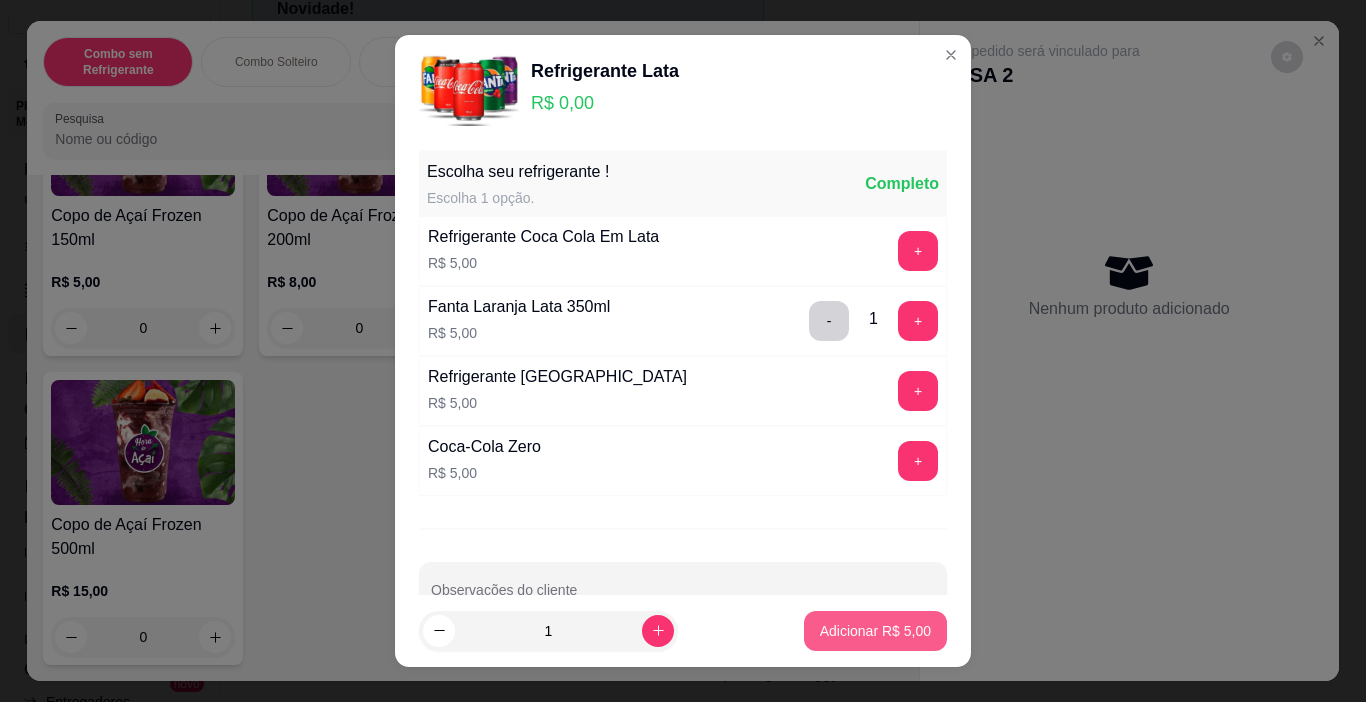 click on "Adicionar   R$ 5,00" at bounding box center [875, 631] 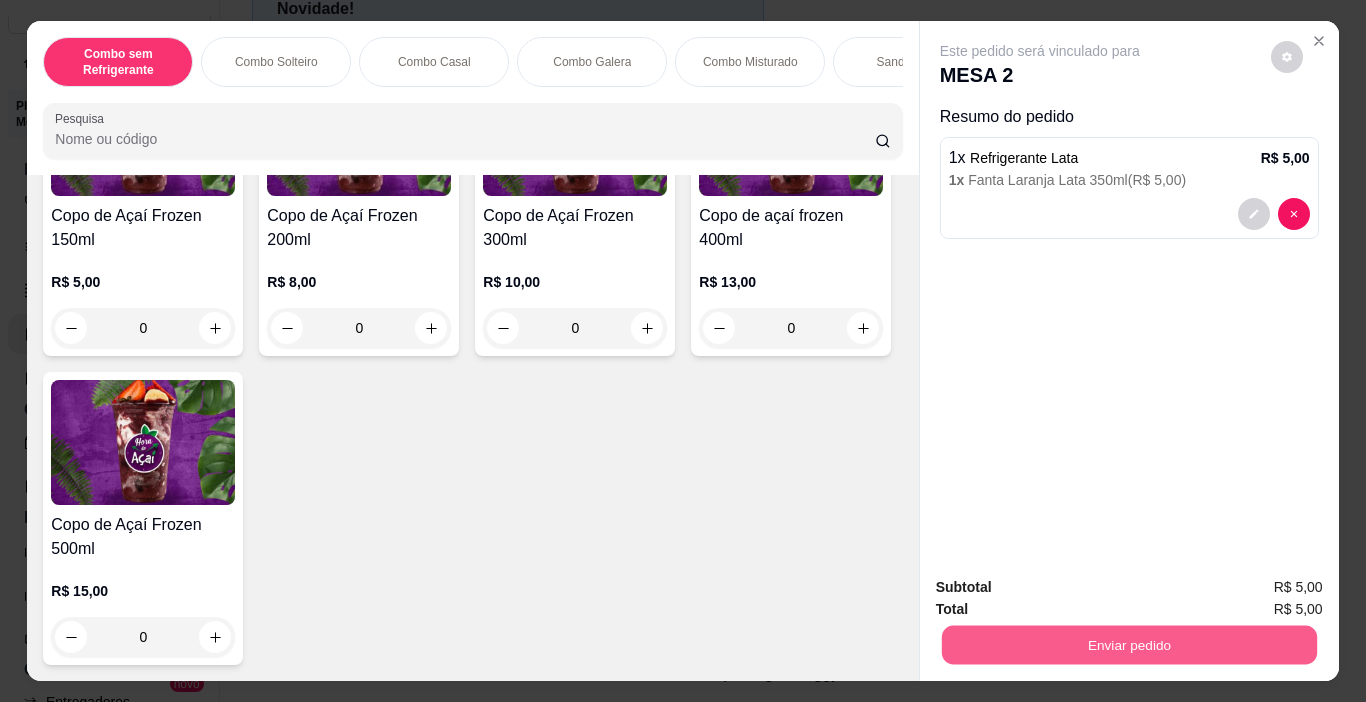 click on "Enviar pedido" at bounding box center (1128, 645) 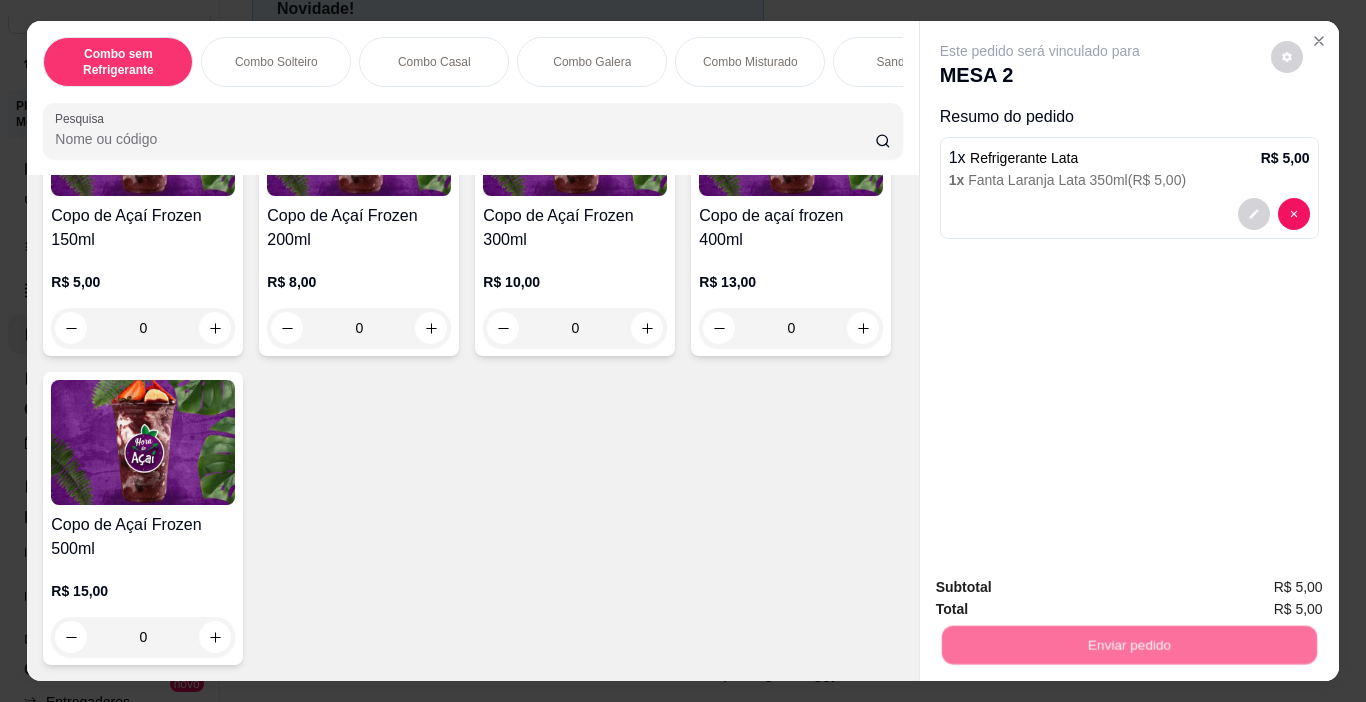click on "Não registrar e enviar pedido" at bounding box center (1063, 588) 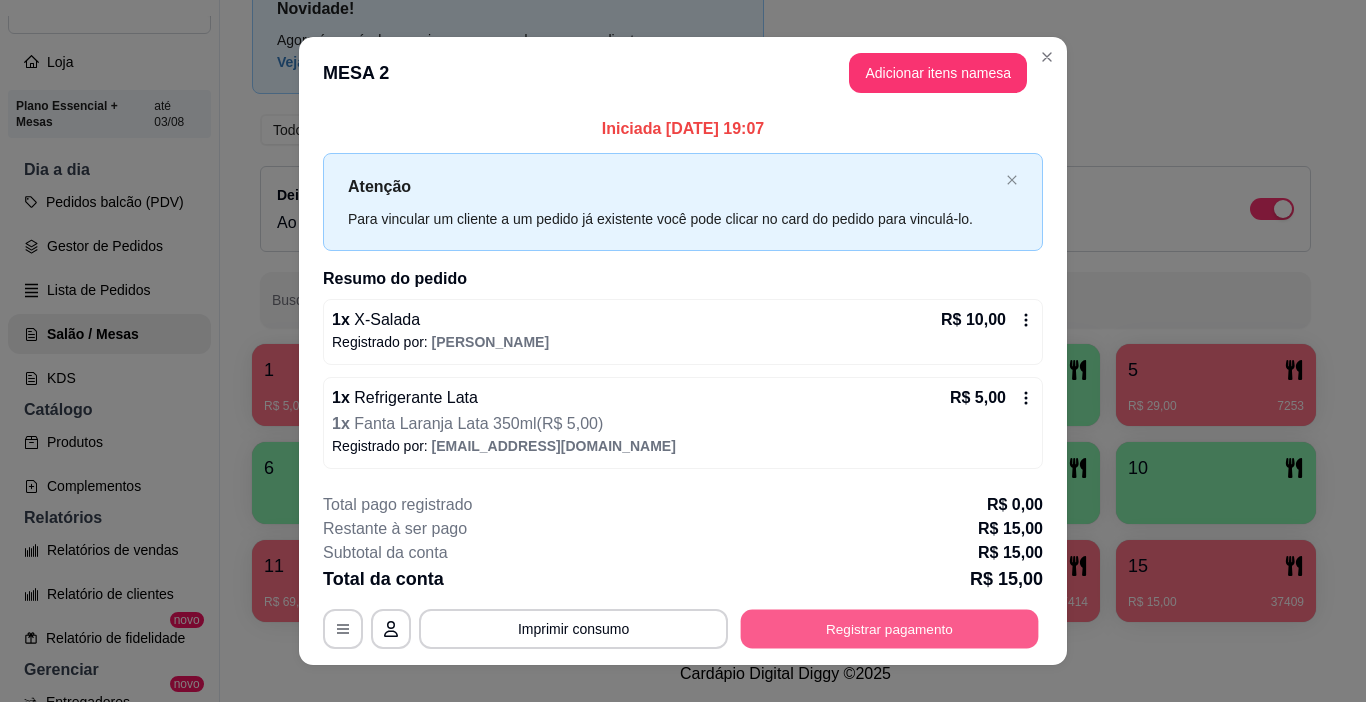 click on "Registrar pagamento" at bounding box center (890, 628) 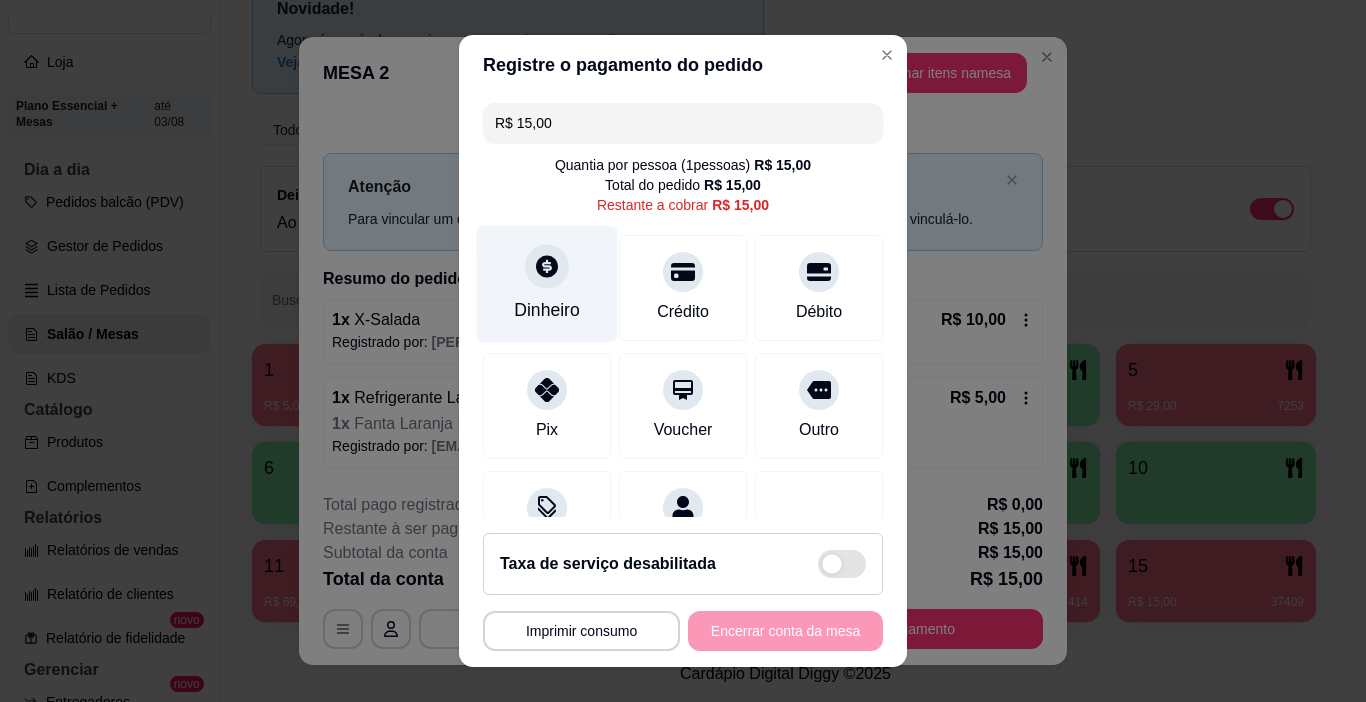 click on "Dinheiro" at bounding box center [547, 284] 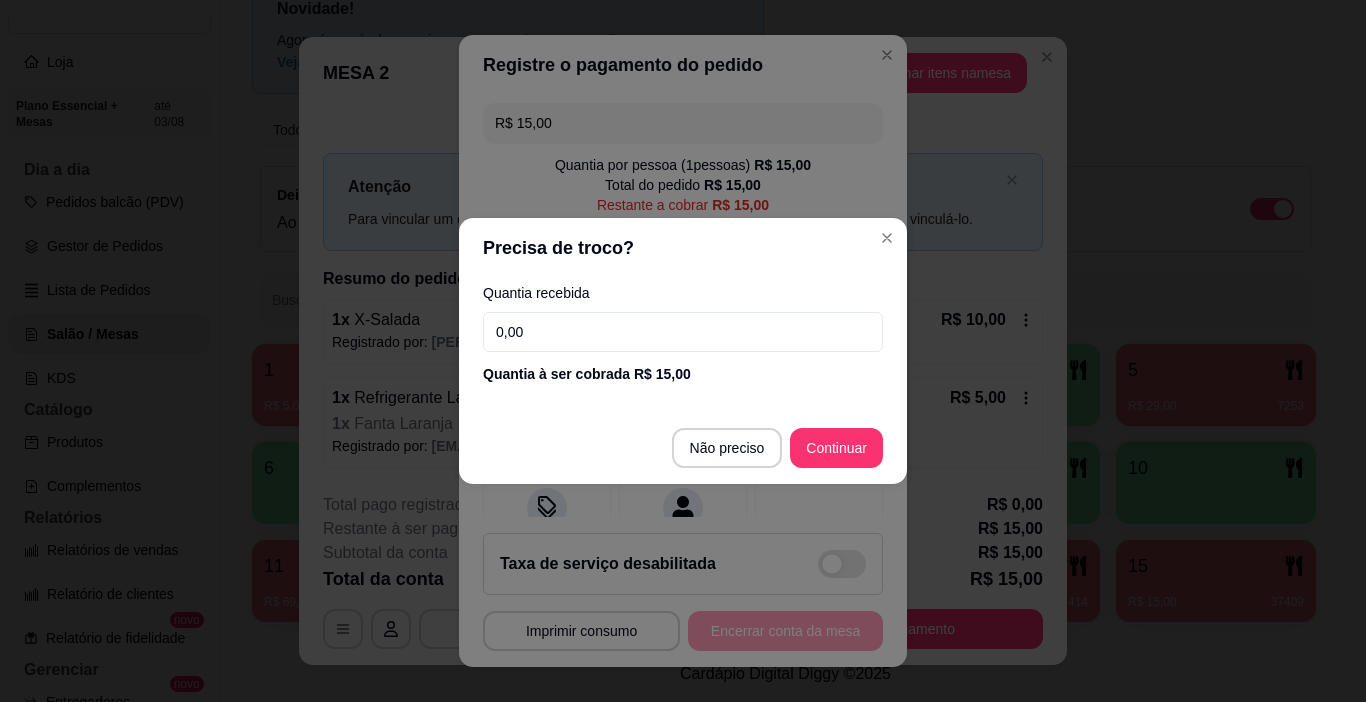 click on "Quantia recebida 0,00 Quantia à ser cobrada   R$ 15,00" at bounding box center (683, 335) 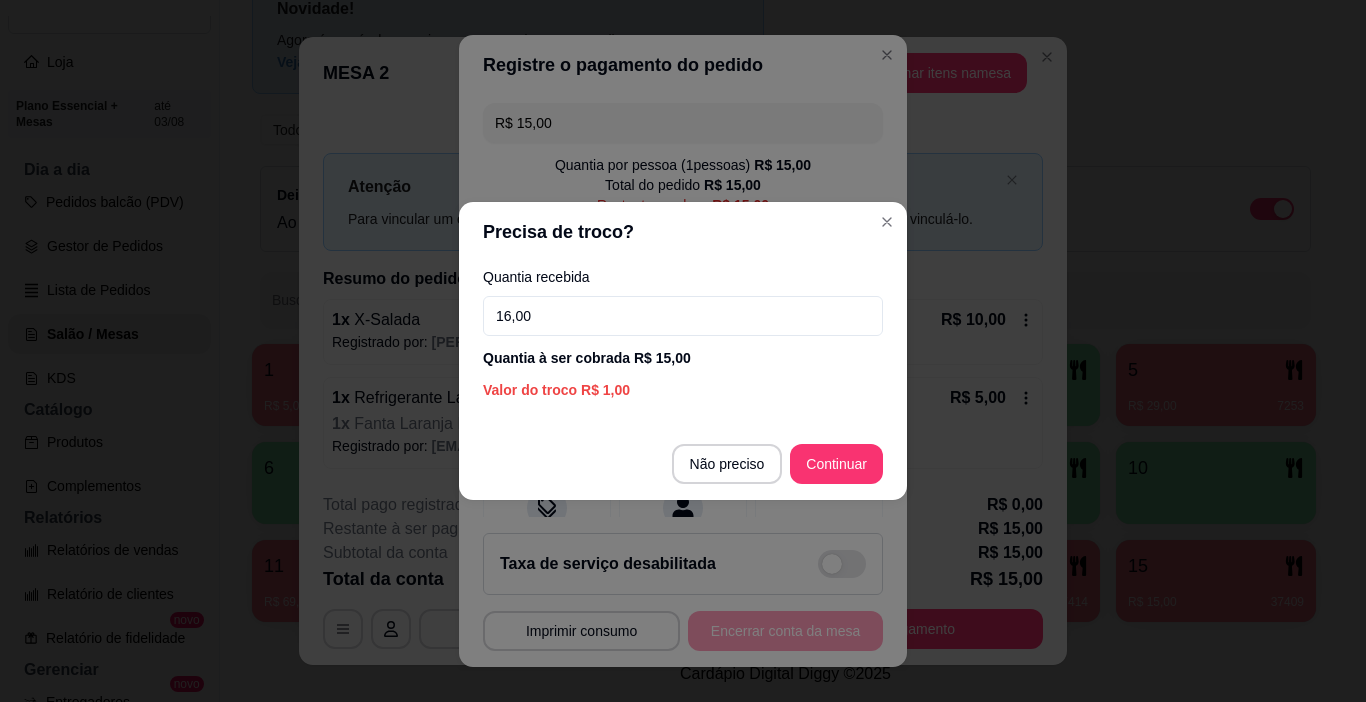 type on "16,00" 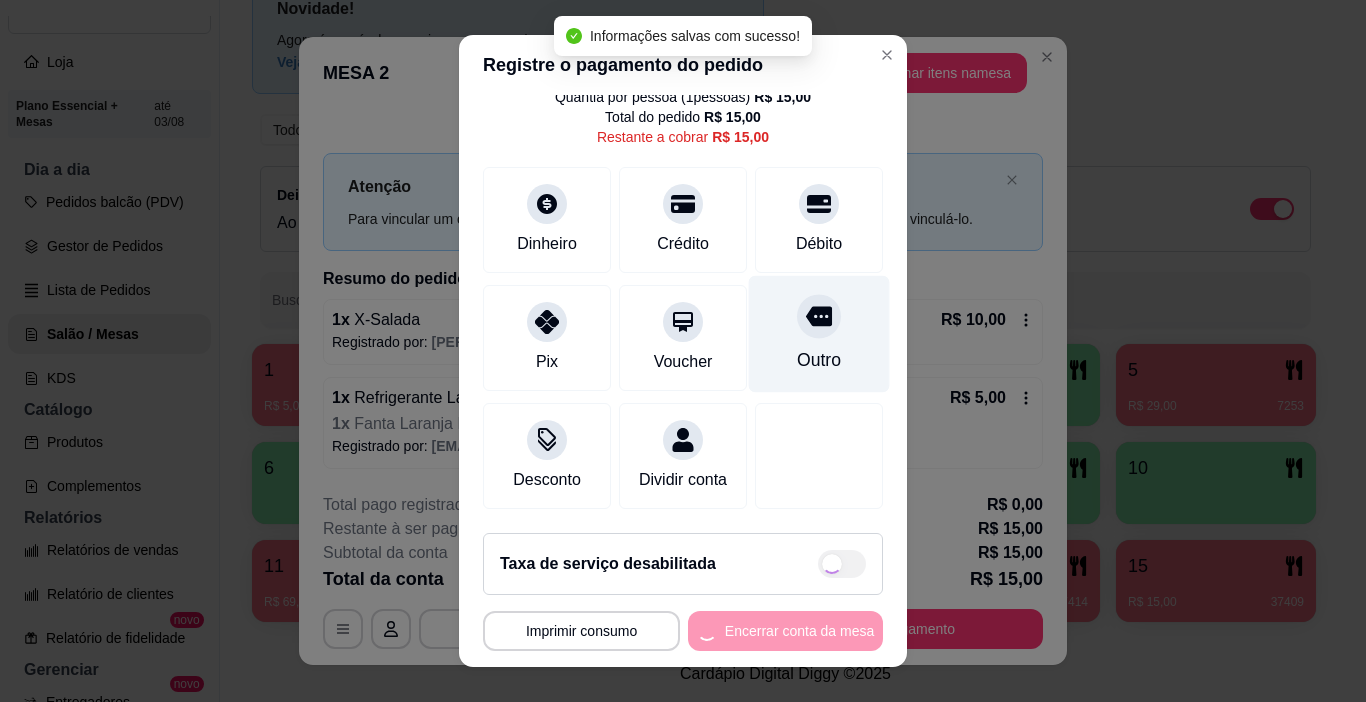 type on "R$ 0,00" 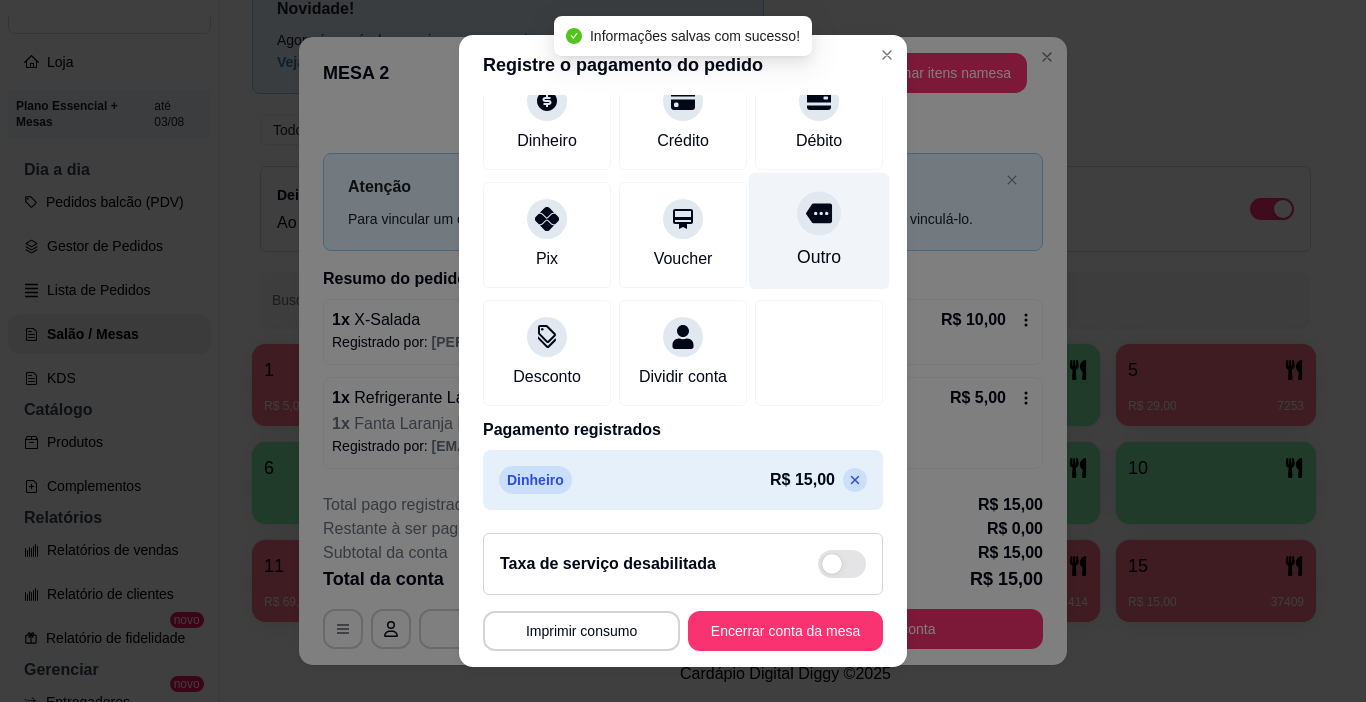scroll, scrollTop: 176, scrollLeft: 0, axis: vertical 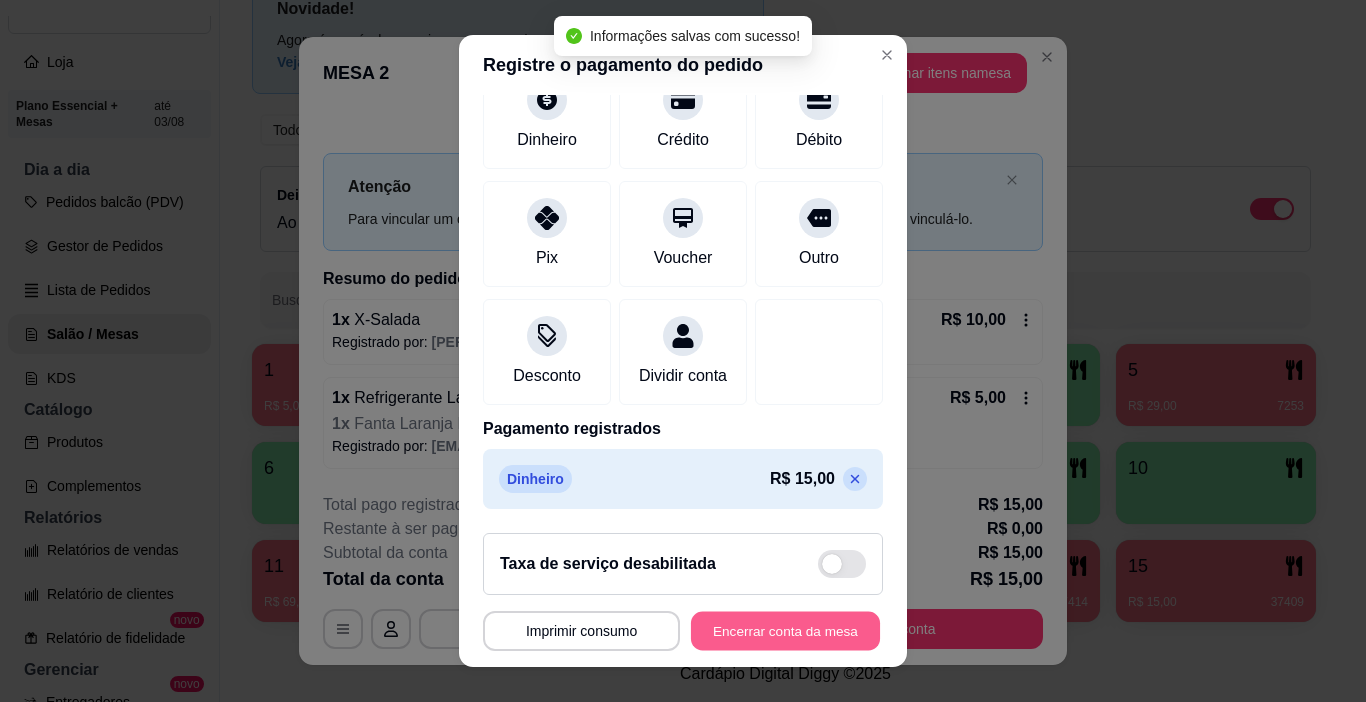 click on "Encerrar conta da mesa" at bounding box center (785, 631) 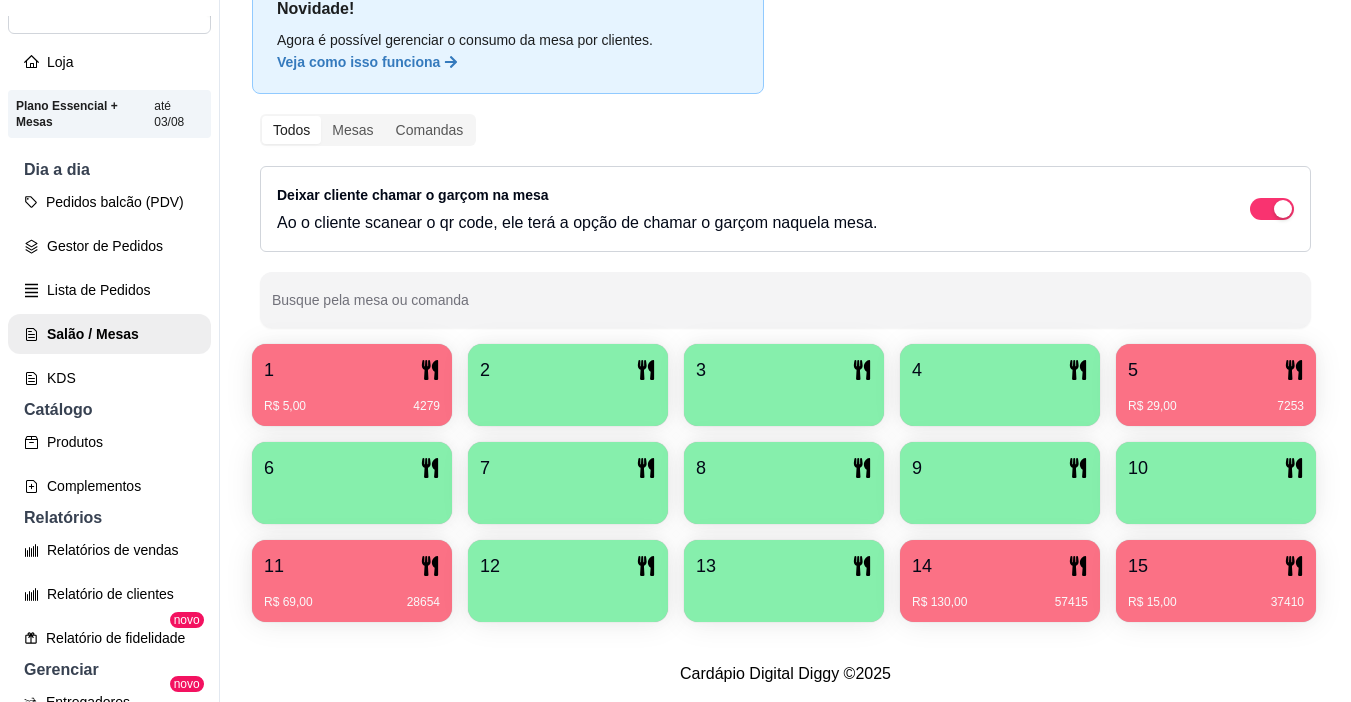 click on "R$ 29,00 7253" at bounding box center (1216, 399) 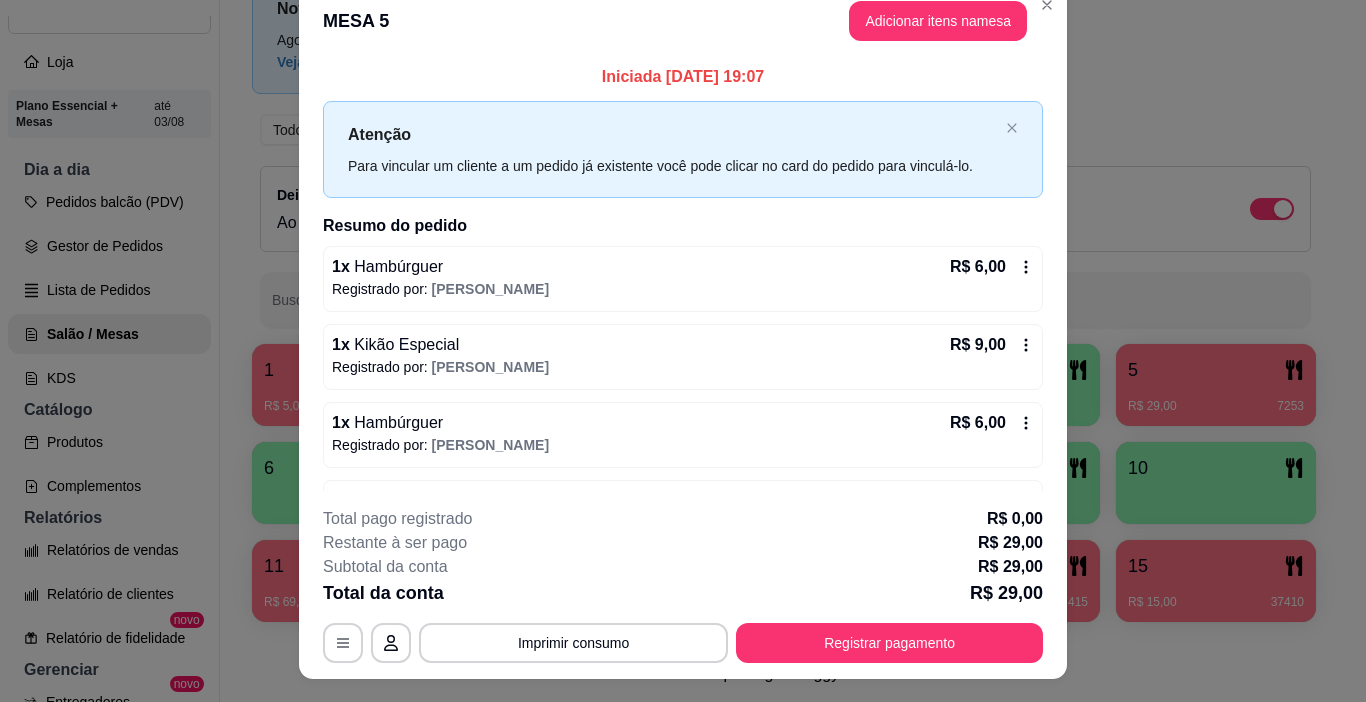 scroll, scrollTop: 0, scrollLeft: 0, axis: both 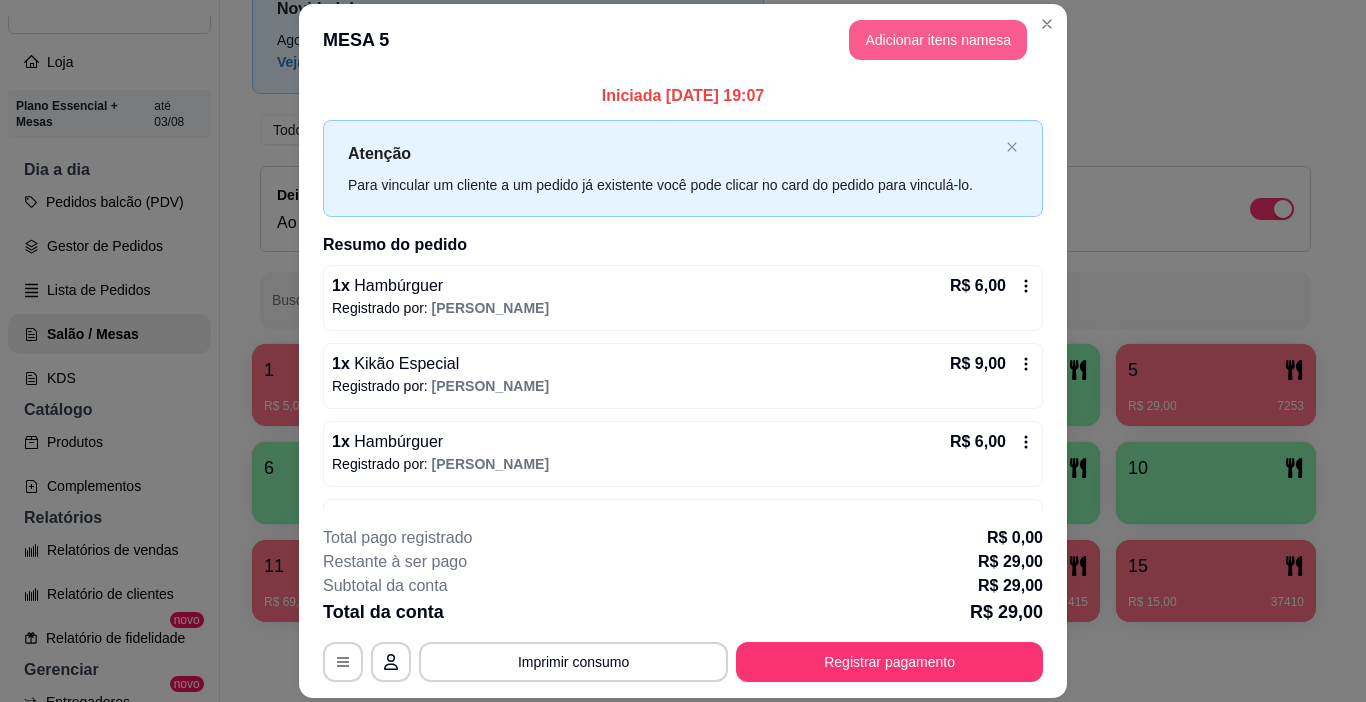 click on "Adicionar itens na  mesa" at bounding box center [938, 40] 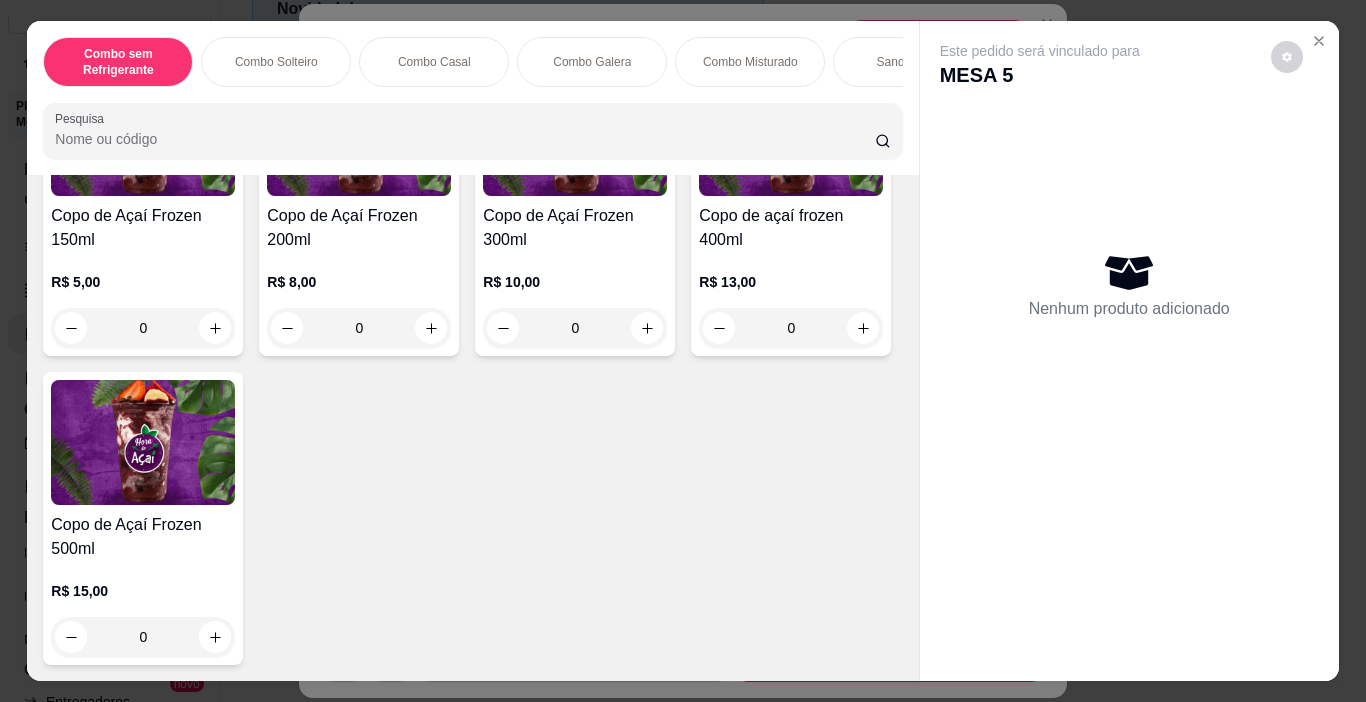 scroll, scrollTop: 4700, scrollLeft: 0, axis: vertical 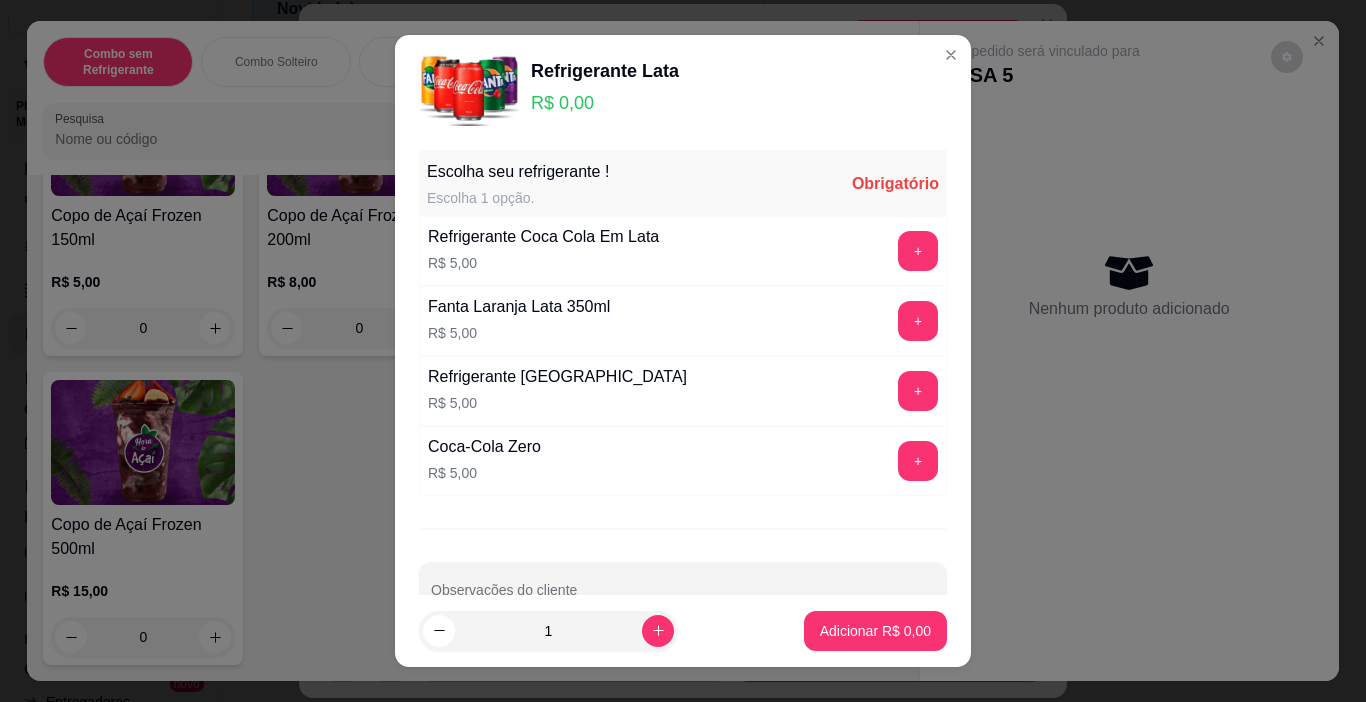 click on "+" at bounding box center (918, 321) 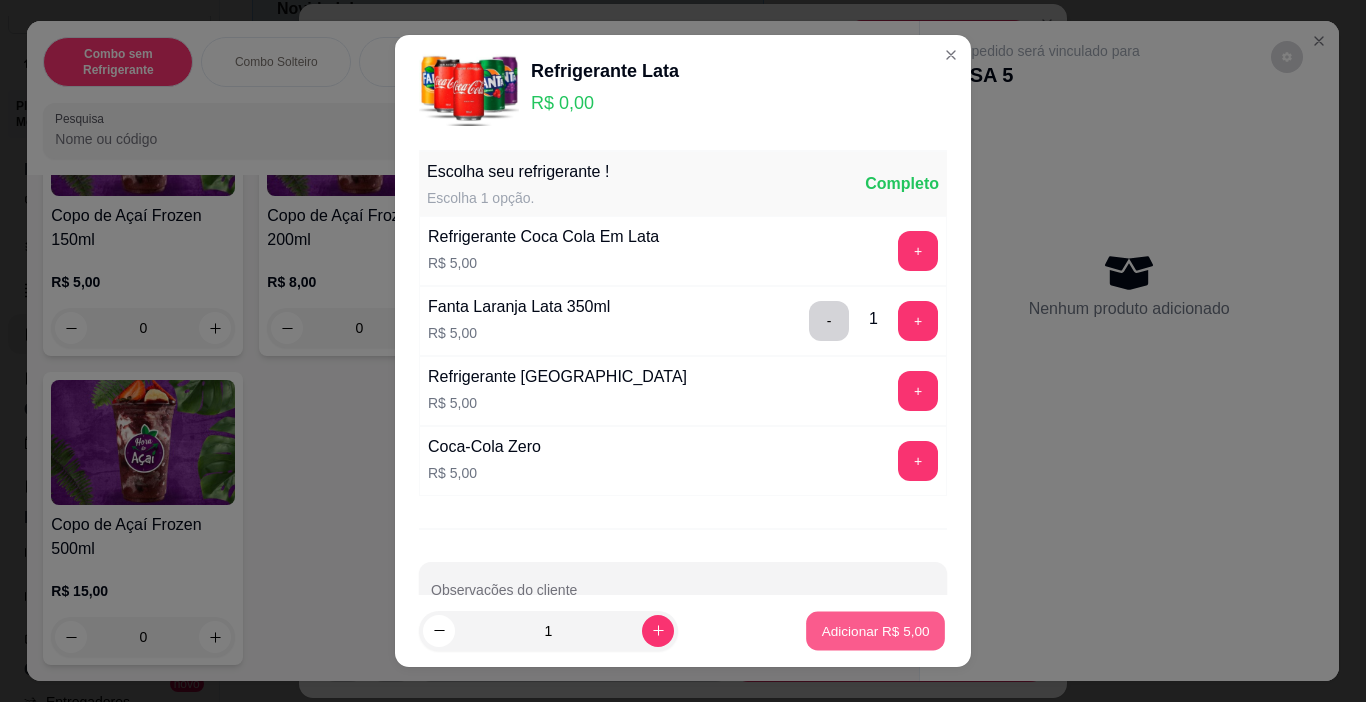 click on "Adicionar   R$ 5,00" at bounding box center [875, 631] 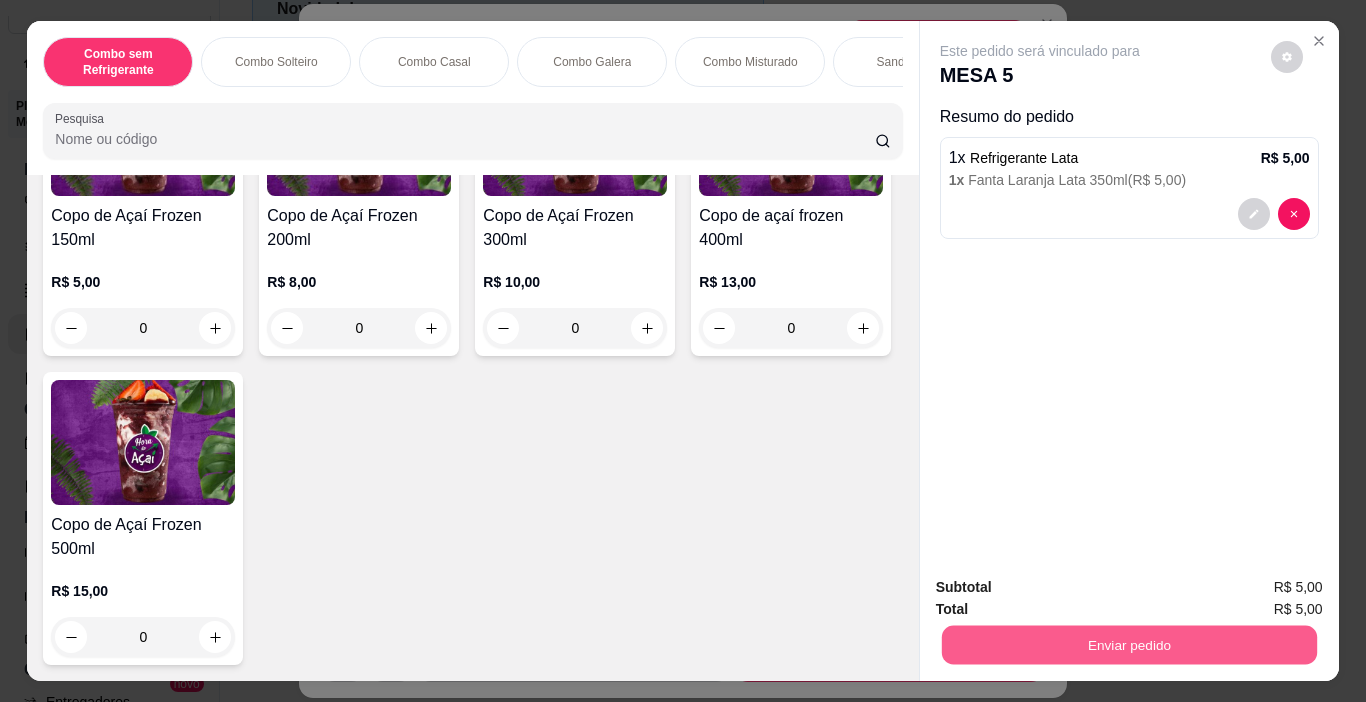 click on "Enviar pedido" at bounding box center (1128, 645) 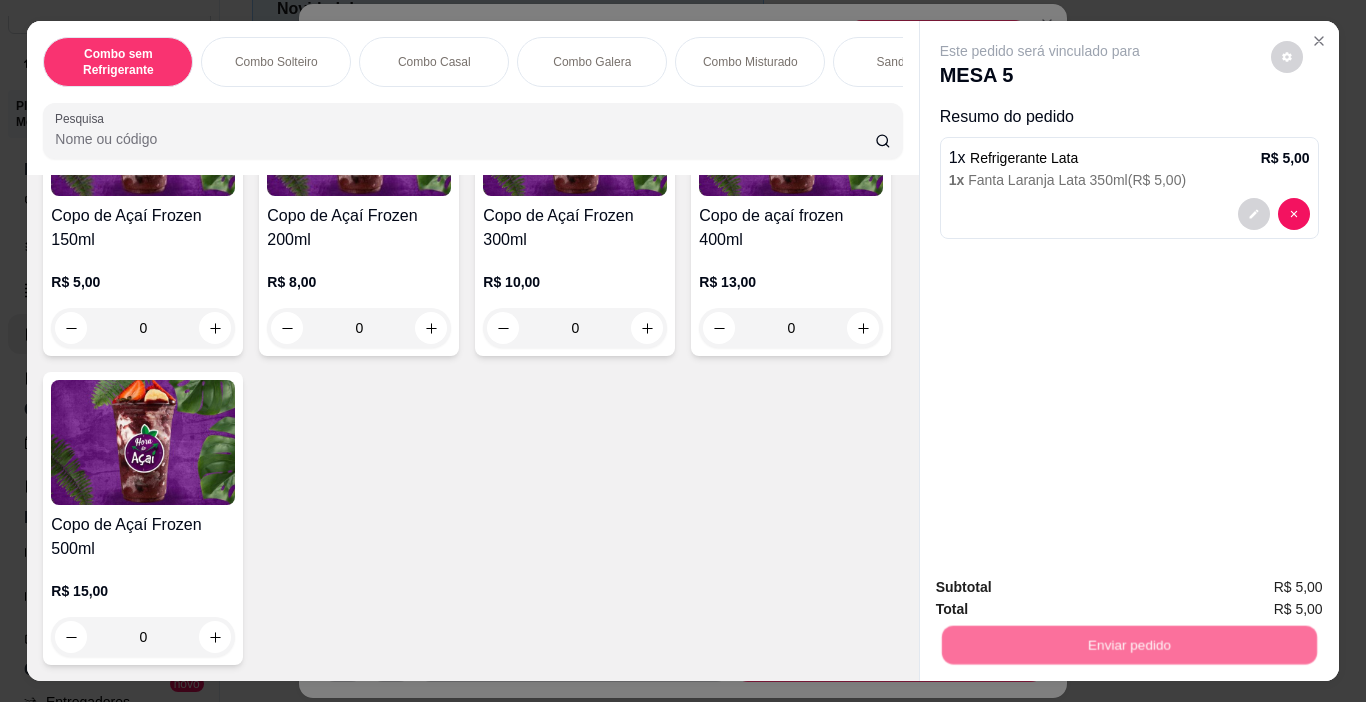 click on "Não registrar e enviar pedido" at bounding box center [1063, 588] 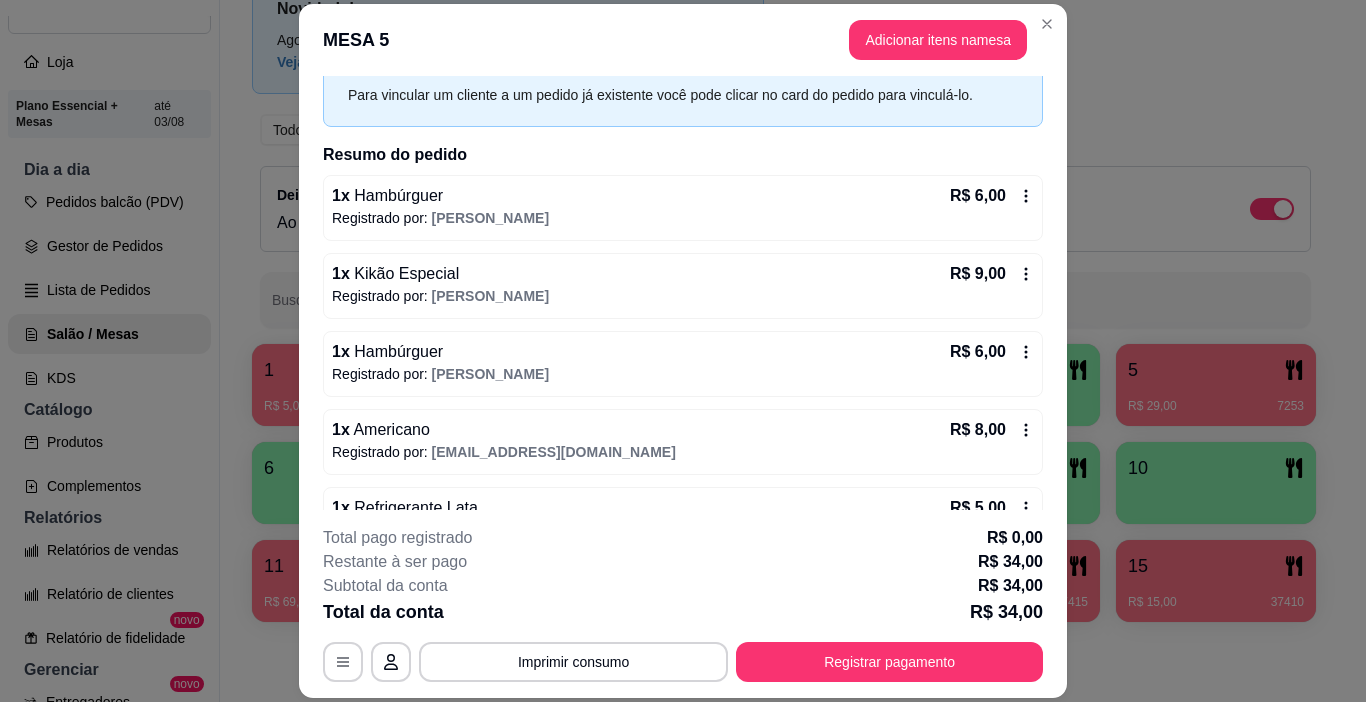 scroll, scrollTop: 166, scrollLeft: 0, axis: vertical 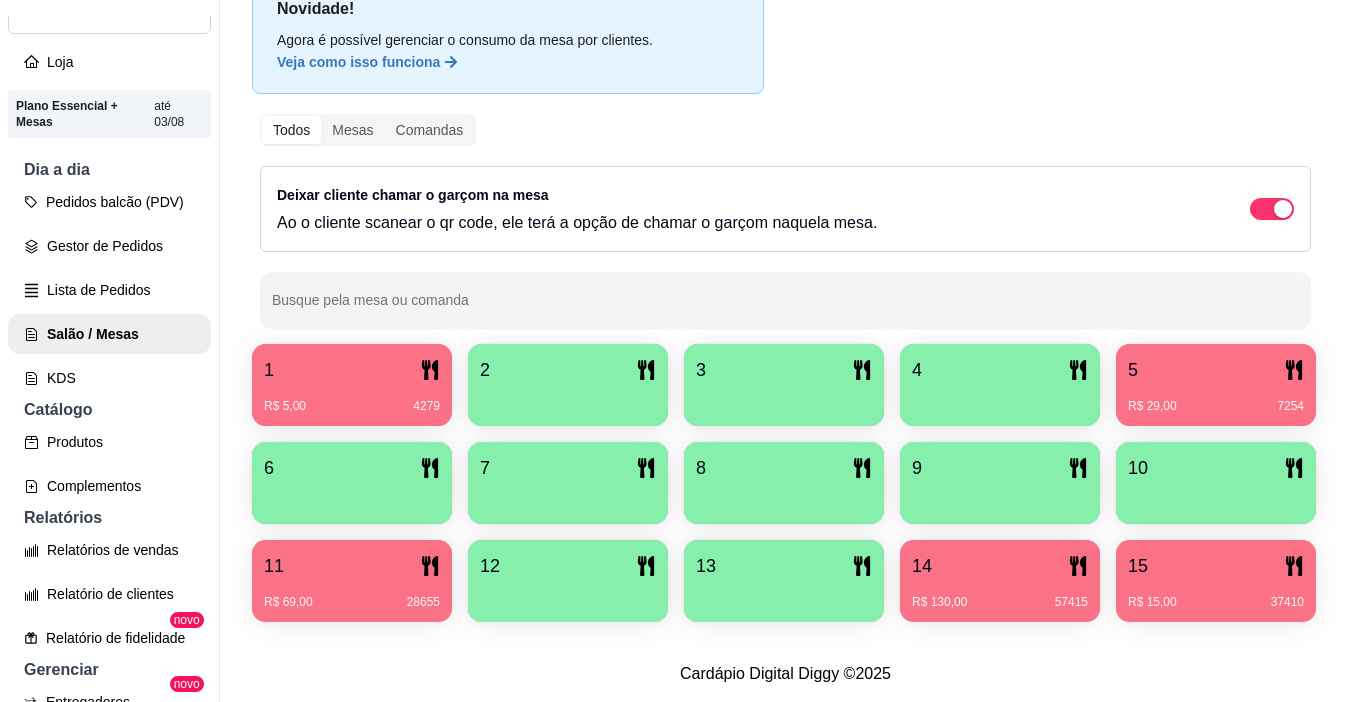 click on "R$ 29,00 7254" at bounding box center (1216, 406) 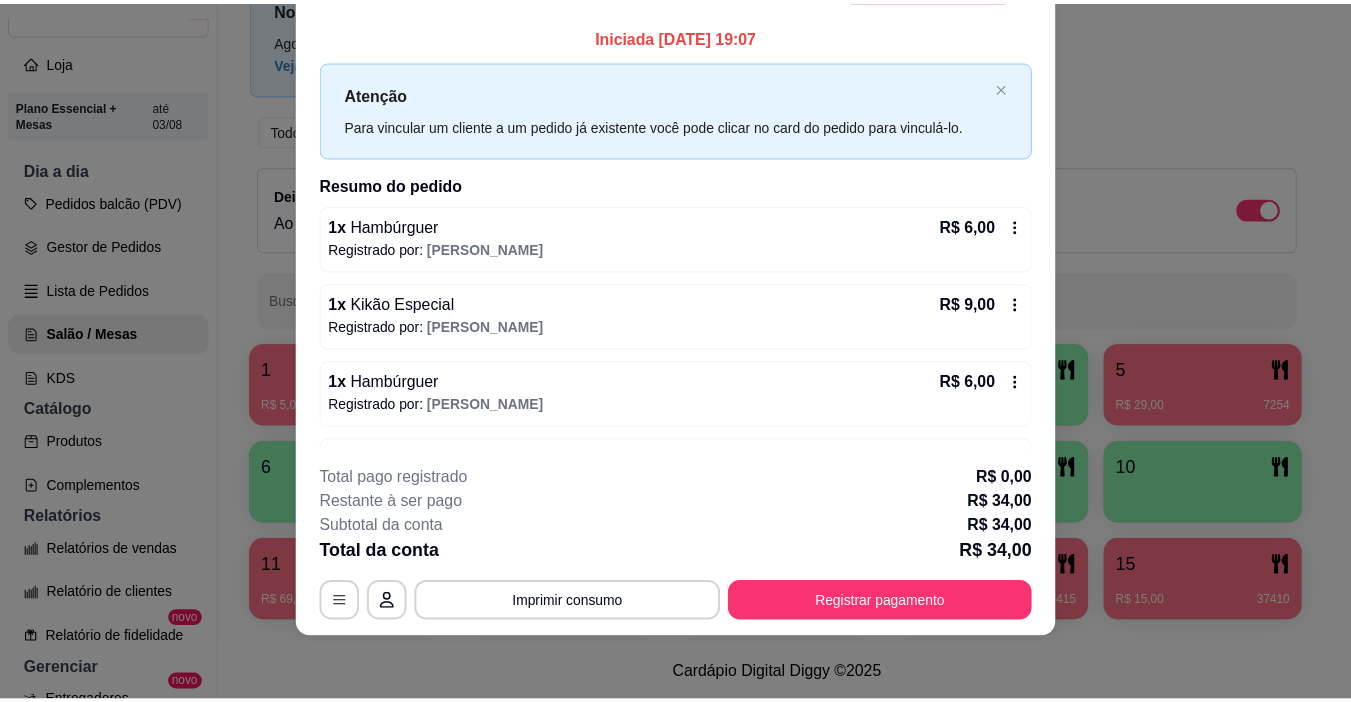scroll, scrollTop: 0, scrollLeft: 0, axis: both 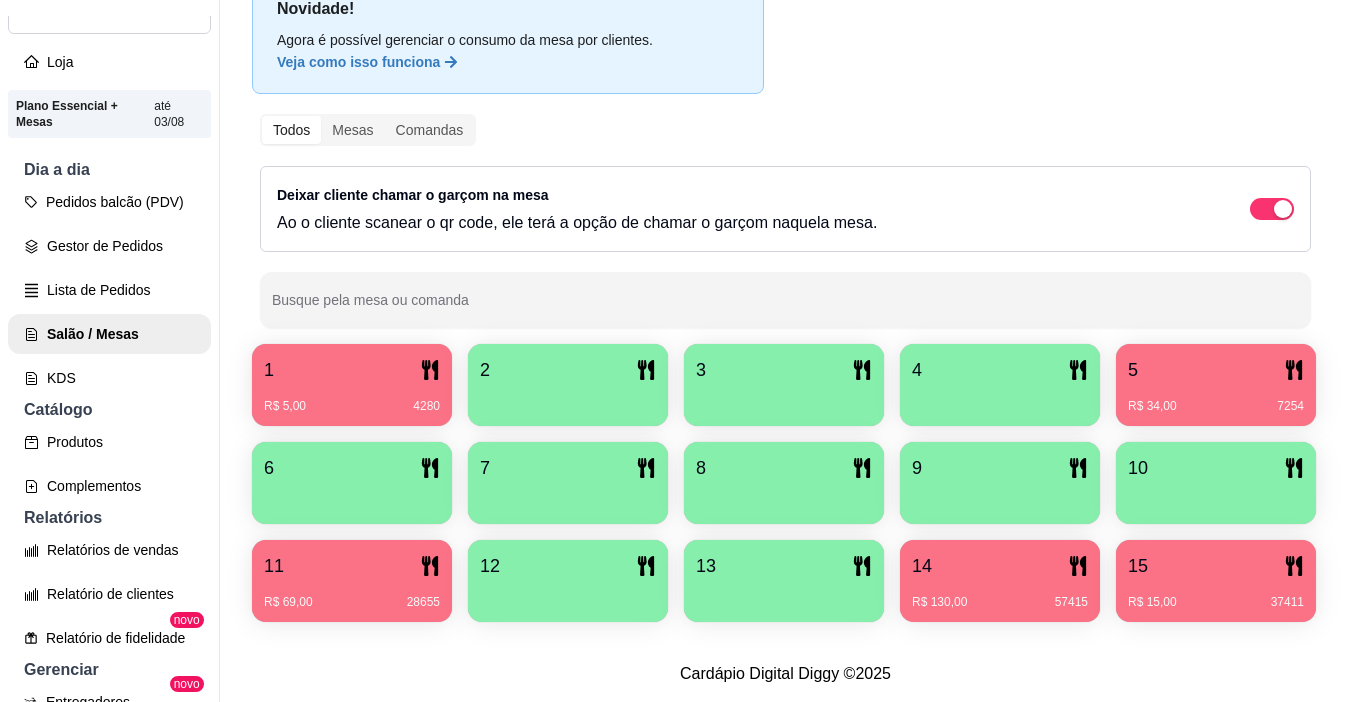 click on "Relatórios de vendas" at bounding box center [109, 550] 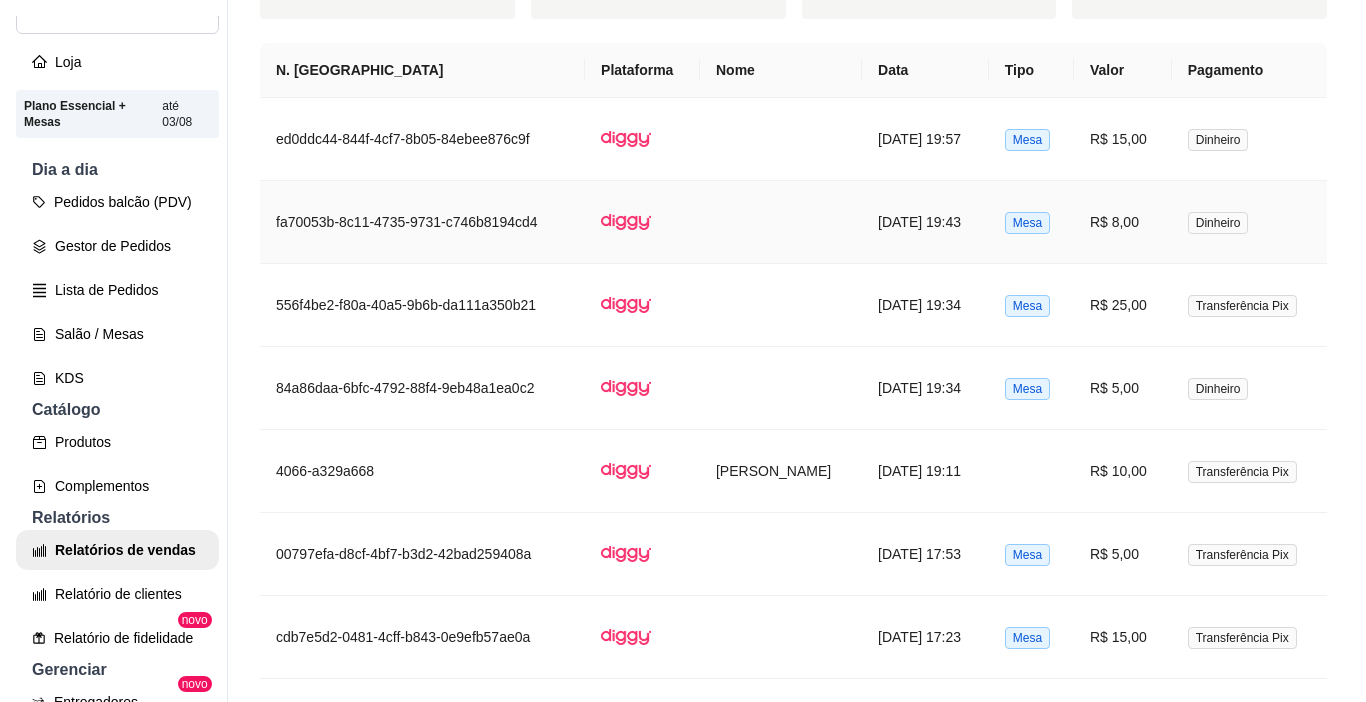 scroll, scrollTop: 600, scrollLeft: 0, axis: vertical 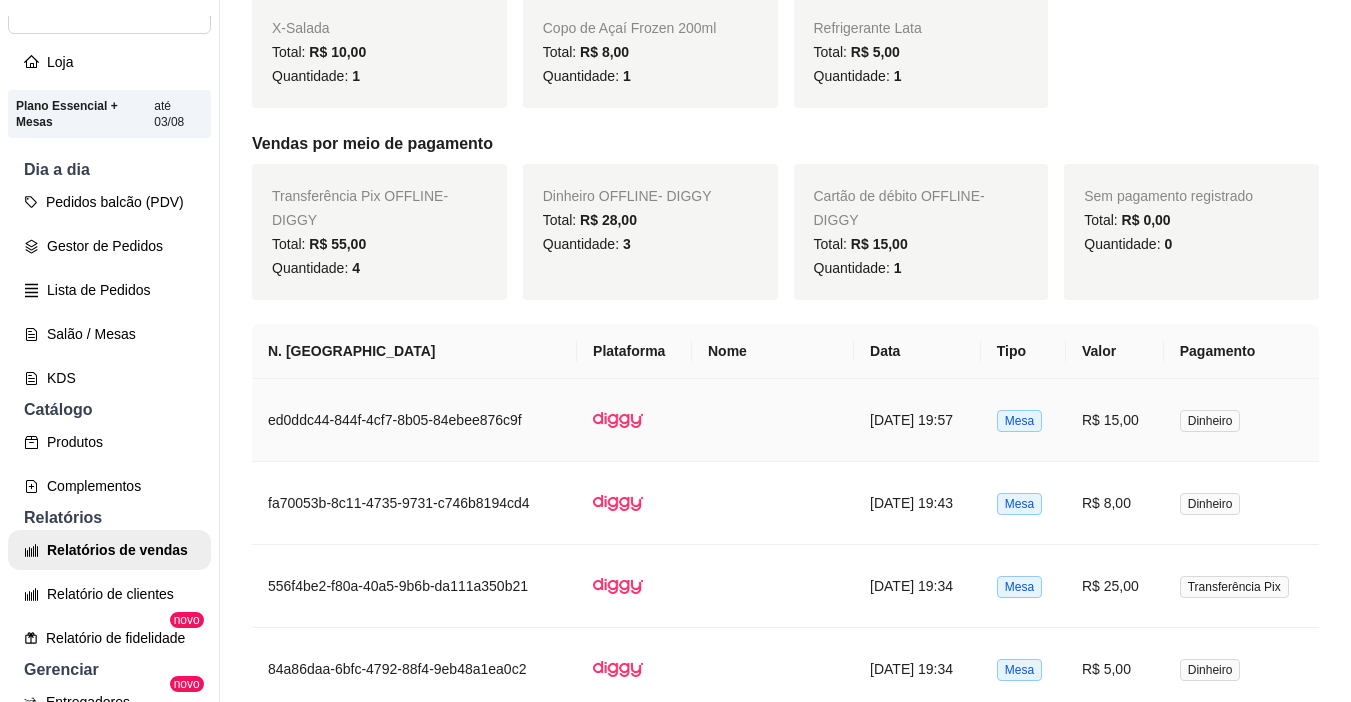 click on "R$ 15,00" at bounding box center (1115, 420) 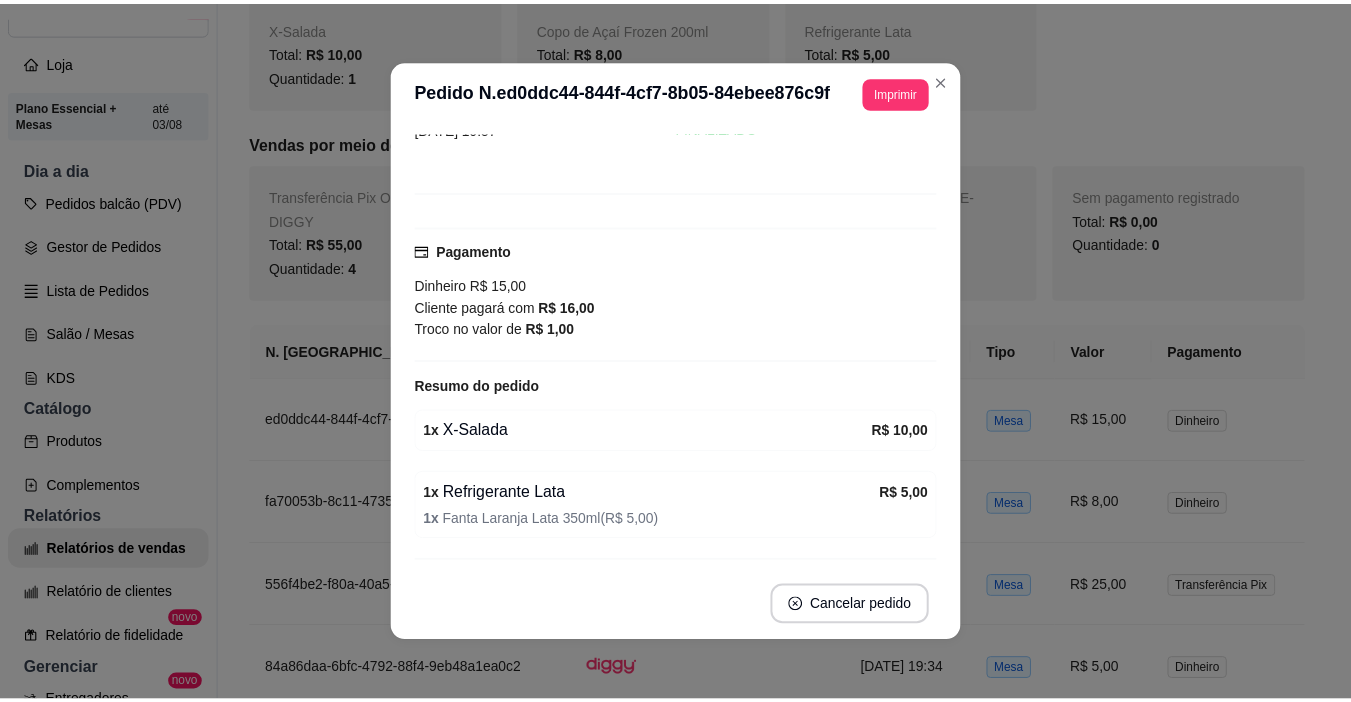 scroll, scrollTop: 157, scrollLeft: 0, axis: vertical 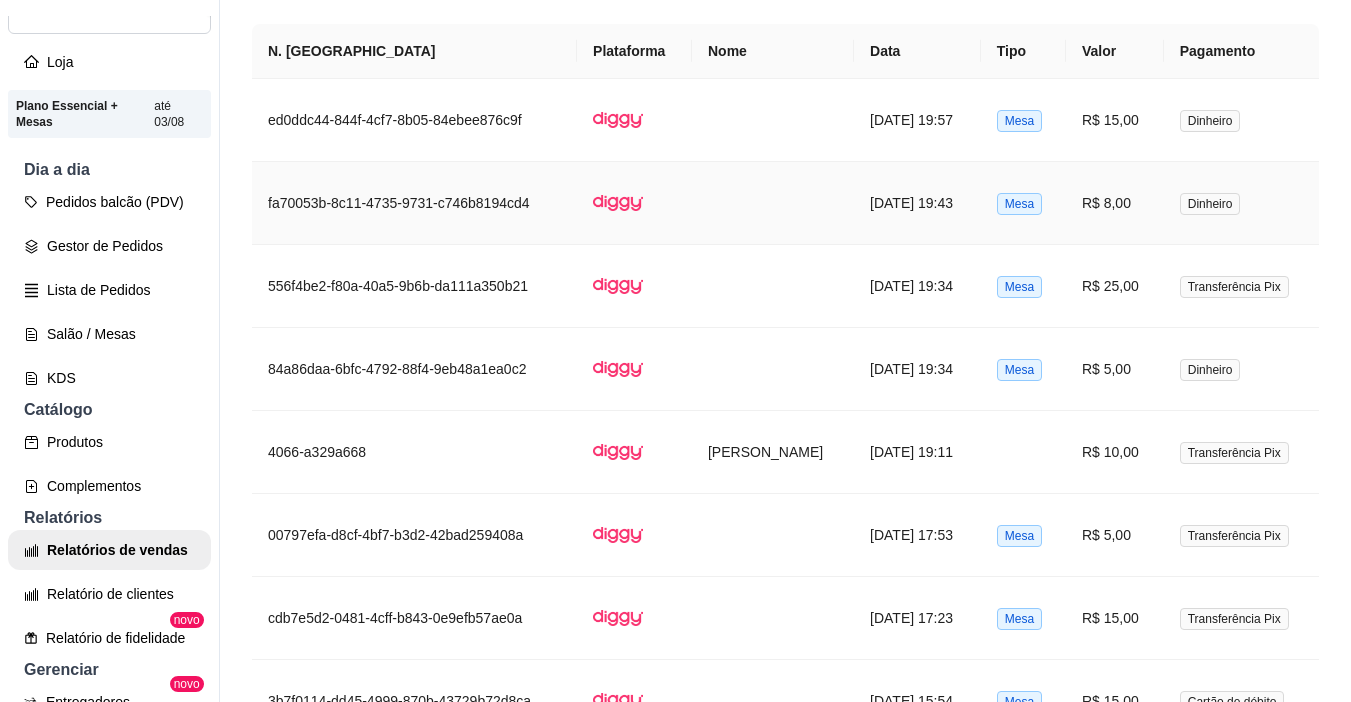 click on "R$ 8,00" at bounding box center (1115, 203) 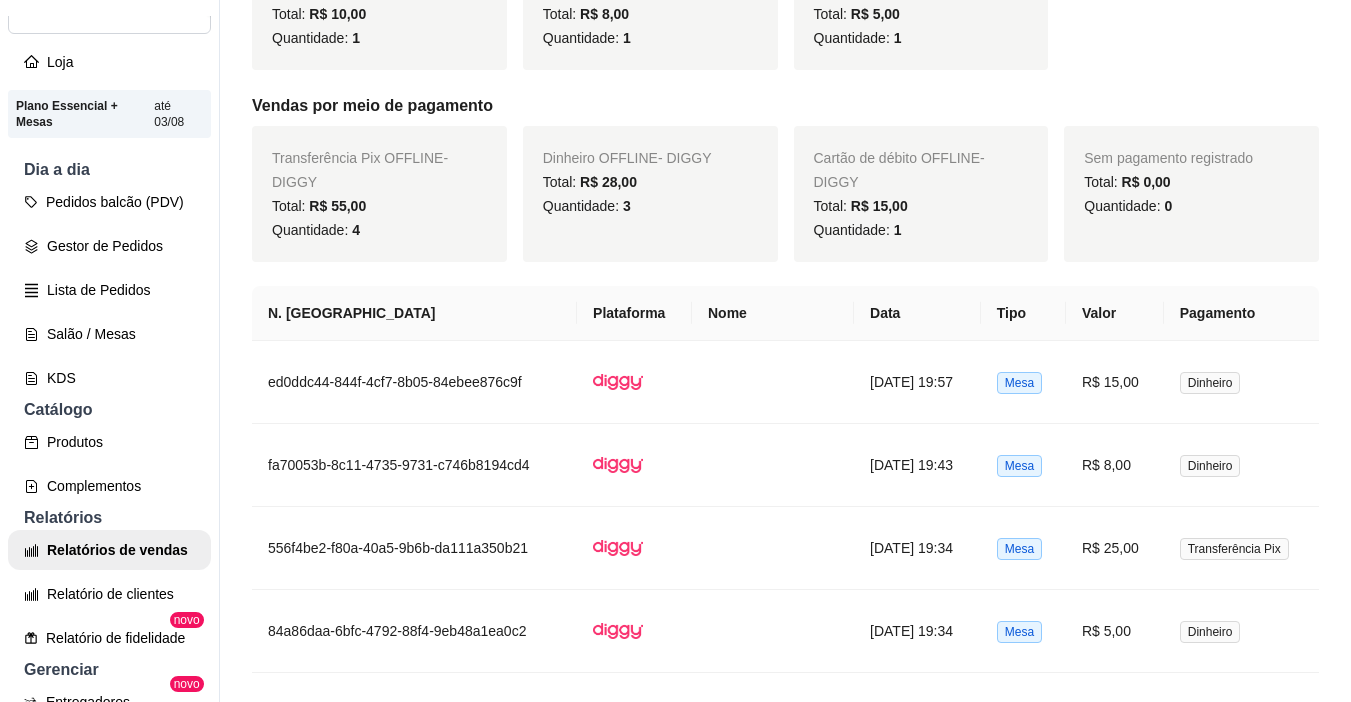 scroll, scrollTop: 300, scrollLeft: 0, axis: vertical 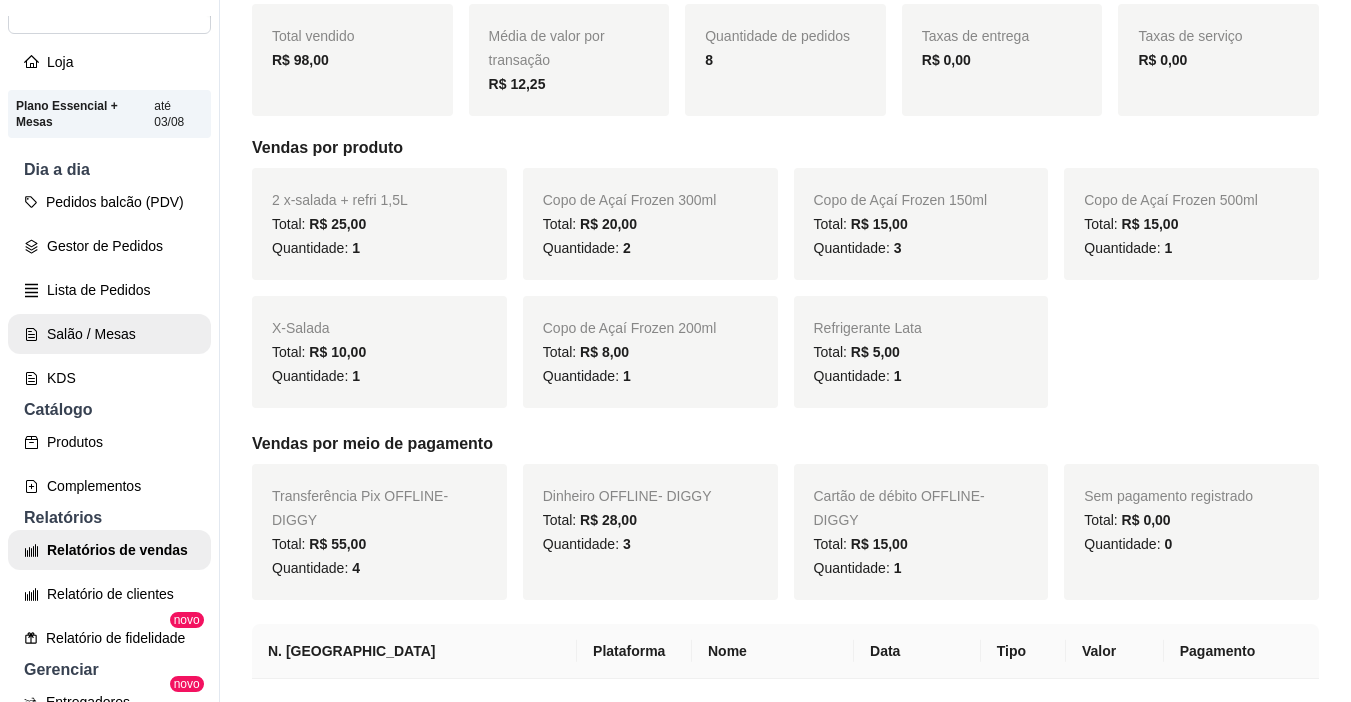 click on "Salão / Mesas" at bounding box center [109, 334] 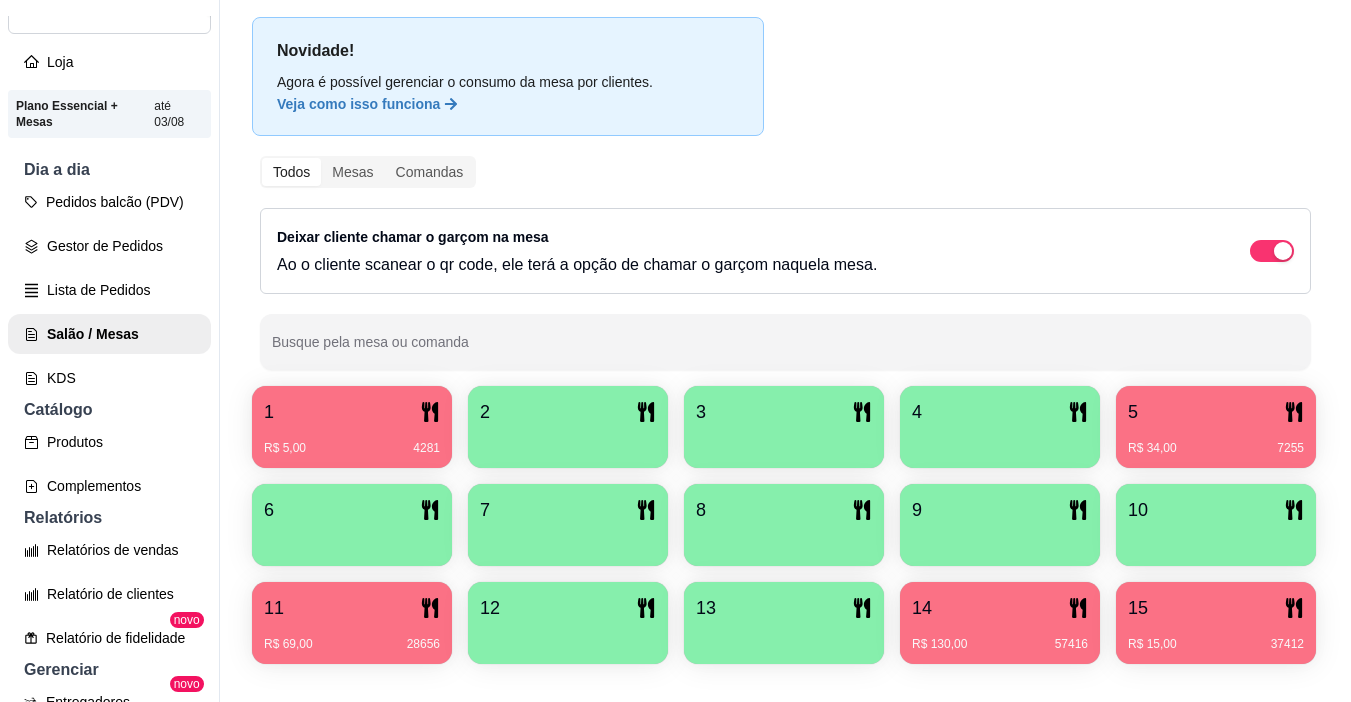 scroll, scrollTop: 0, scrollLeft: 0, axis: both 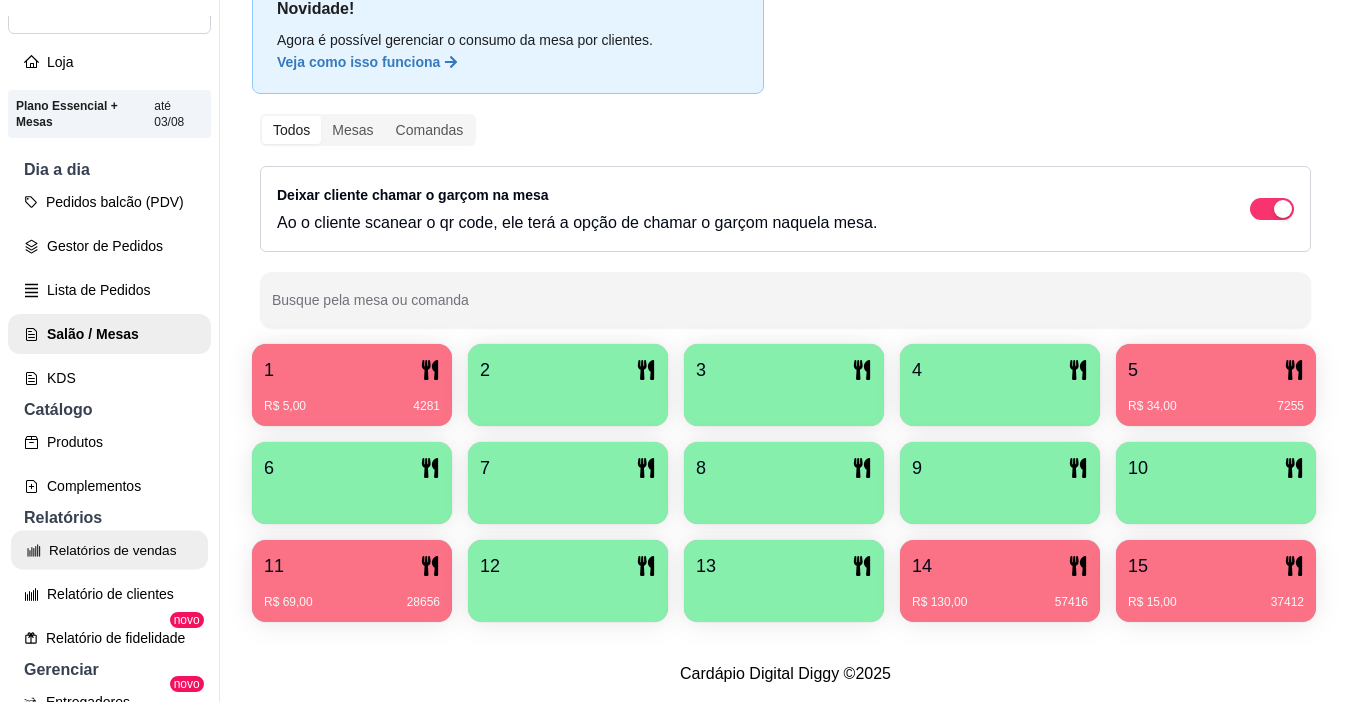 click on "Relatórios de vendas" at bounding box center [109, 550] 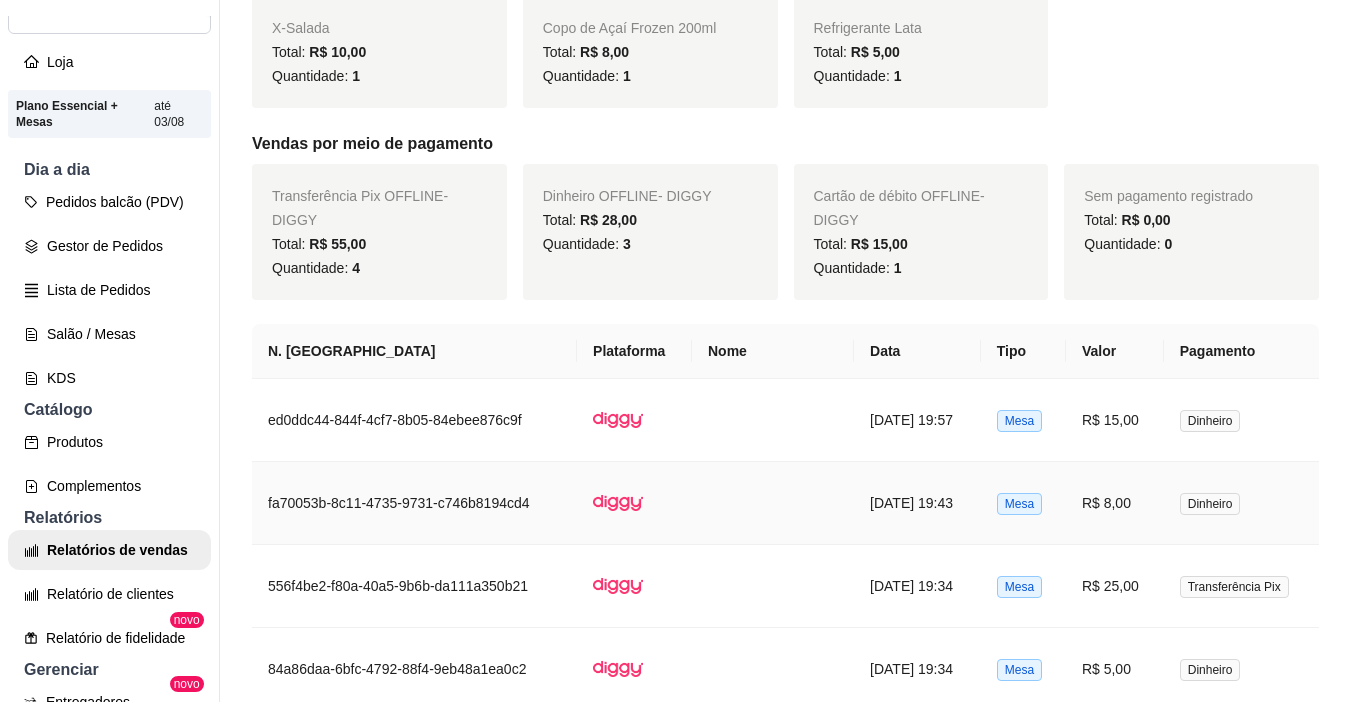 scroll, scrollTop: 0, scrollLeft: 0, axis: both 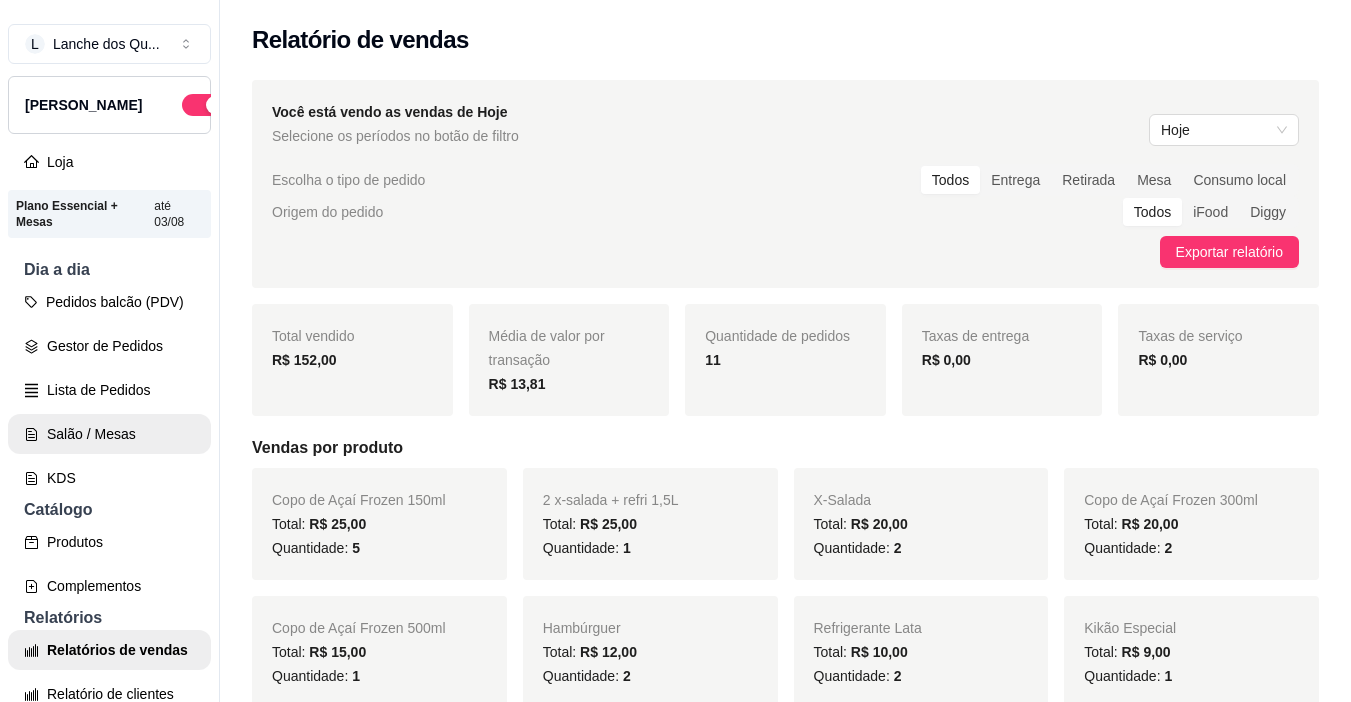 click on "Salão / Mesas" at bounding box center (109, 434) 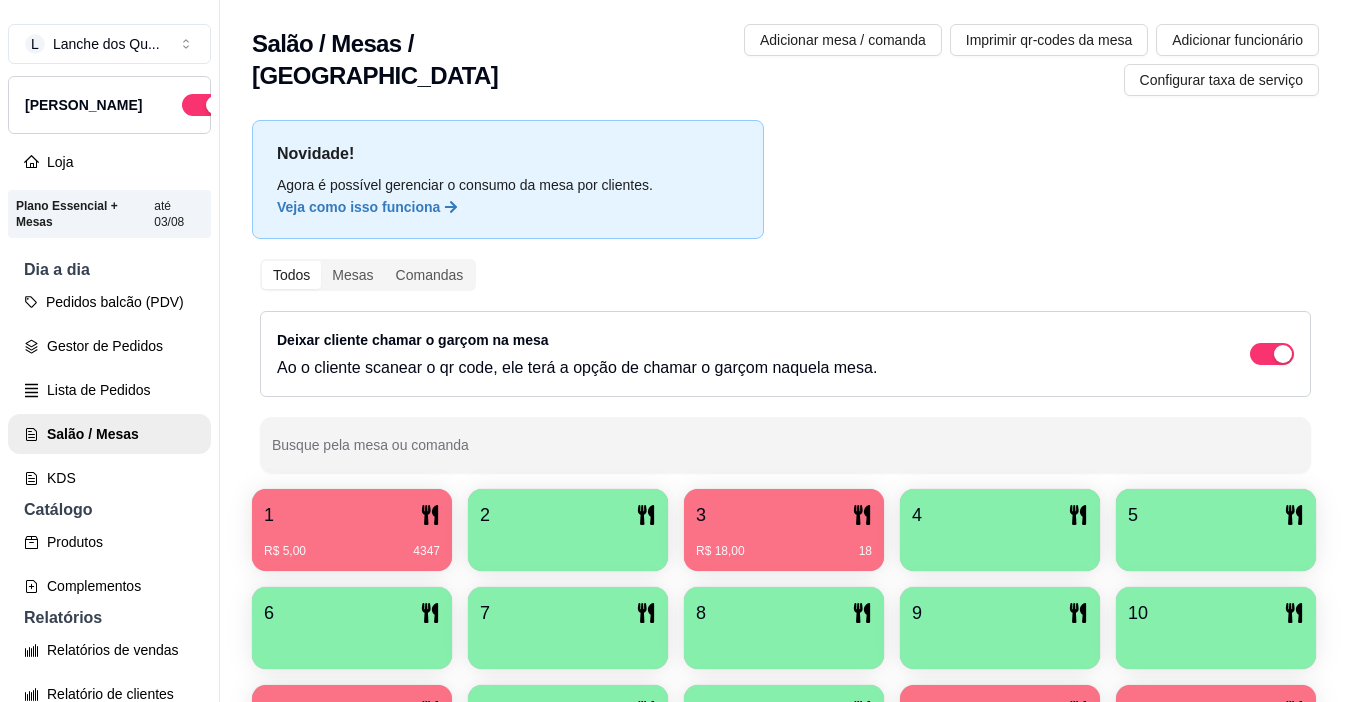 click on "R$ 18,00 18" at bounding box center [784, 544] 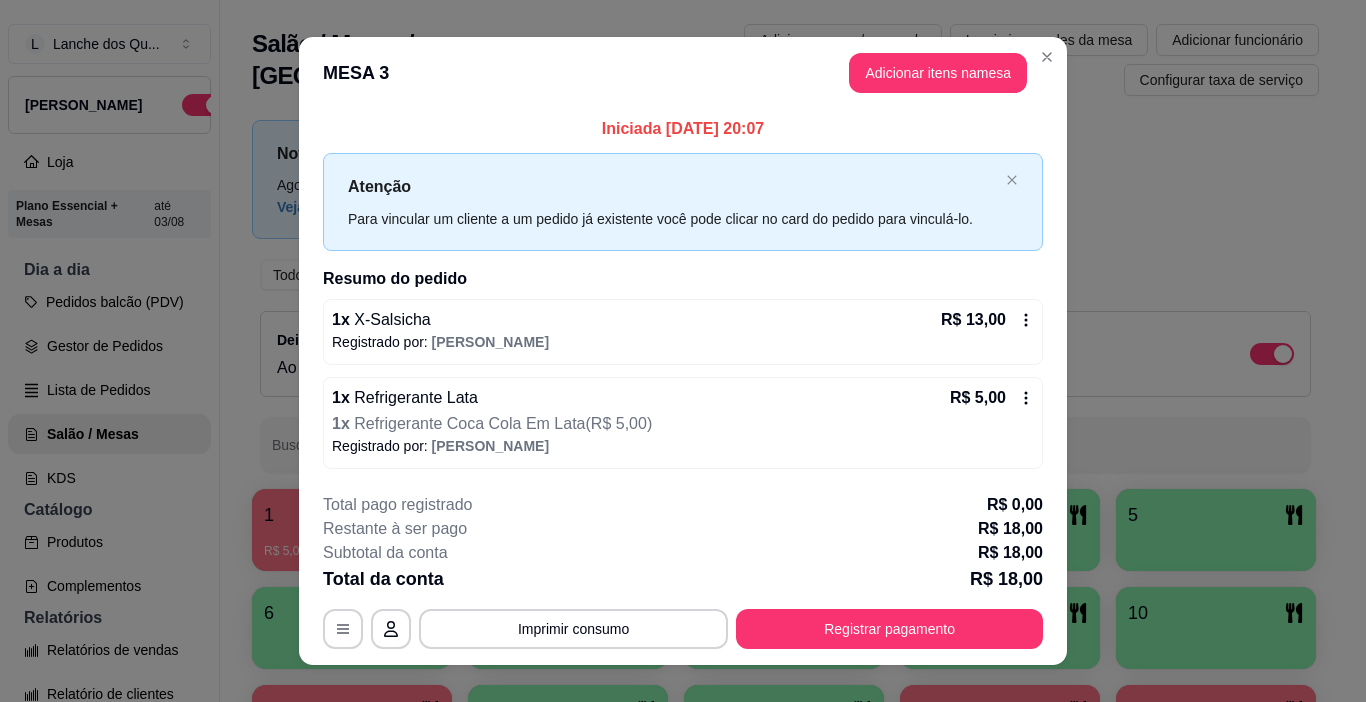 click on "Iniciada   [DATE] 20:07 Atenção Para vincular um cliente a um pedido já existente você pode clicar no card do pedido para vinculá-lo. Resumo do pedido 1 x   X-Salsicha R$ 13,00 Registrado por:   [PERSON_NAME] 1 x   Refrigerante Lata R$ 5,00 1 x   Refrigerante Coca Cola Em Lata  ( R$ 5,00 ) Registrado por:   [PERSON_NAME]" at bounding box center [683, 292] 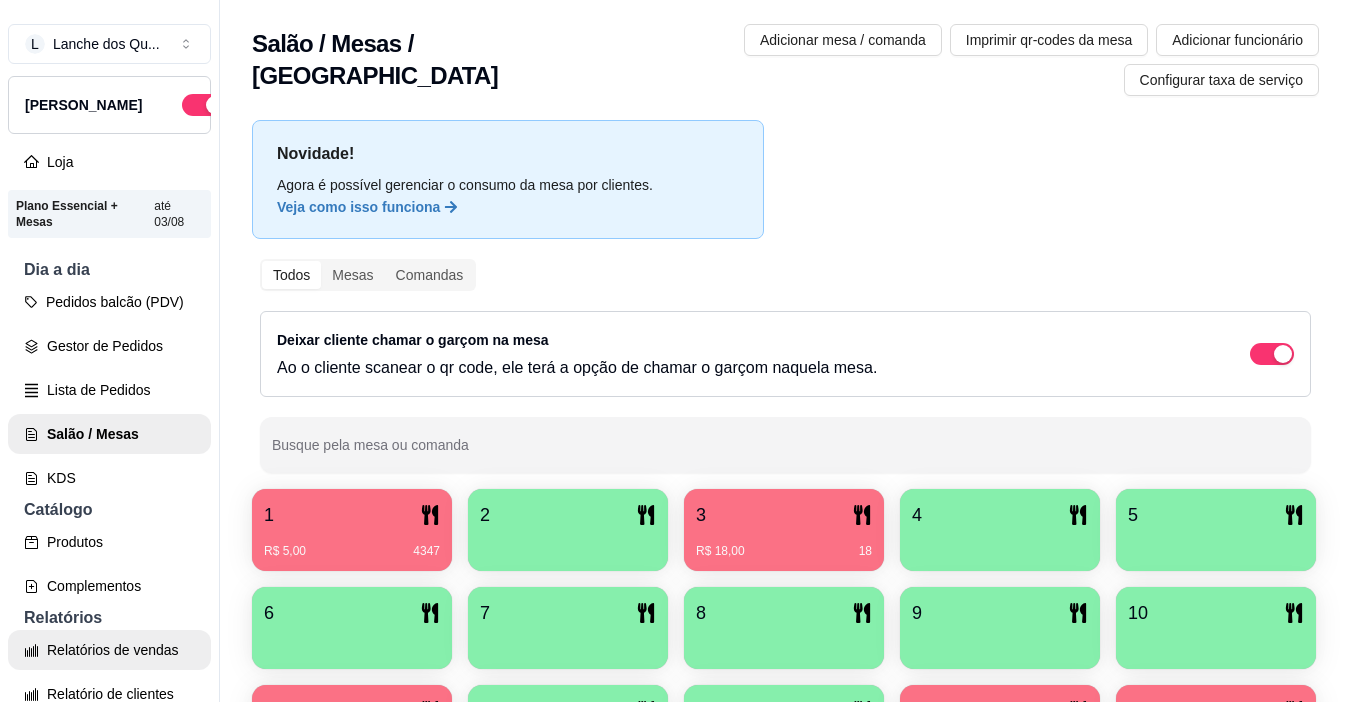 click on "Relatórios de vendas" at bounding box center [109, 650] 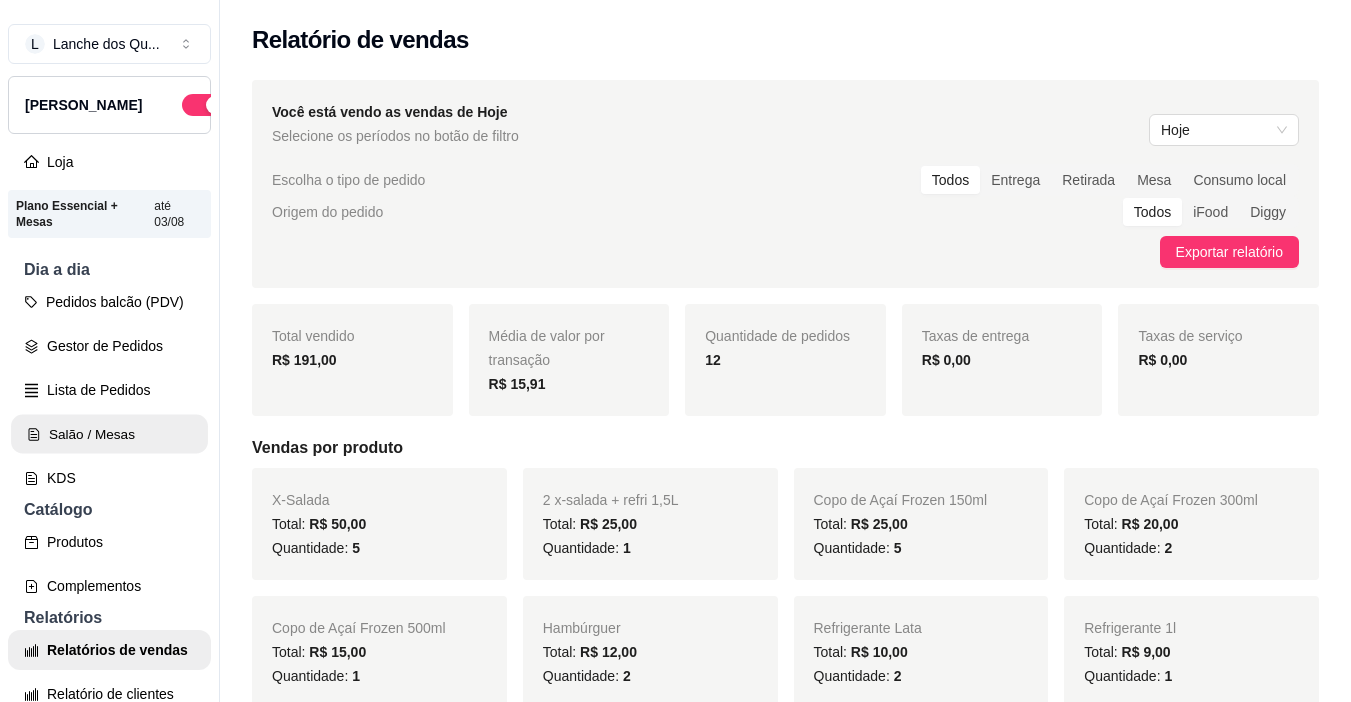 click on "Salão / Mesas" at bounding box center (109, 434) 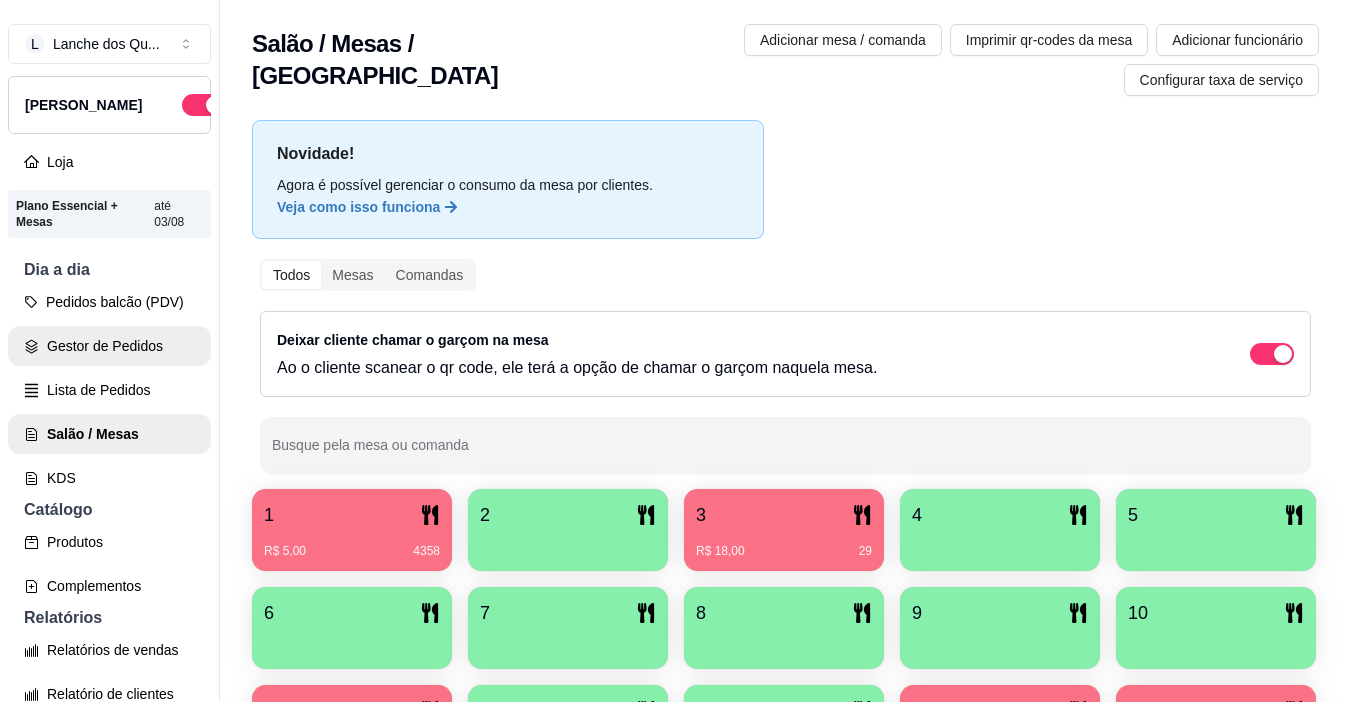 click on "Gestor de Pedidos" at bounding box center (109, 346) 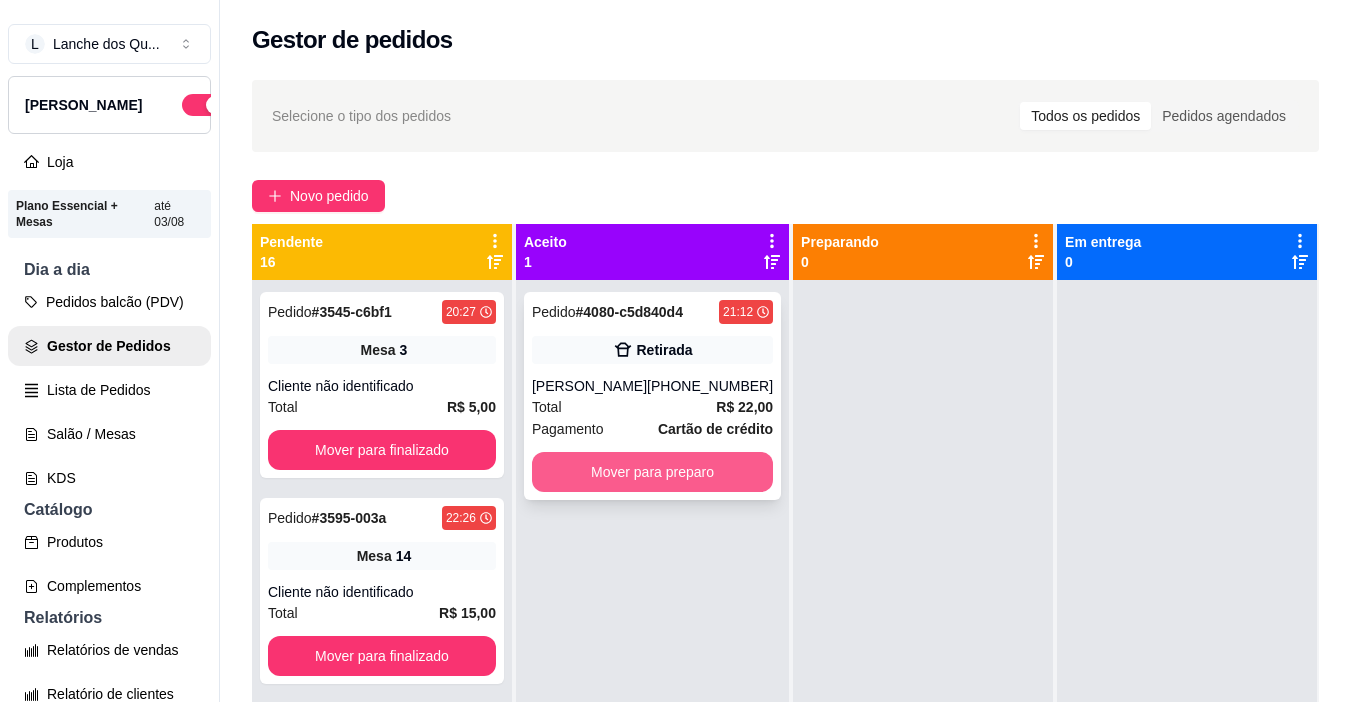 click on "Mover para preparo" at bounding box center [652, 472] 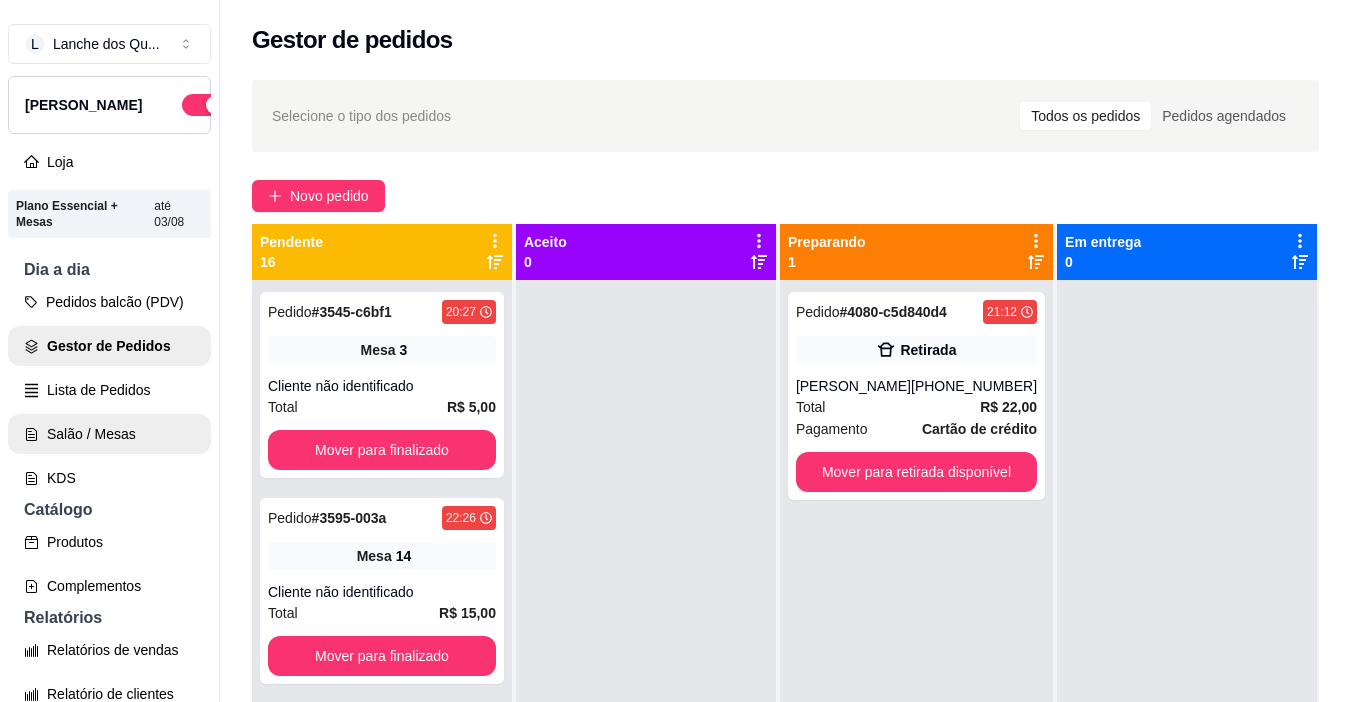 click on "Salão / Mesas" at bounding box center (109, 434) 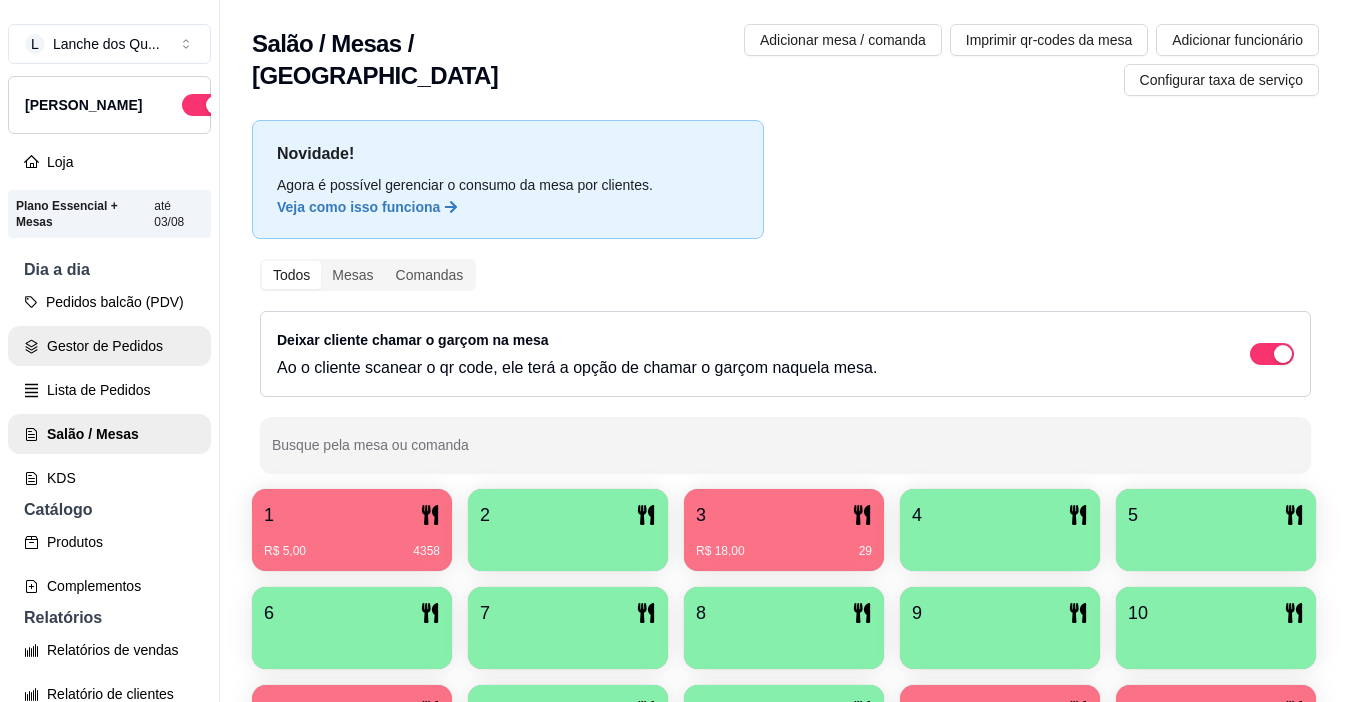 click on "Gestor de Pedidos" at bounding box center [109, 346] 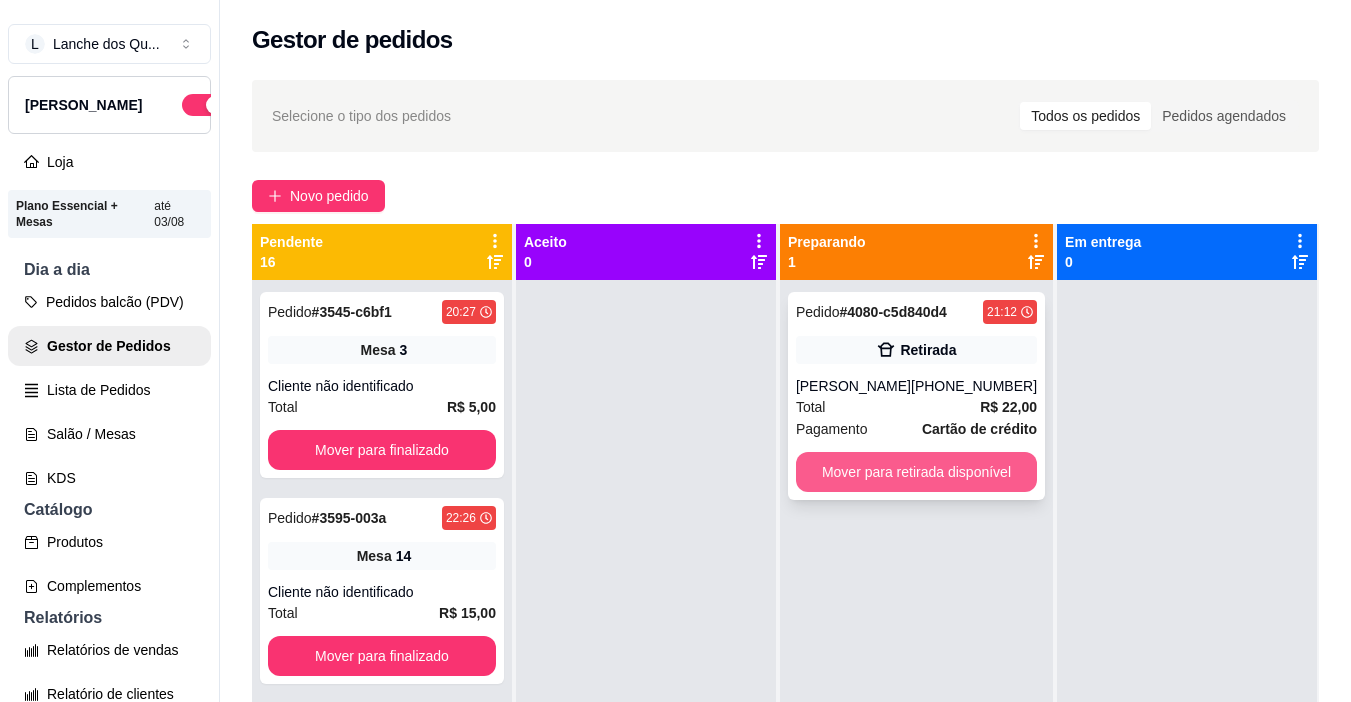 click on "Mover para retirada disponível" at bounding box center [916, 472] 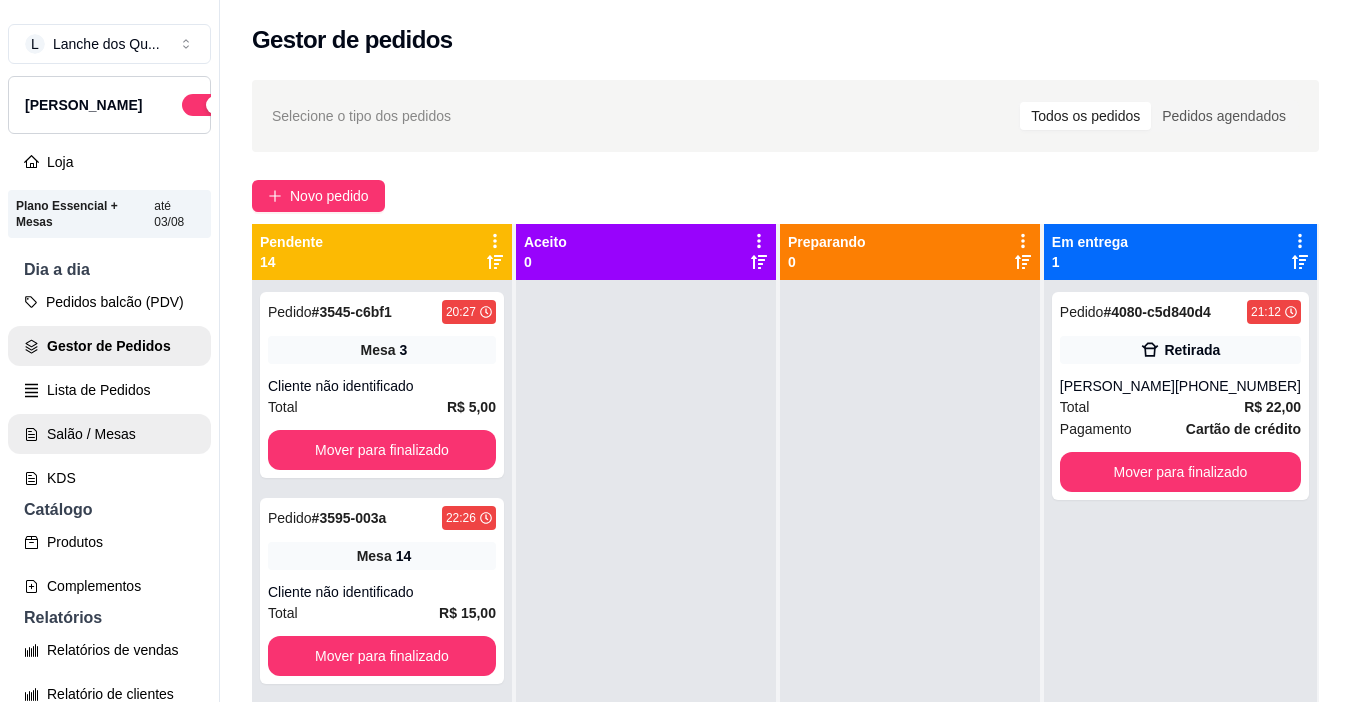 click on "Salão / Mesas" at bounding box center (109, 434) 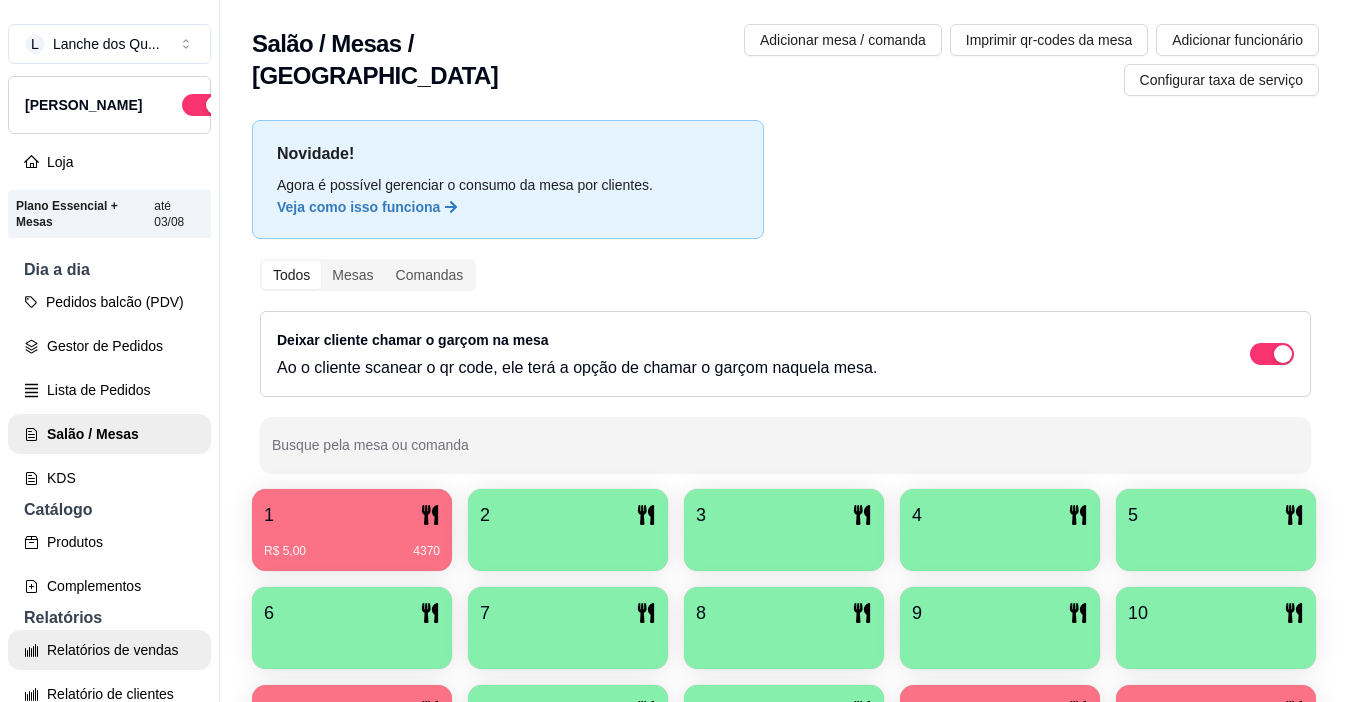click on "Relatórios de vendas" at bounding box center [109, 650] 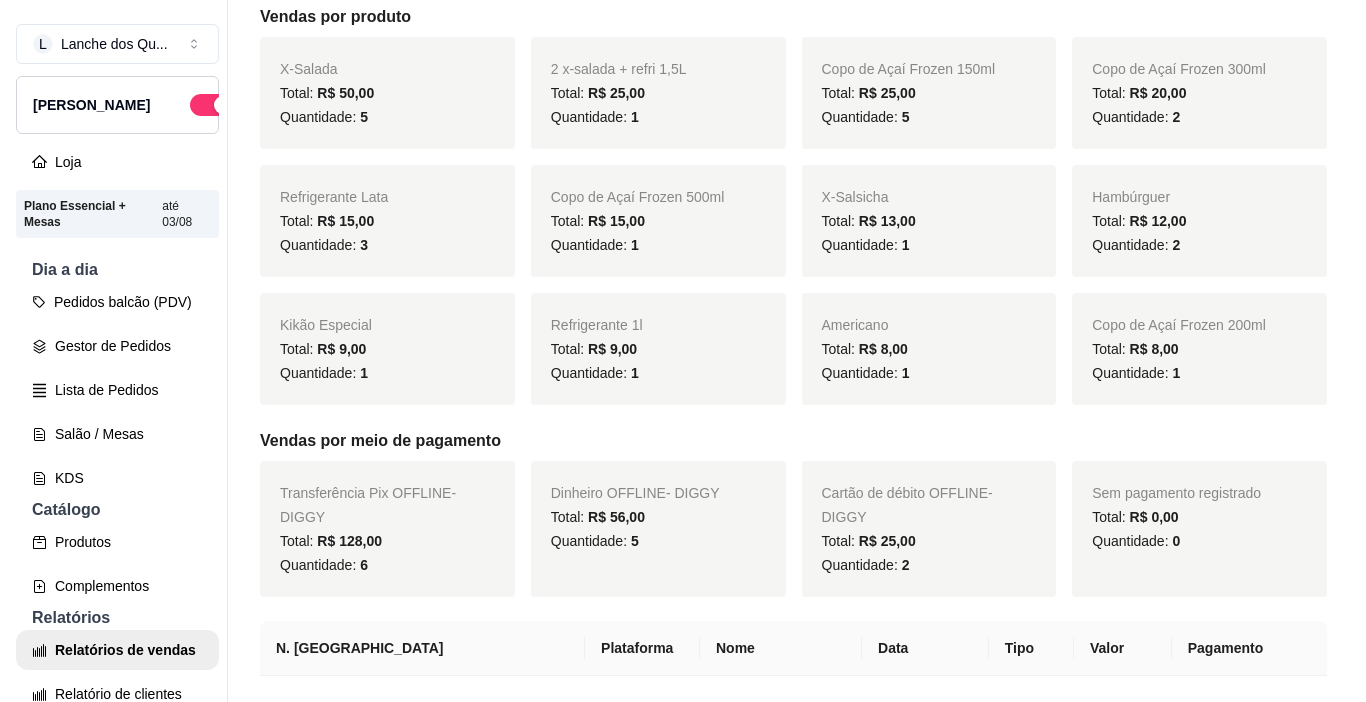 scroll, scrollTop: 600, scrollLeft: 0, axis: vertical 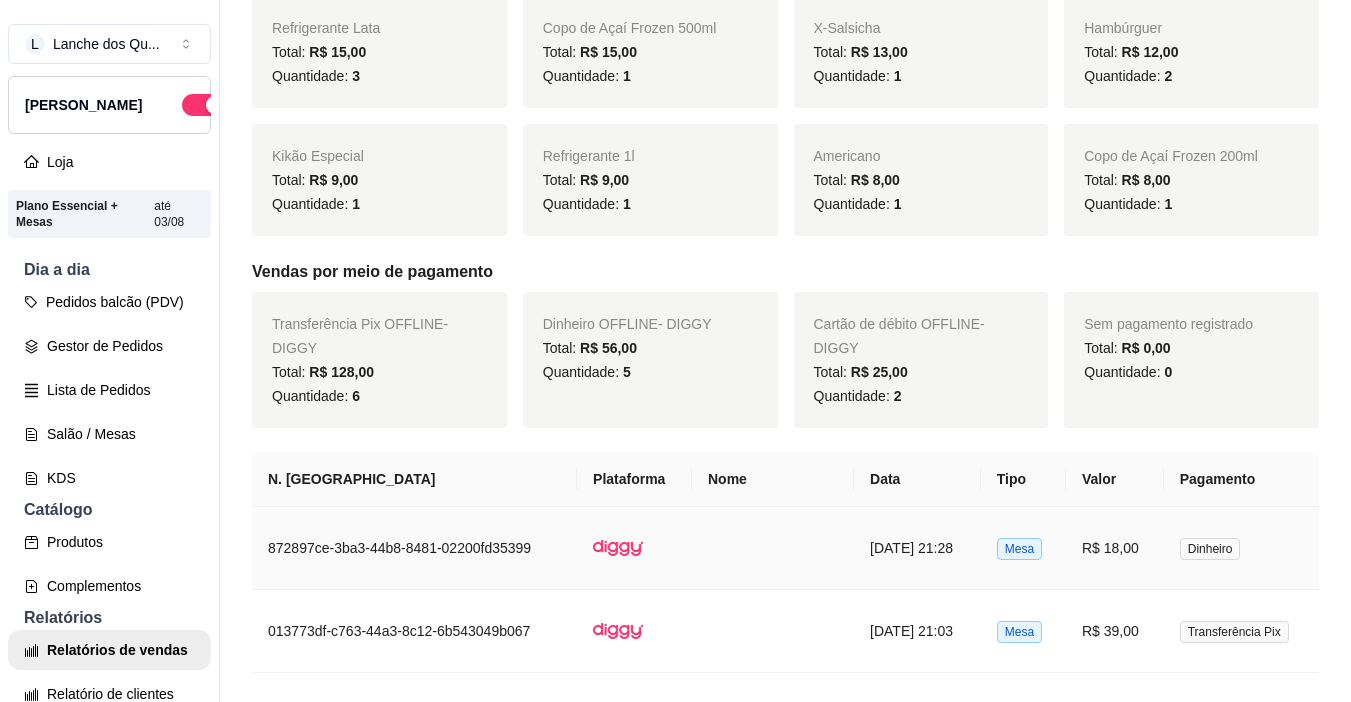 click on "Dinheiro" at bounding box center [1241, 548] 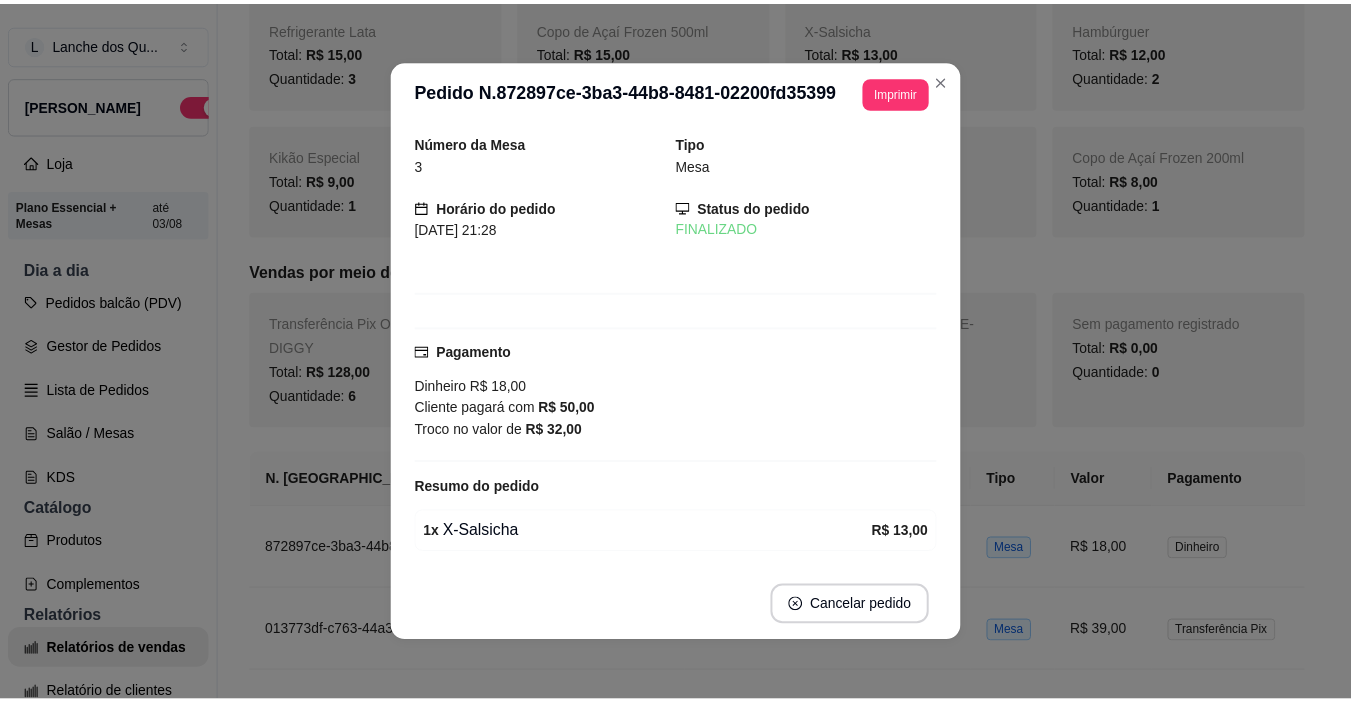 scroll, scrollTop: 157, scrollLeft: 0, axis: vertical 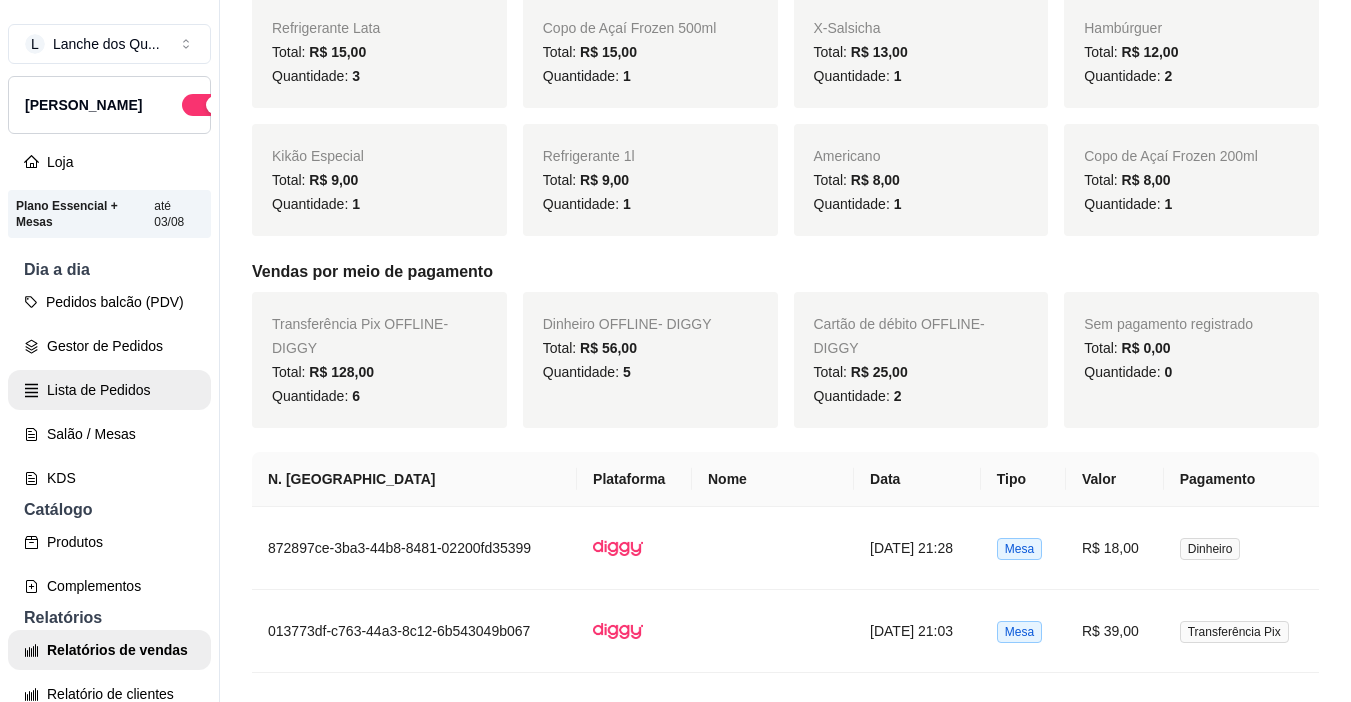 click on "Gestor de Pedidos" at bounding box center (109, 346) 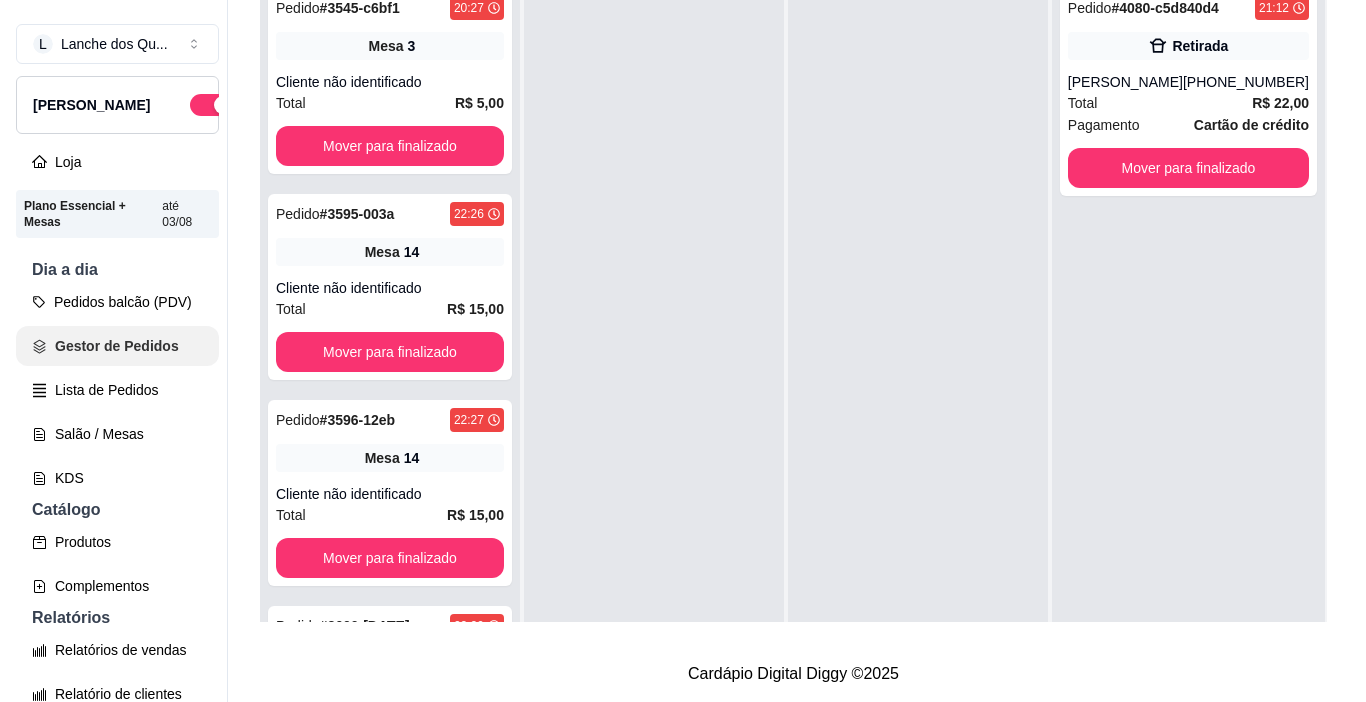 scroll, scrollTop: 0, scrollLeft: 0, axis: both 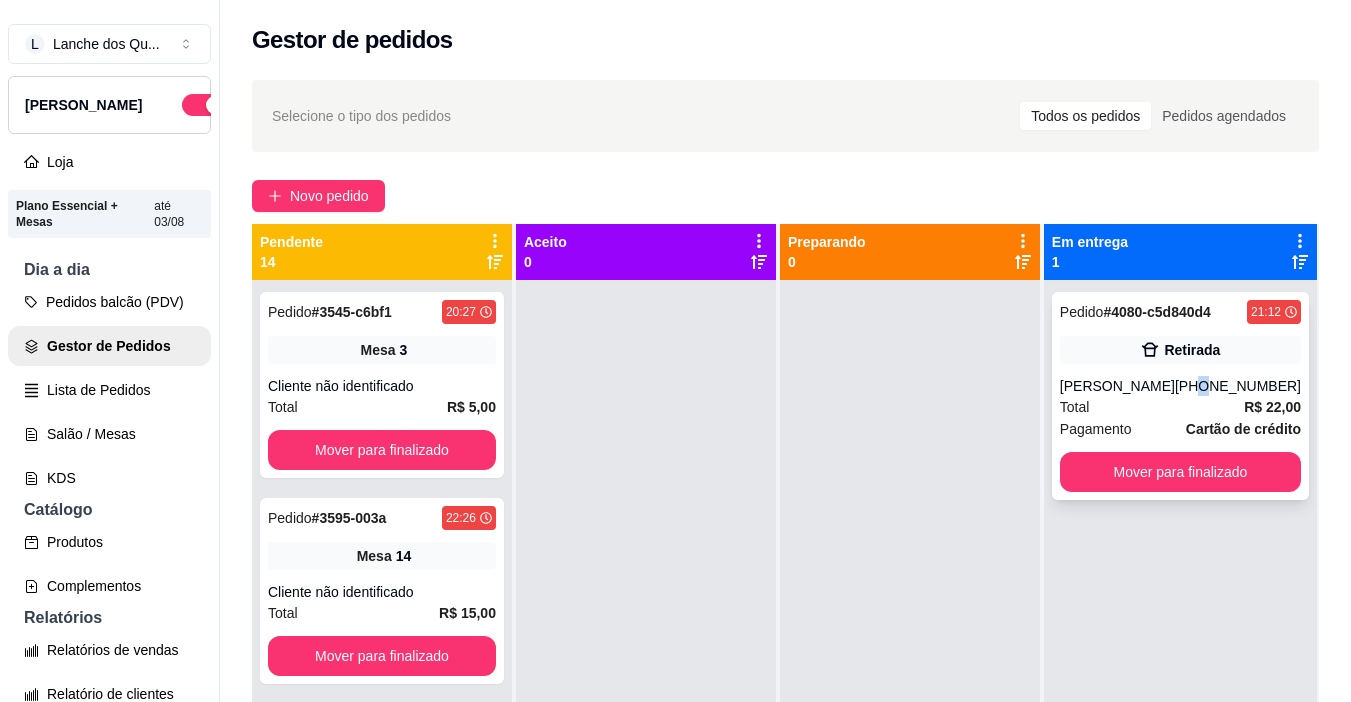click on "Pedido  # 4080-c5d840d4 21:12 Retirada [PERSON_NAME] [PHONE_NUMBER] Total R$ 22,00 Pagamento Cartão de crédito Mover para finalizado" at bounding box center [1180, 396] 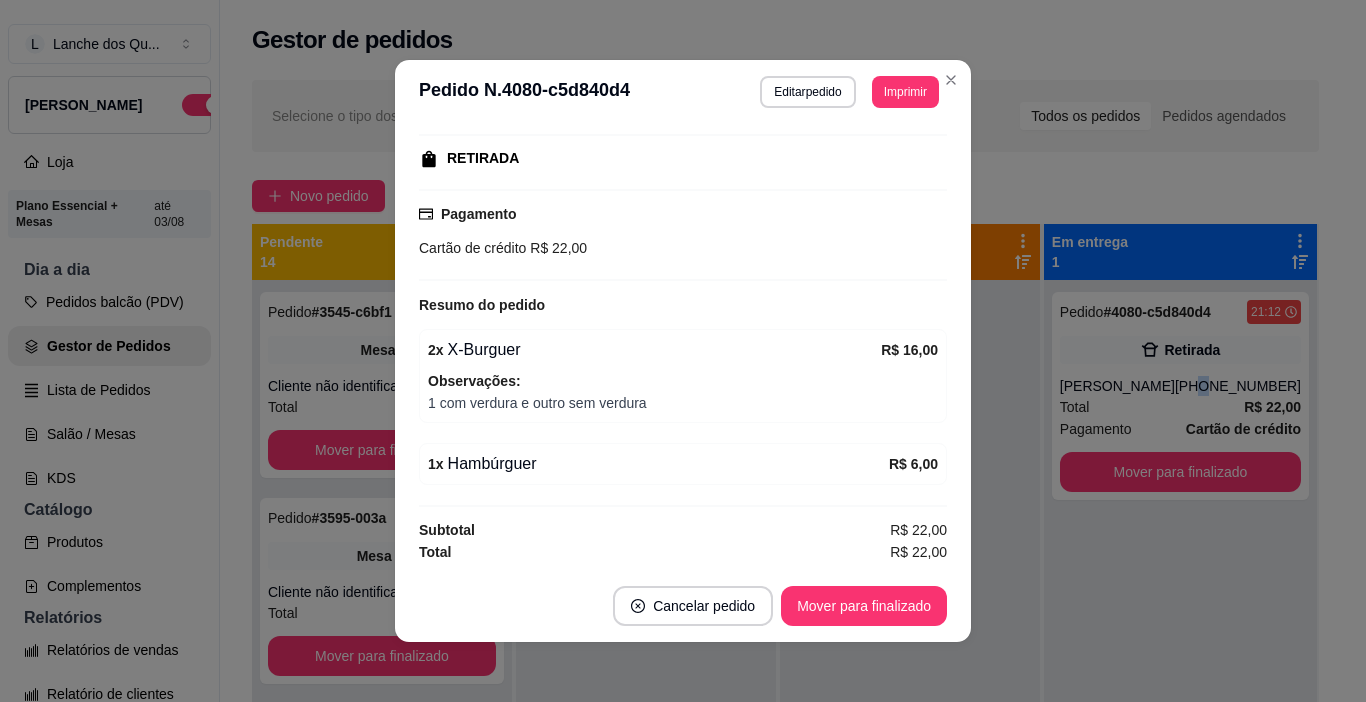 scroll, scrollTop: 305, scrollLeft: 0, axis: vertical 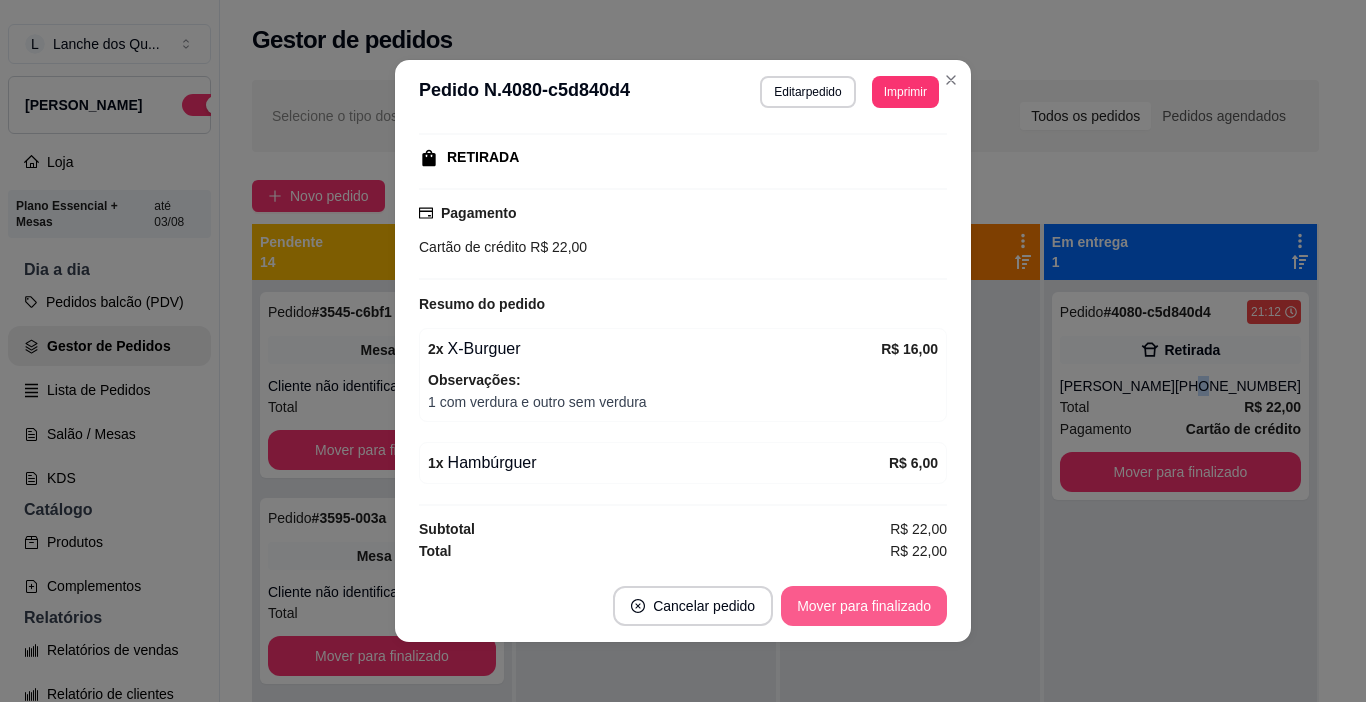 click on "Mover para finalizado" at bounding box center (864, 606) 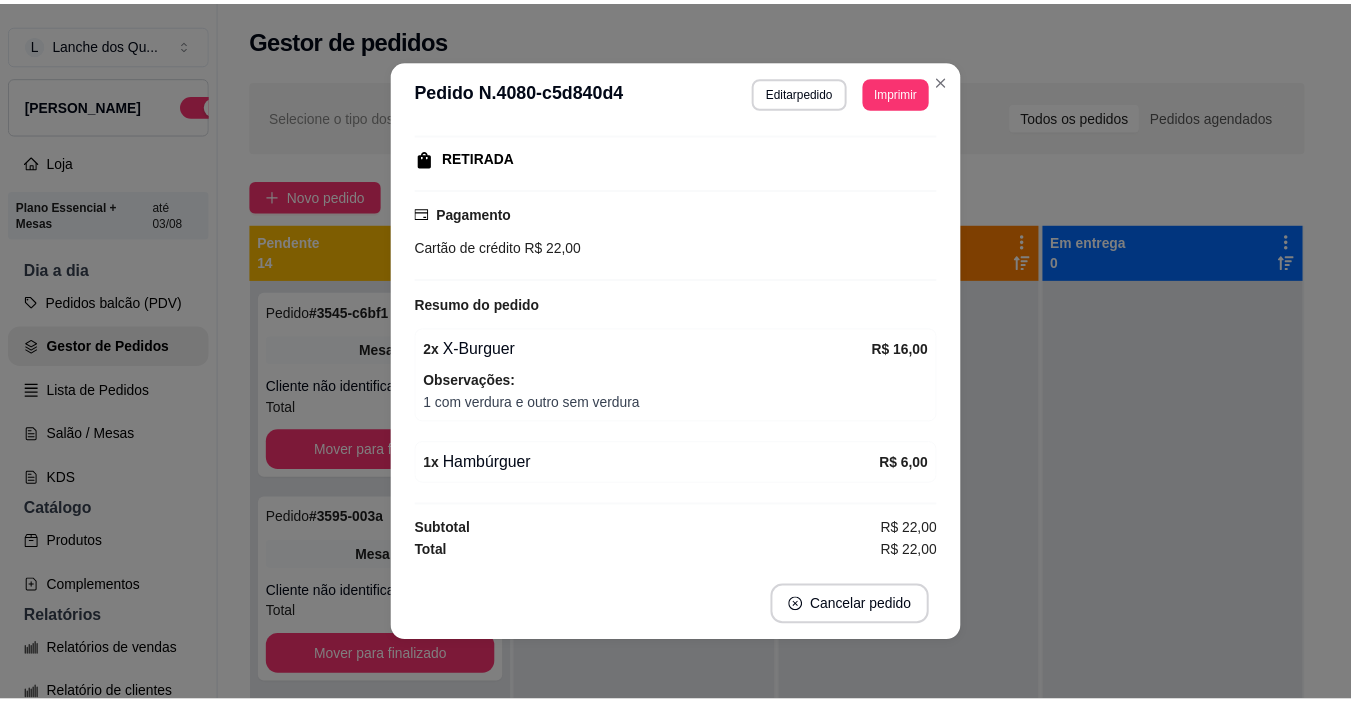 scroll, scrollTop: 259, scrollLeft: 0, axis: vertical 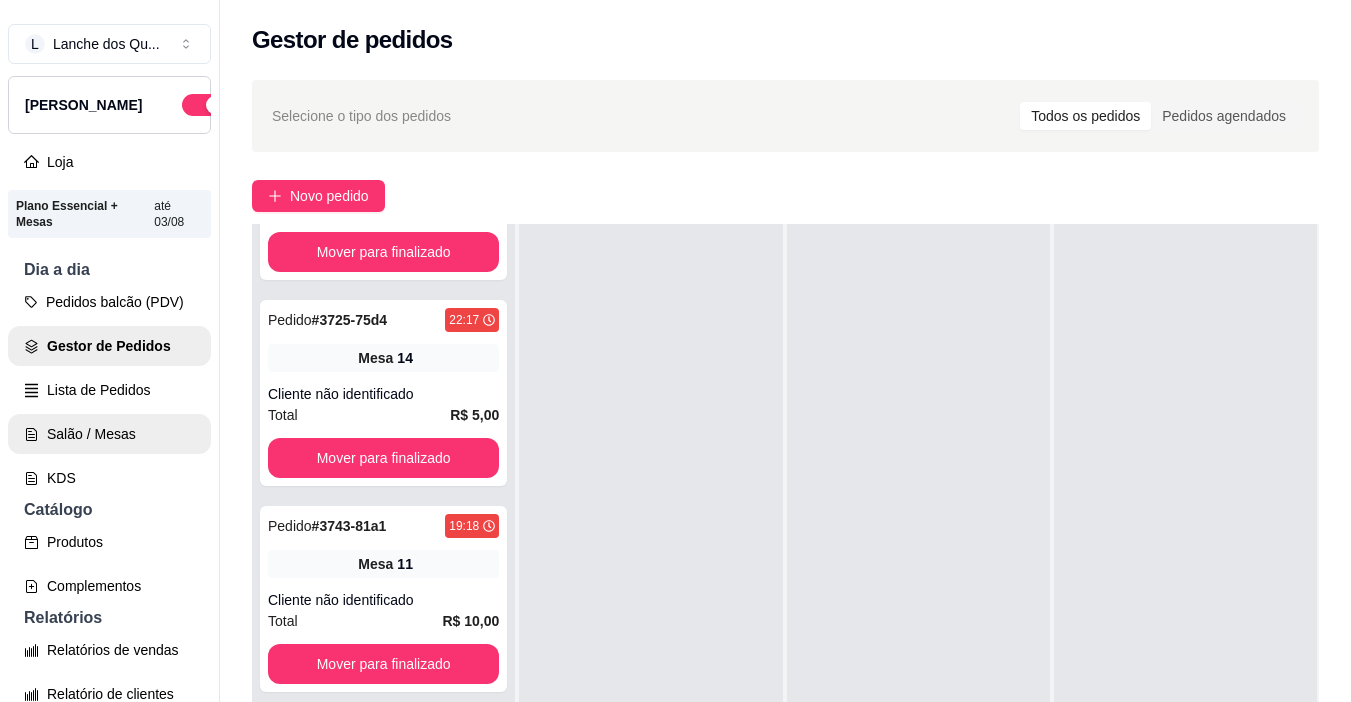 click on "Salão / Mesas" at bounding box center [109, 434] 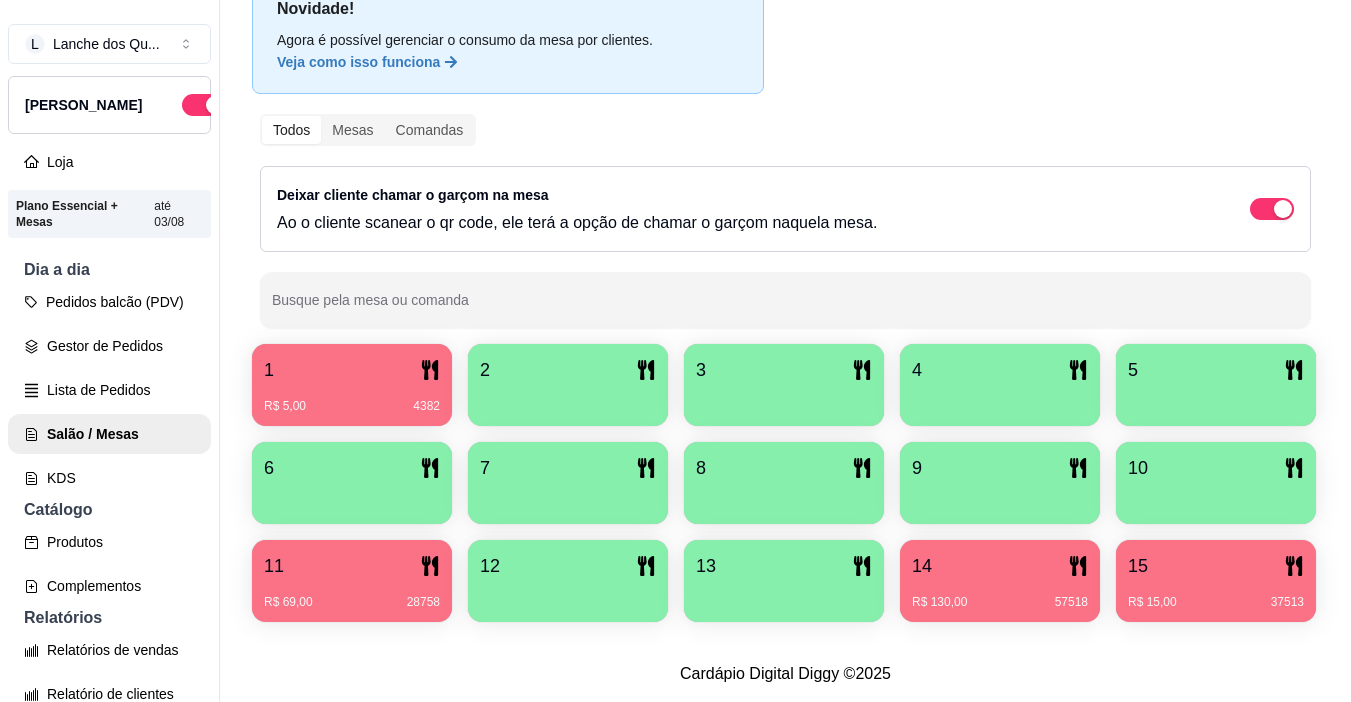 scroll, scrollTop: 258, scrollLeft: 0, axis: vertical 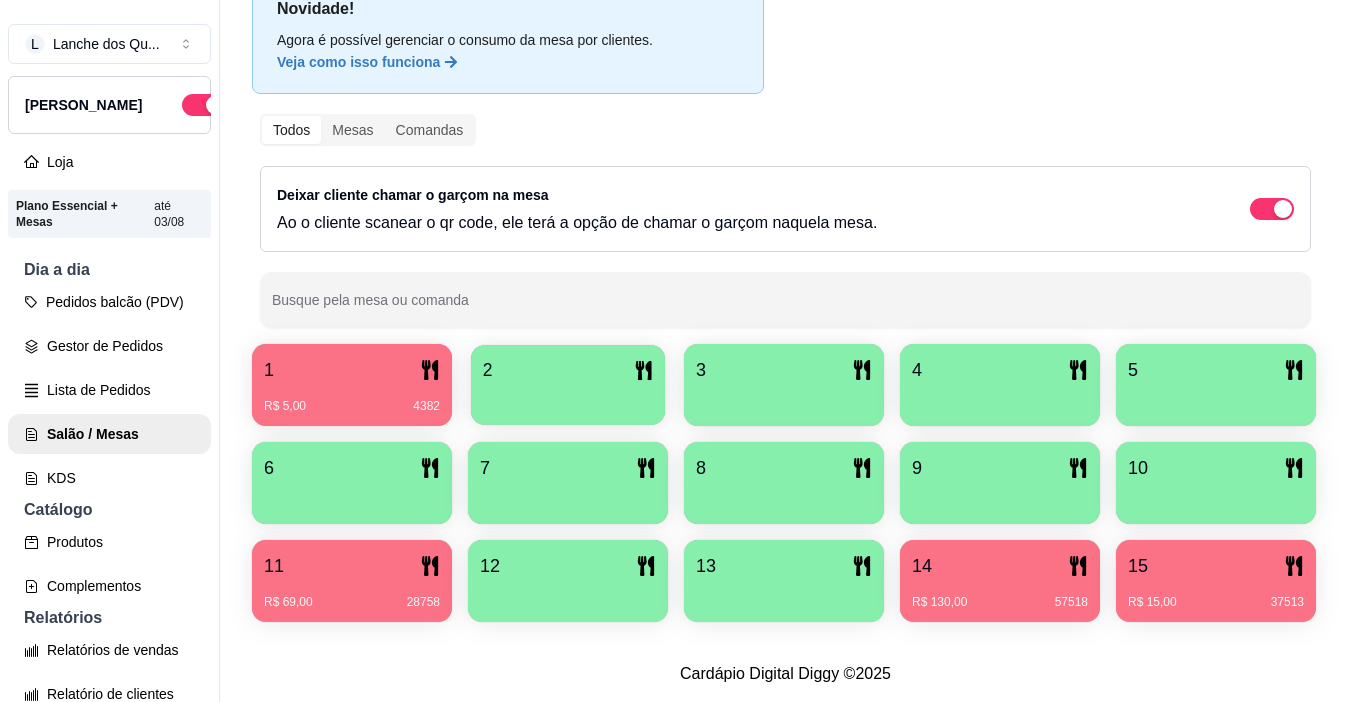 click at bounding box center (568, 398) 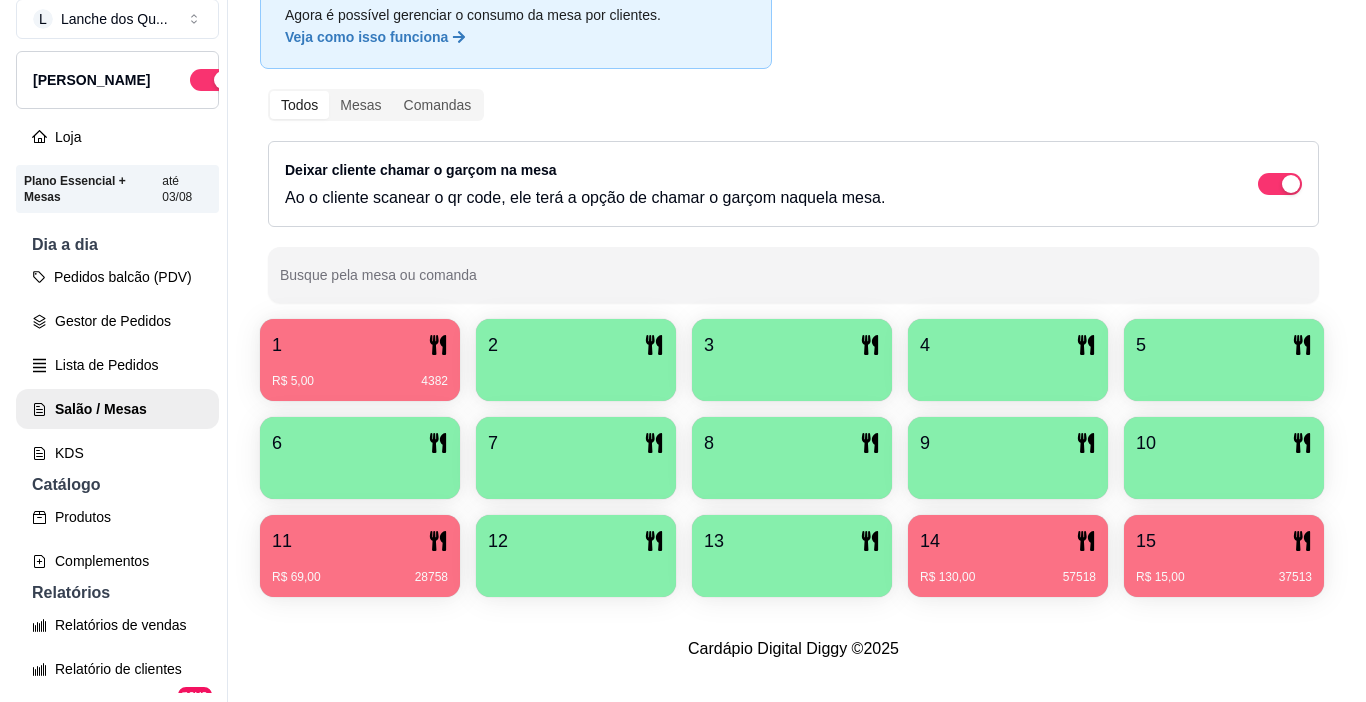scroll, scrollTop: 32, scrollLeft: 0, axis: vertical 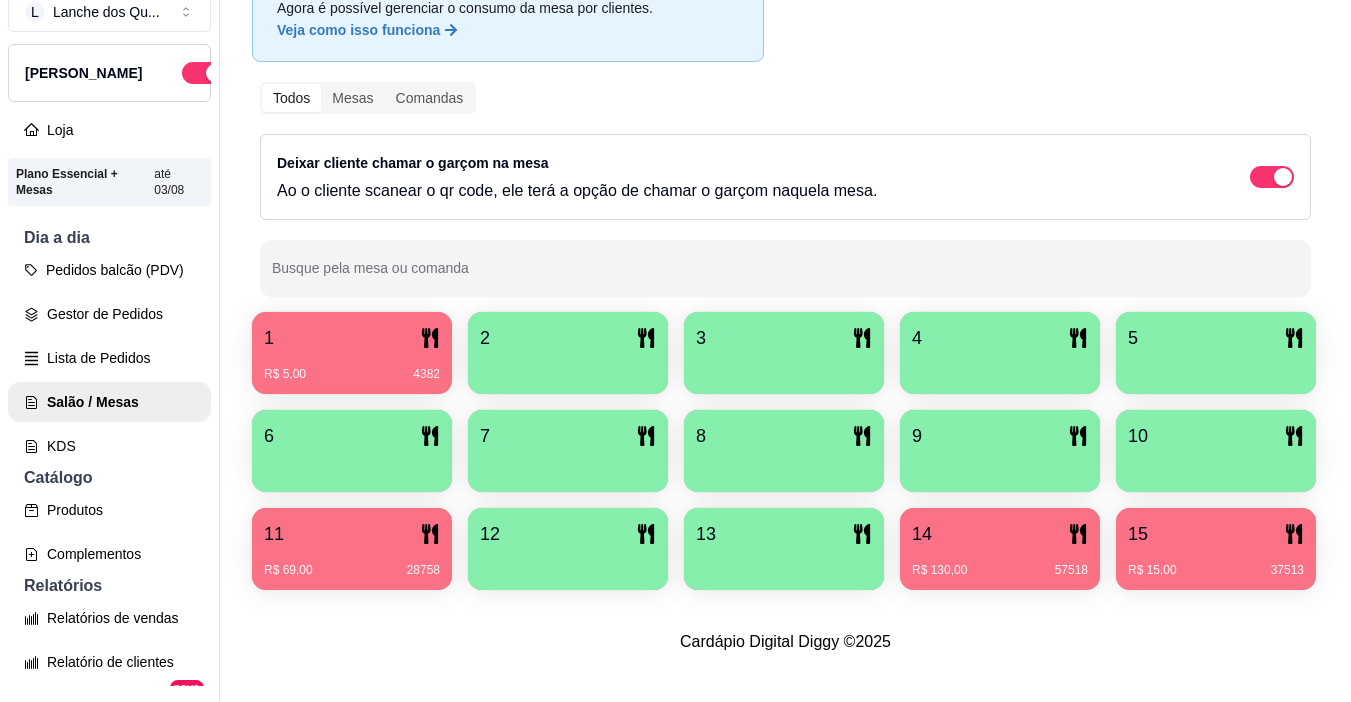 click on "2" at bounding box center [568, 338] 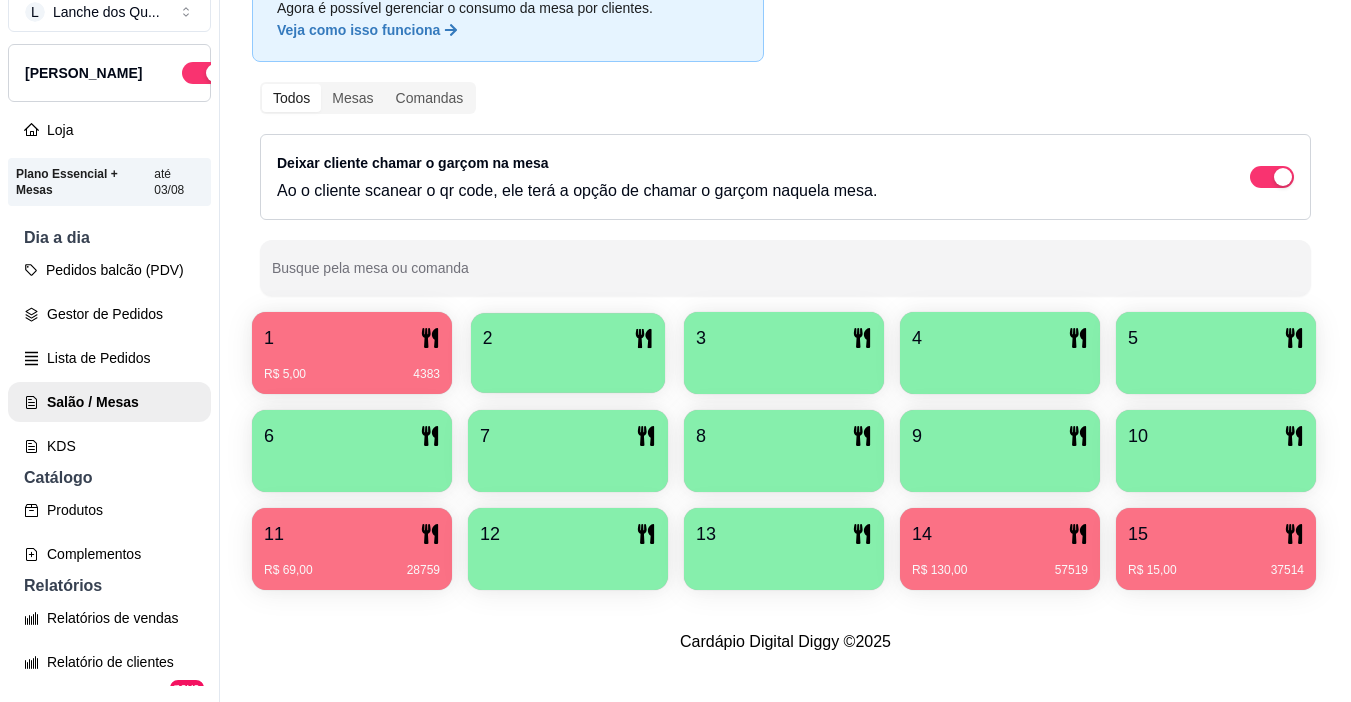 click on "2" at bounding box center [568, 338] 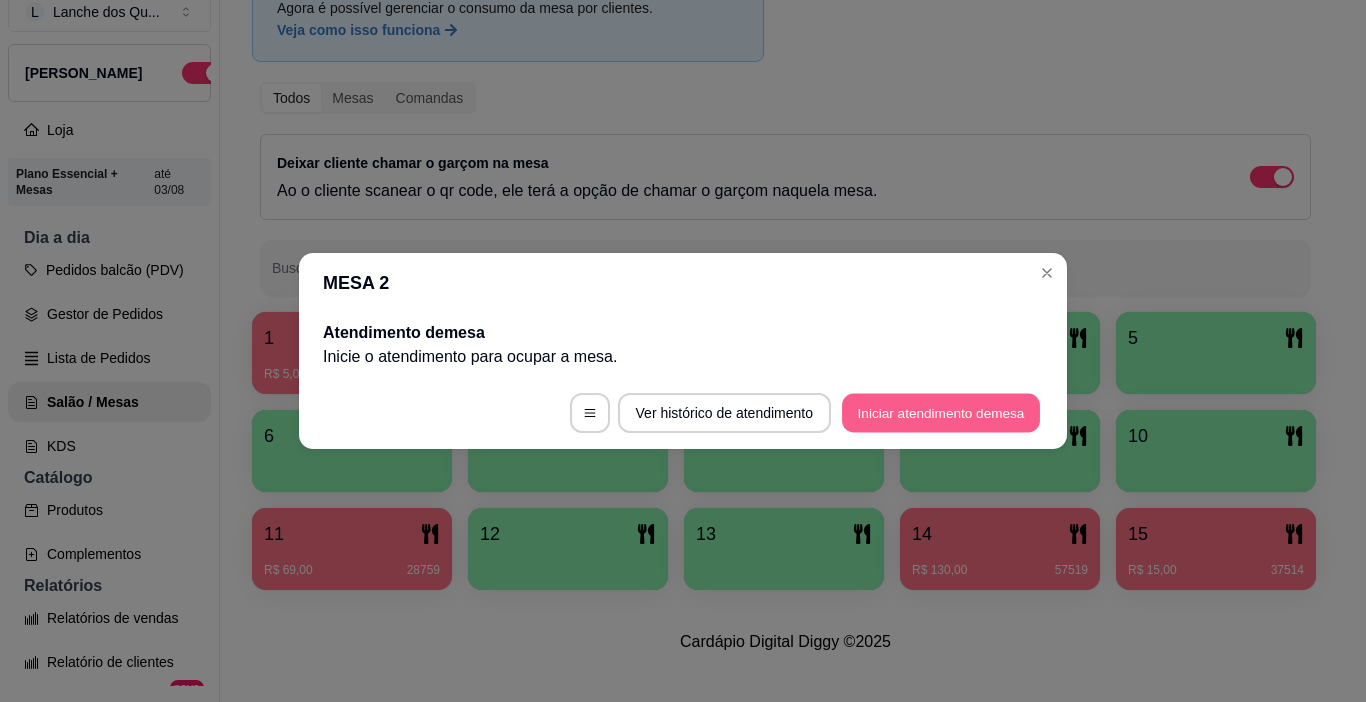 click on "Iniciar atendimento de  mesa" at bounding box center (941, 413) 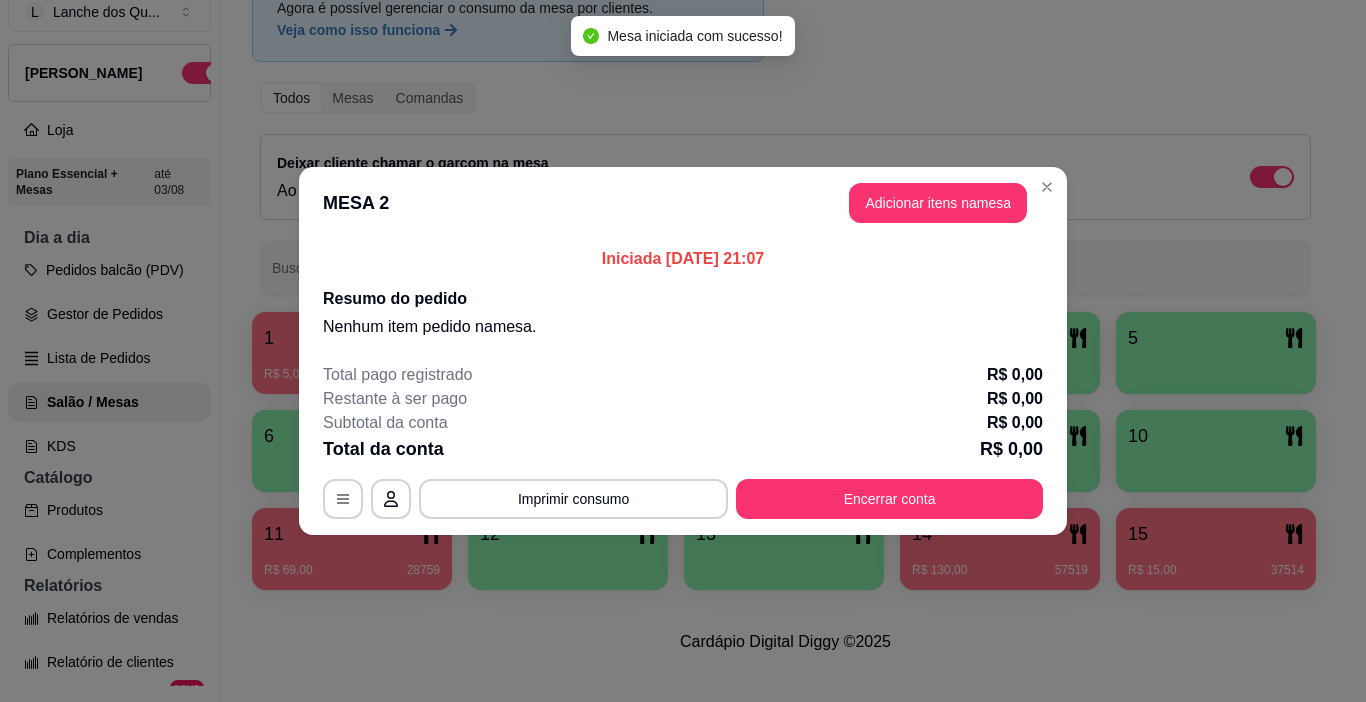 click on "Adicionar itens na  mesa" at bounding box center [938, 203] 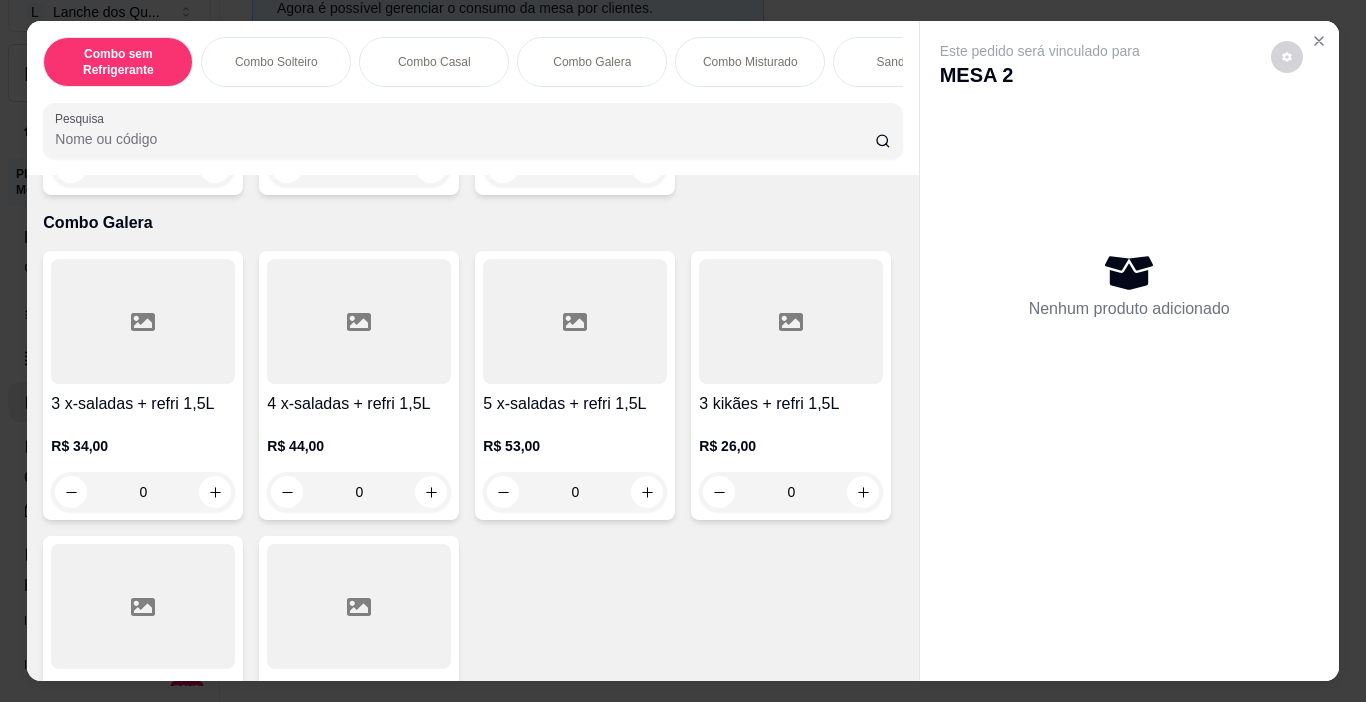 scroll, scrollTop: 1300, scrollLeft: 0, axis: vertical 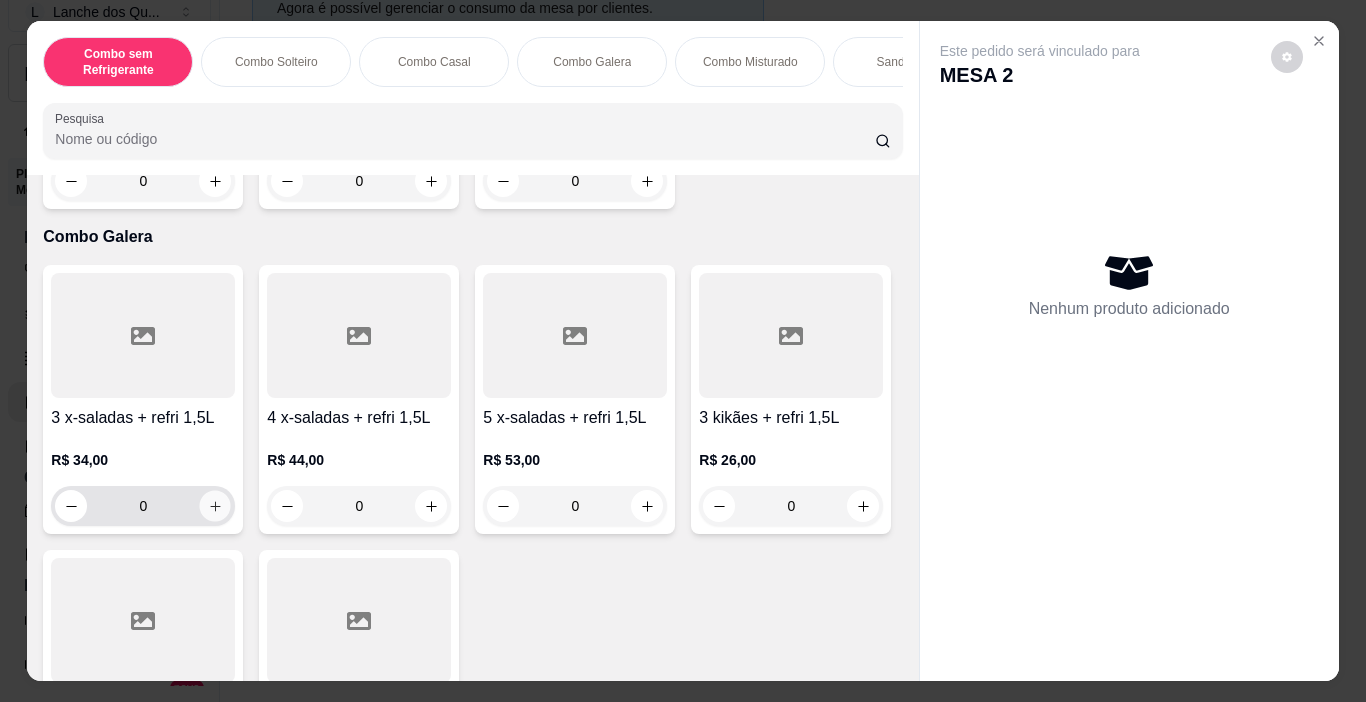 click 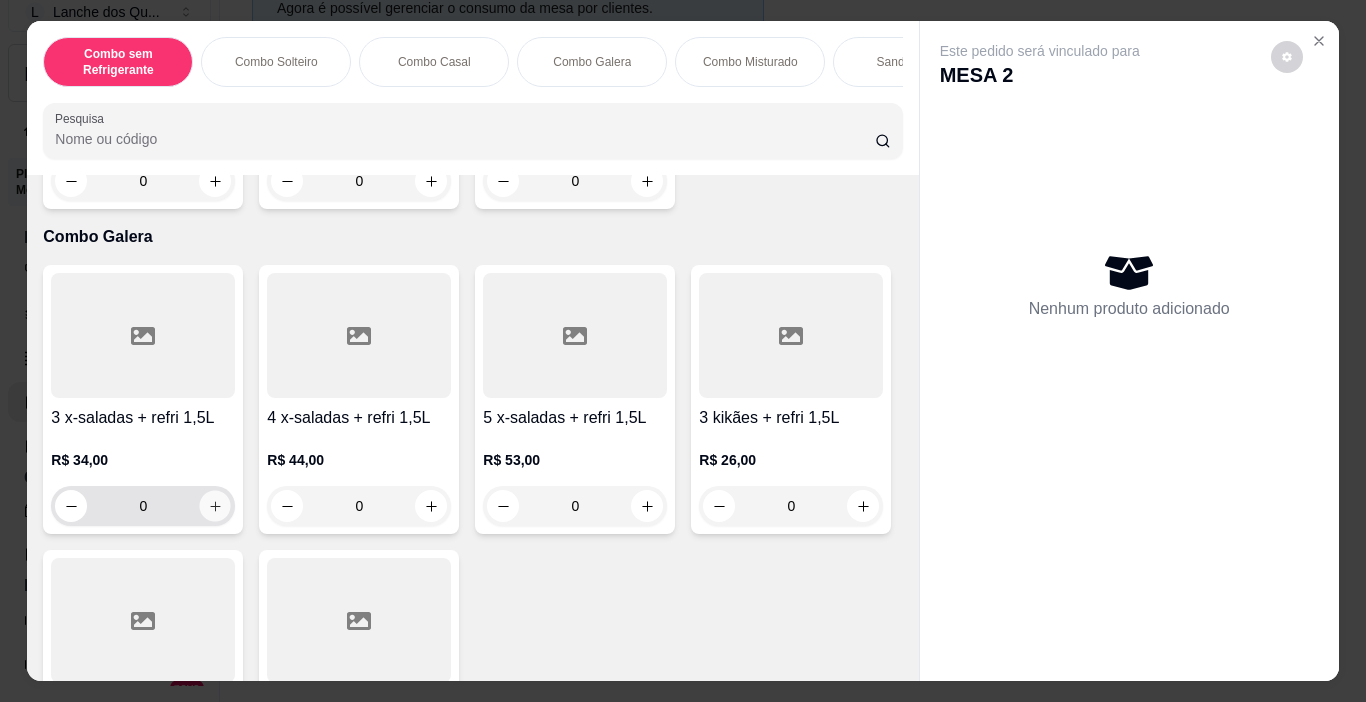 type on "1" 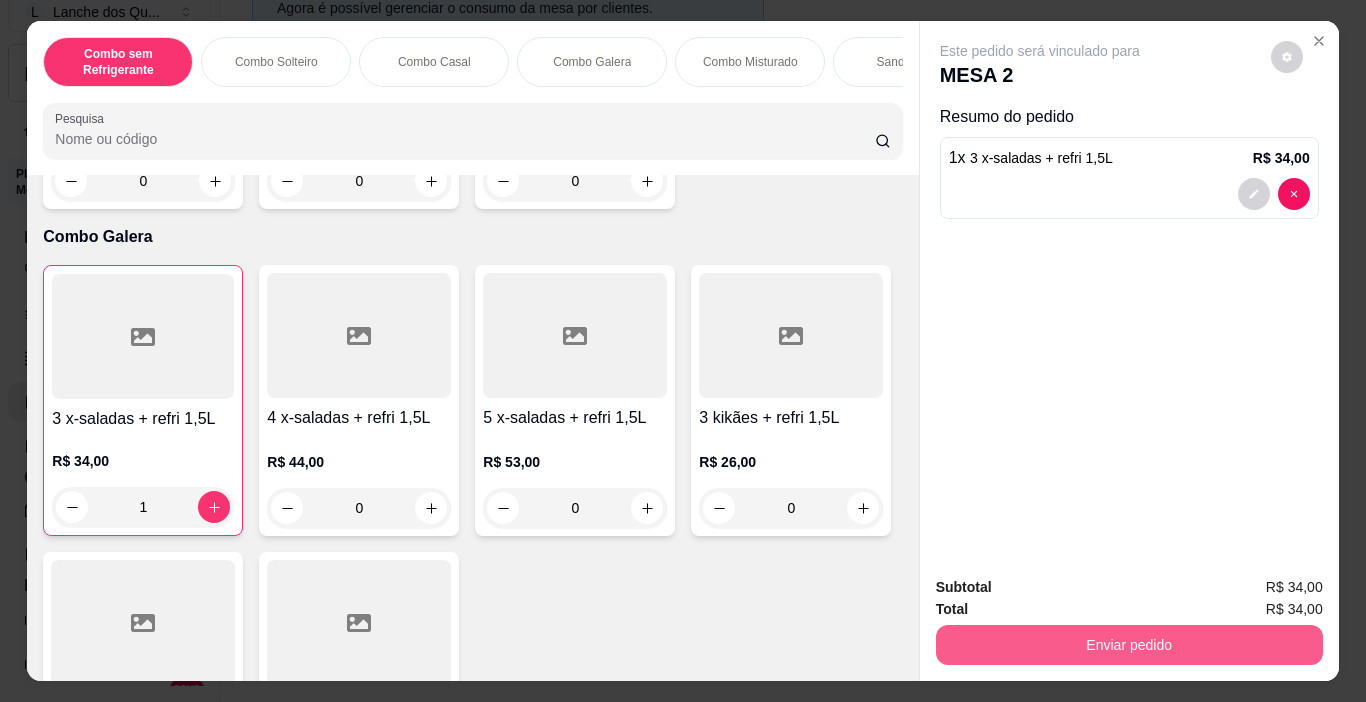 click on "Enviar pedido" at bounding box center (1129, 645) 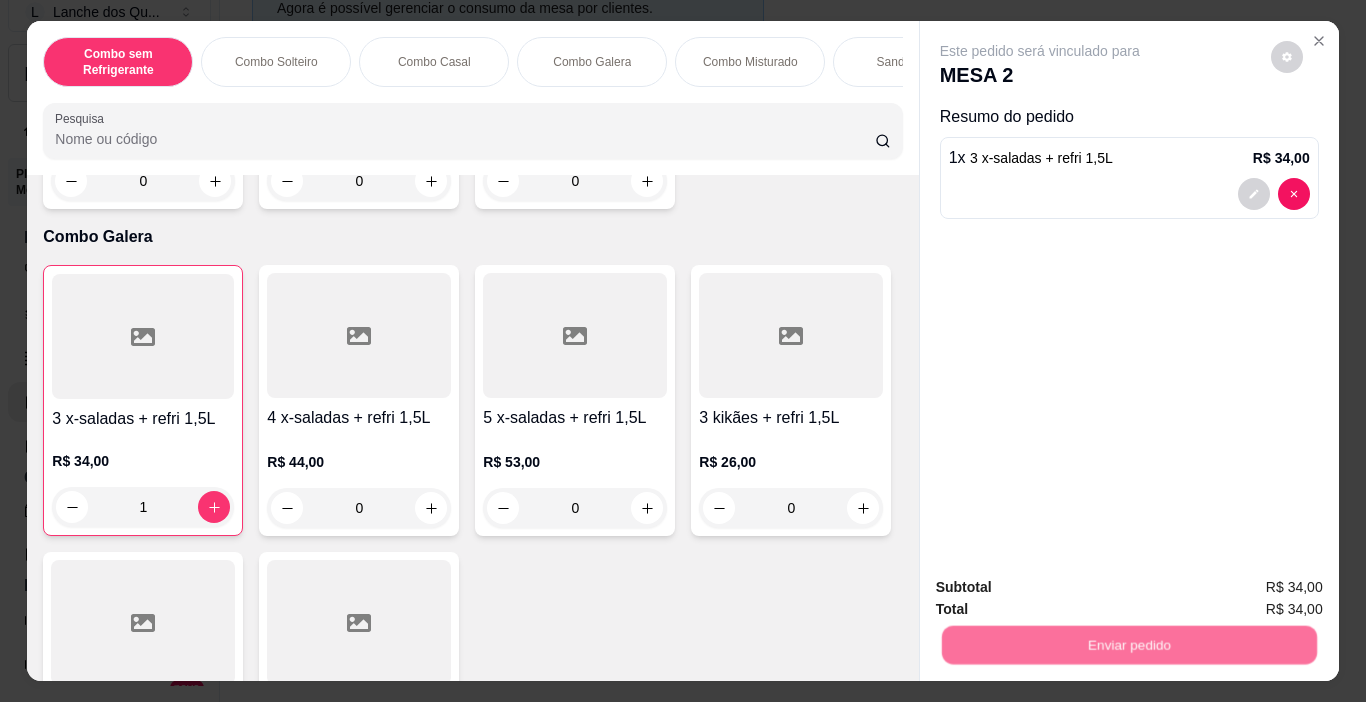 click on "Não registrar e enviar pedido" at bounding box center (1063, 588) 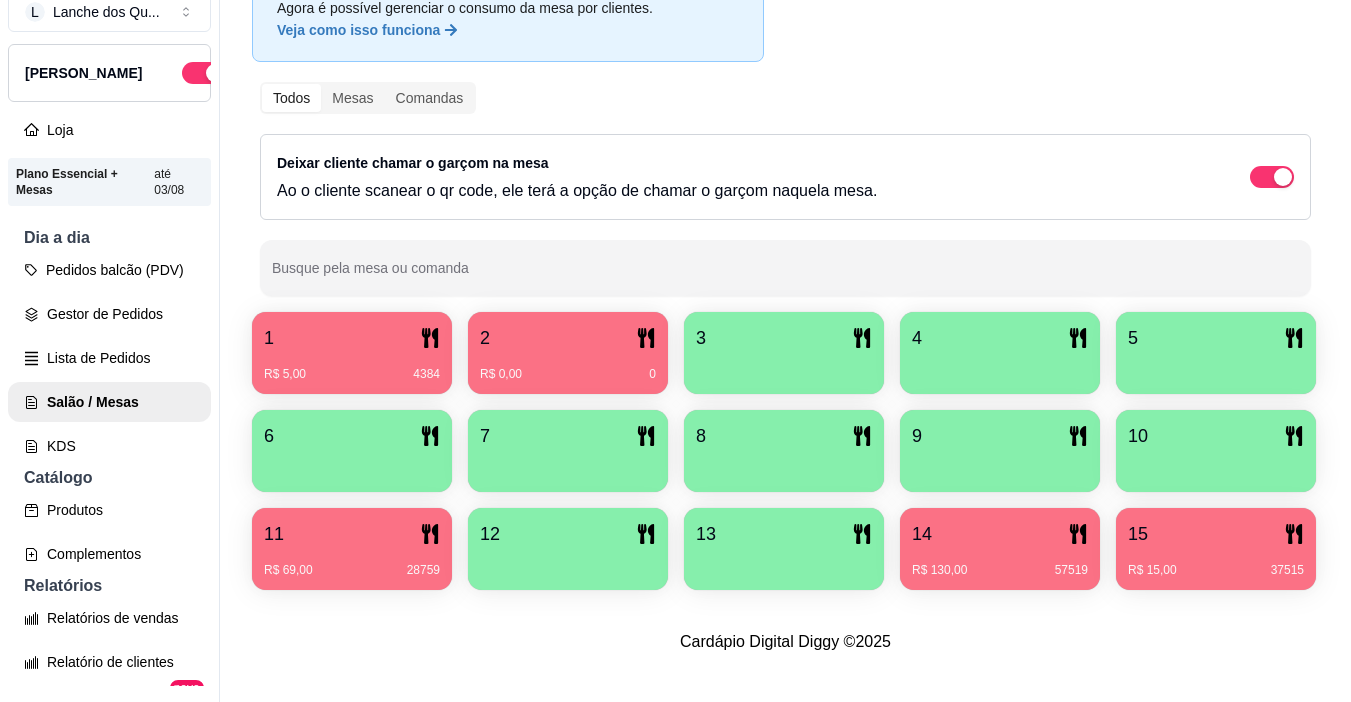 click on "2" at bounding box center (485, 338) 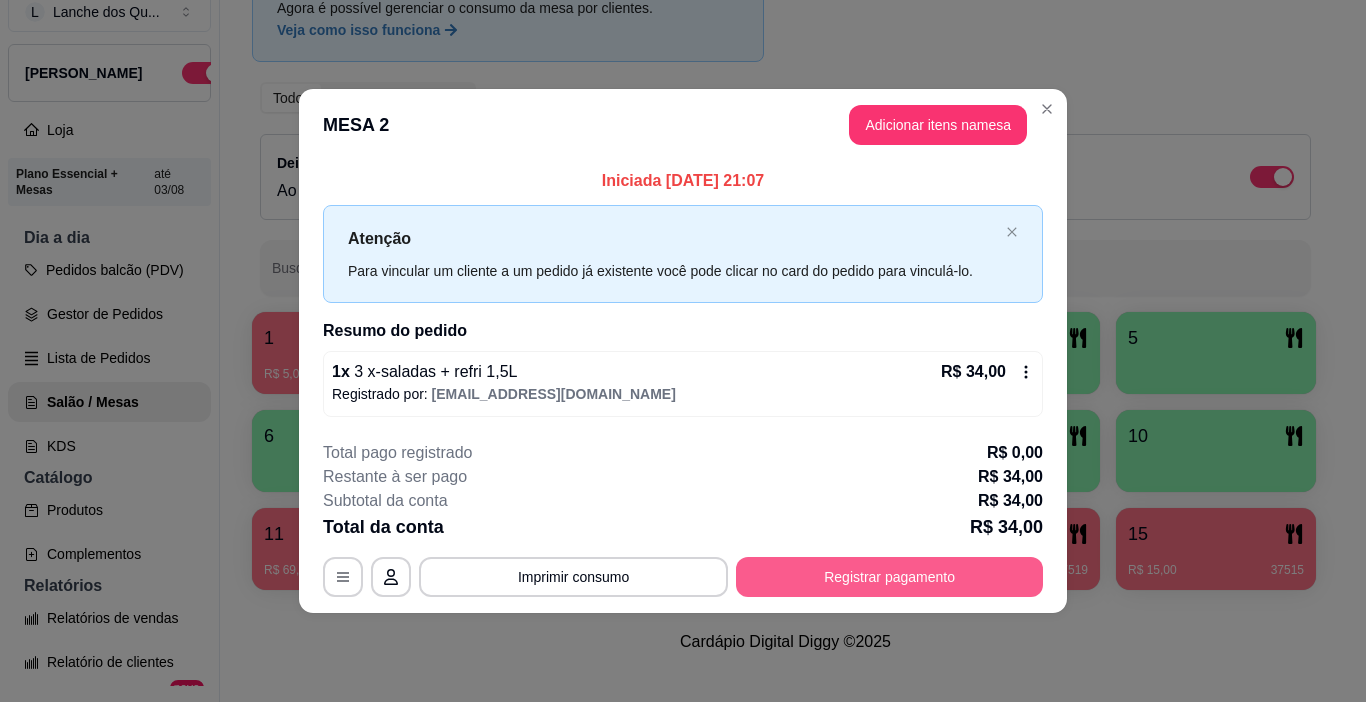 click on "Registrar pagamento" at bounding box center [889, 577] 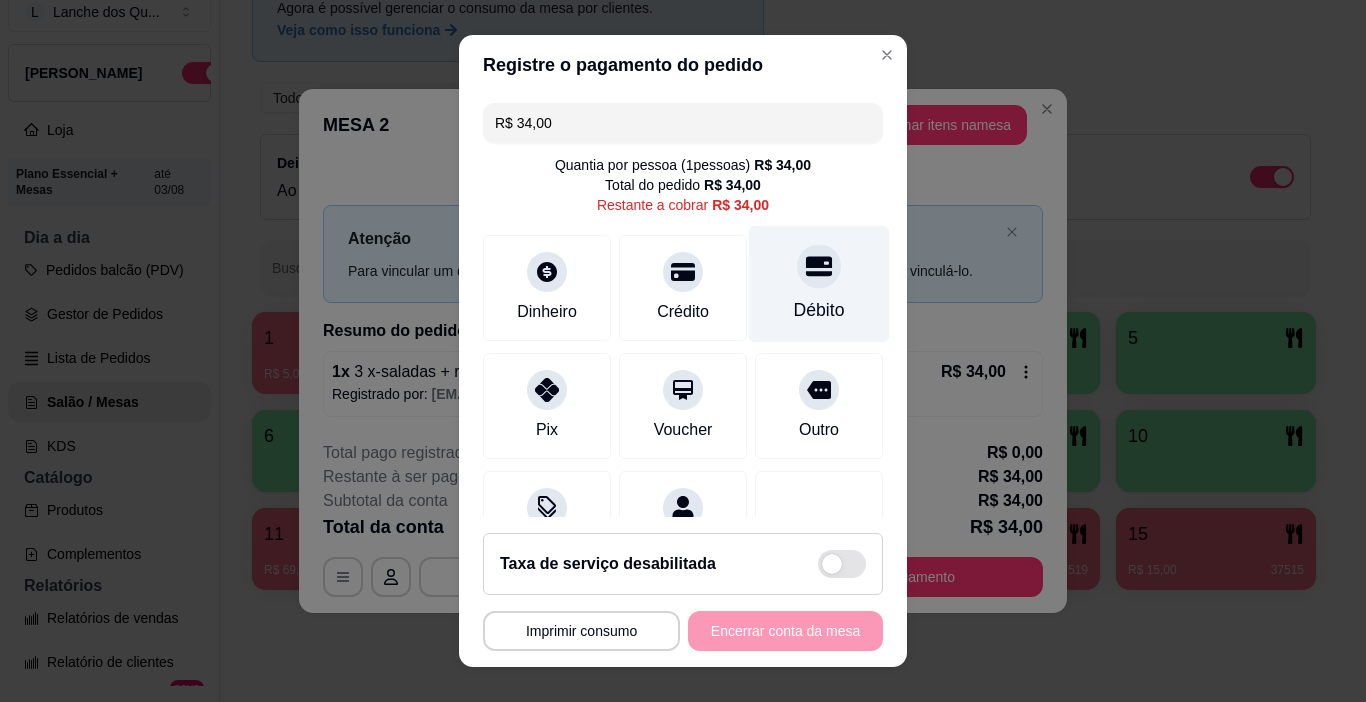 click on "Débito" at bounding box center (819, 284) 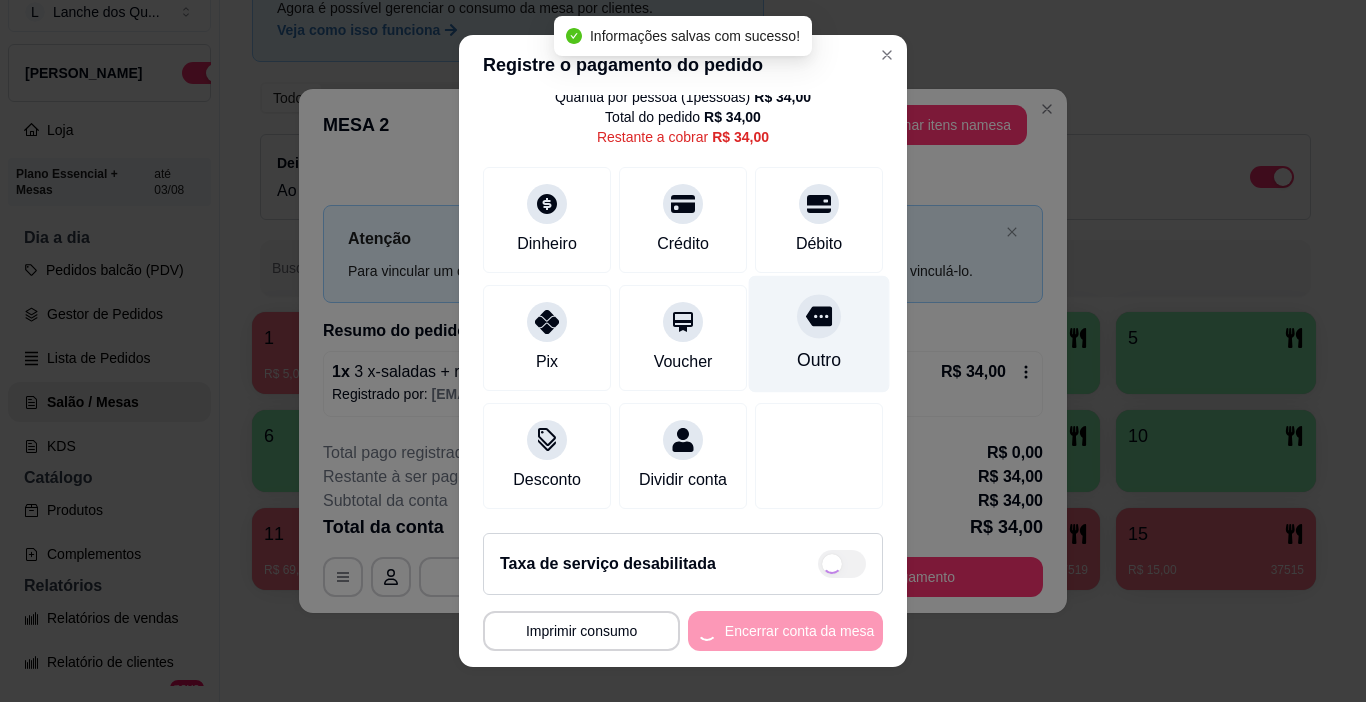 type on "R$ 0,00" 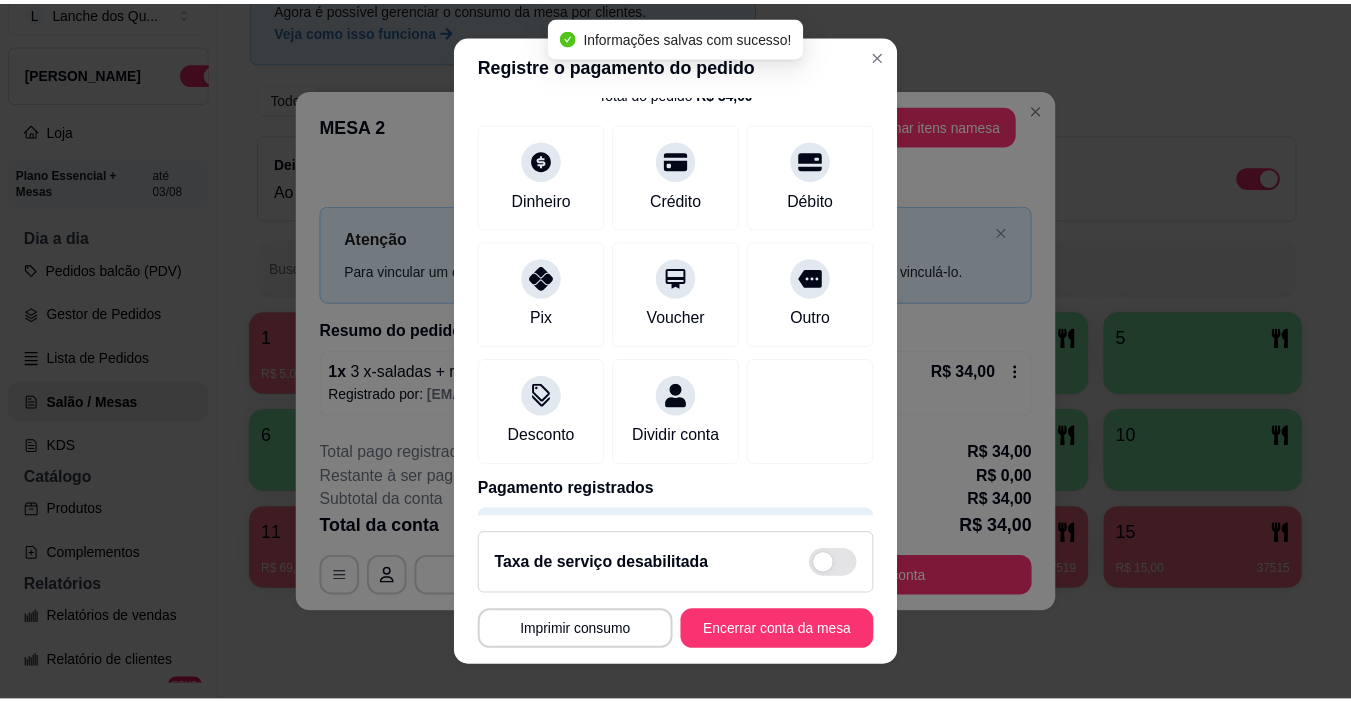 scroll, scrollTop: 176, scrollLeft: 0, axis: vertical 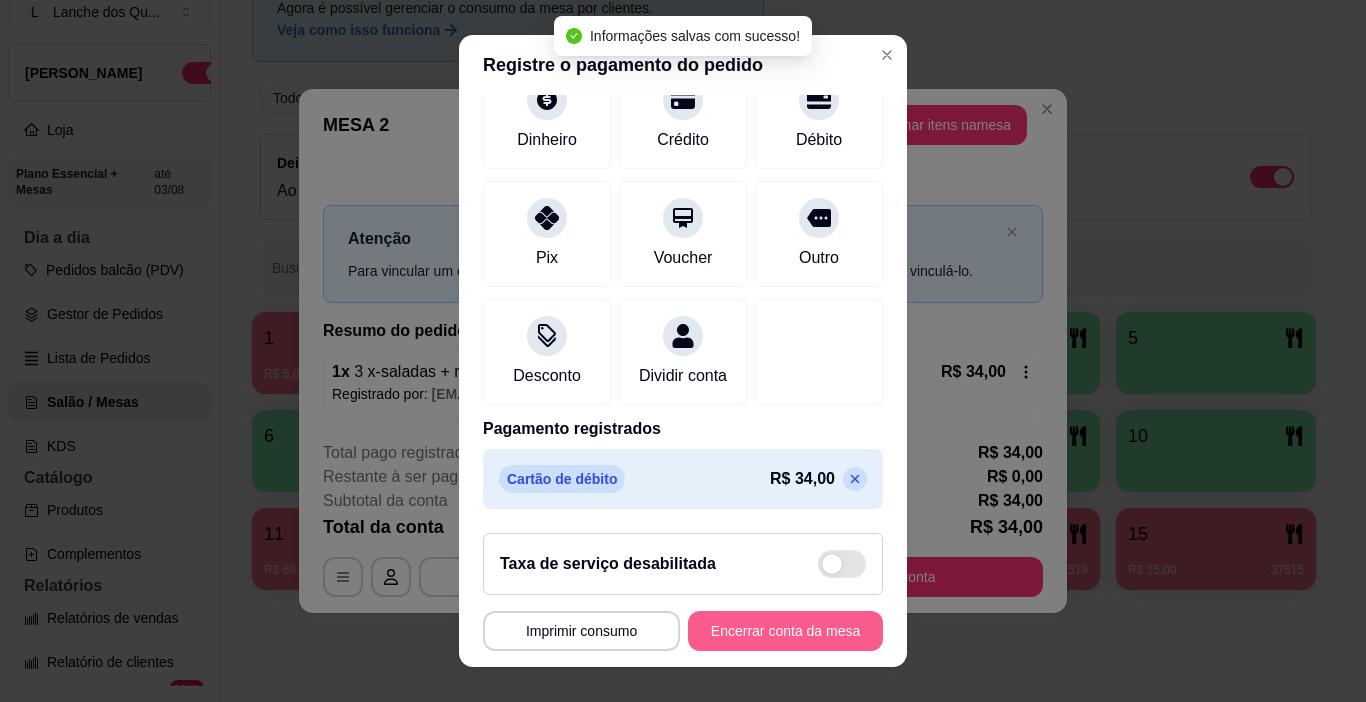 click on "Encerrar conta da mesa" at bounding box center [785, 631] 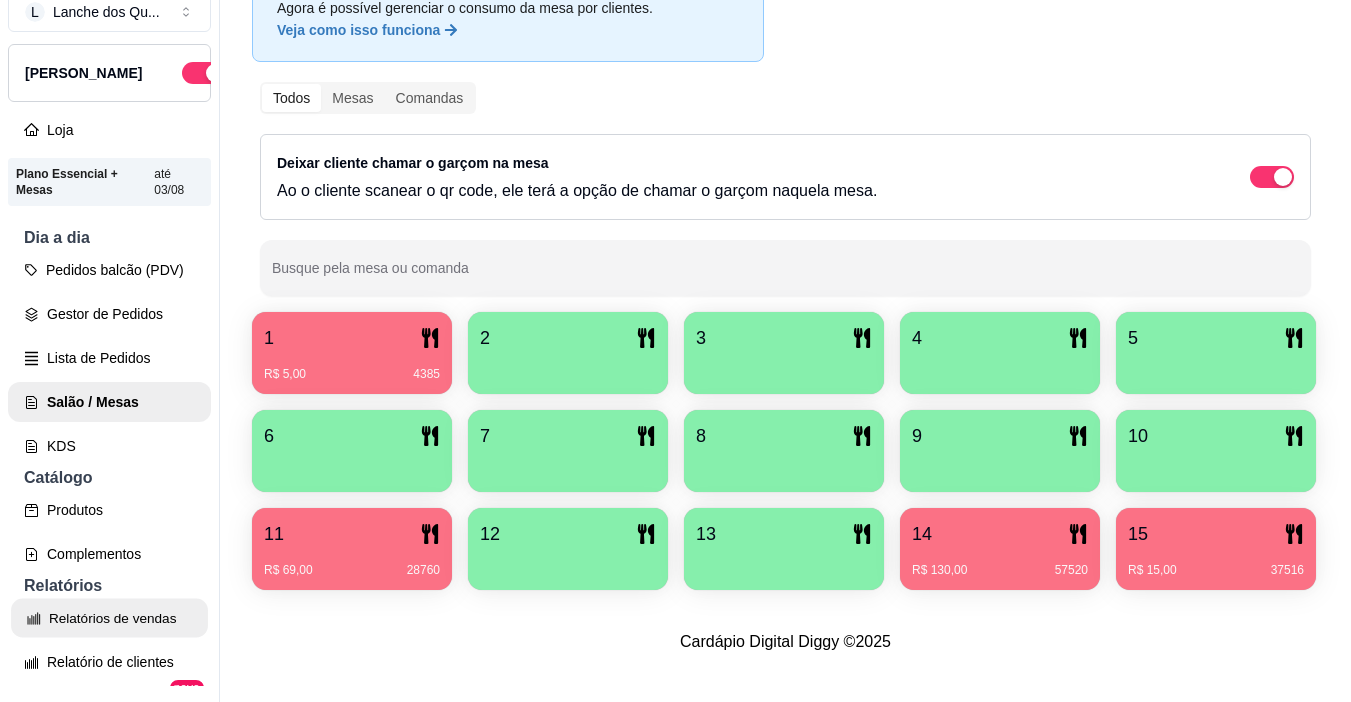 click on "Relatórios de vendas" at bounding box center [109, 618] 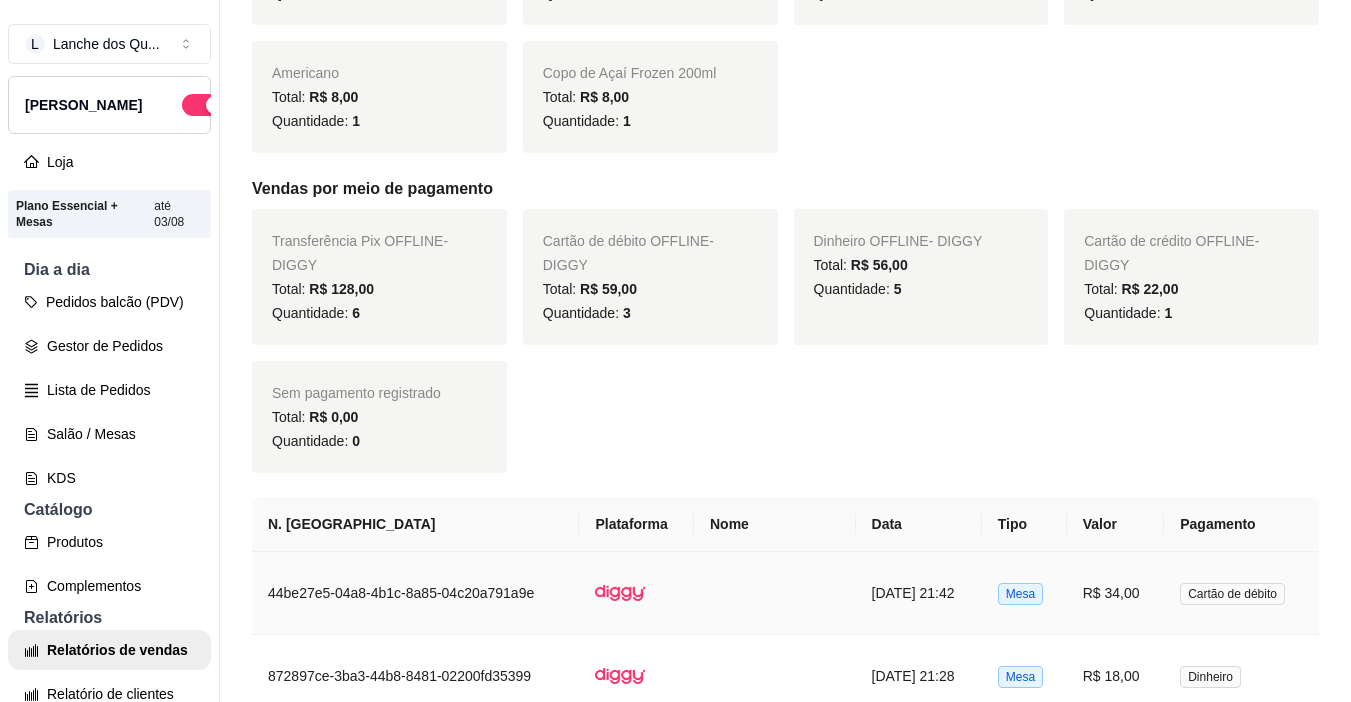 scroll, scrollTop: 1000, scrollLeft: 0, axis: vertical 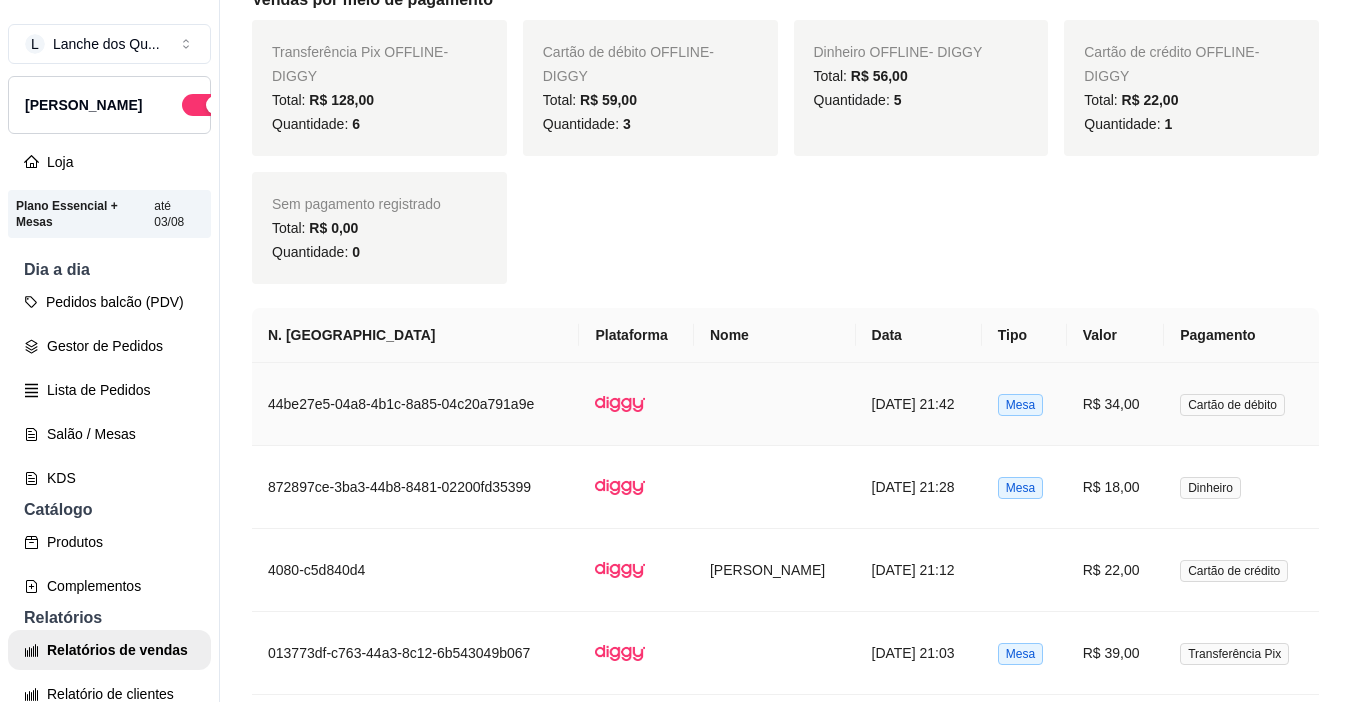 click on "R$ 34,00" at bounding box center (1116, 404) 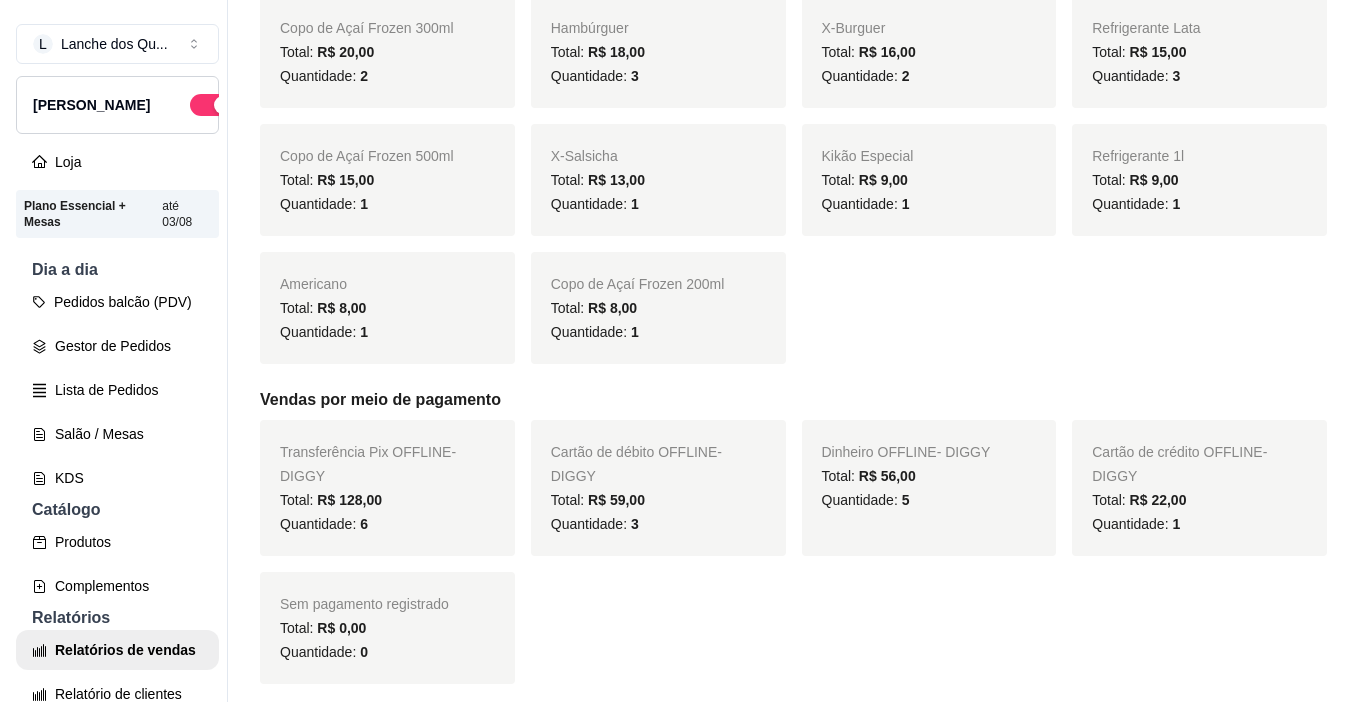 scroll, scrollTop: 1100, scrollLeft: 0, axis: vertical 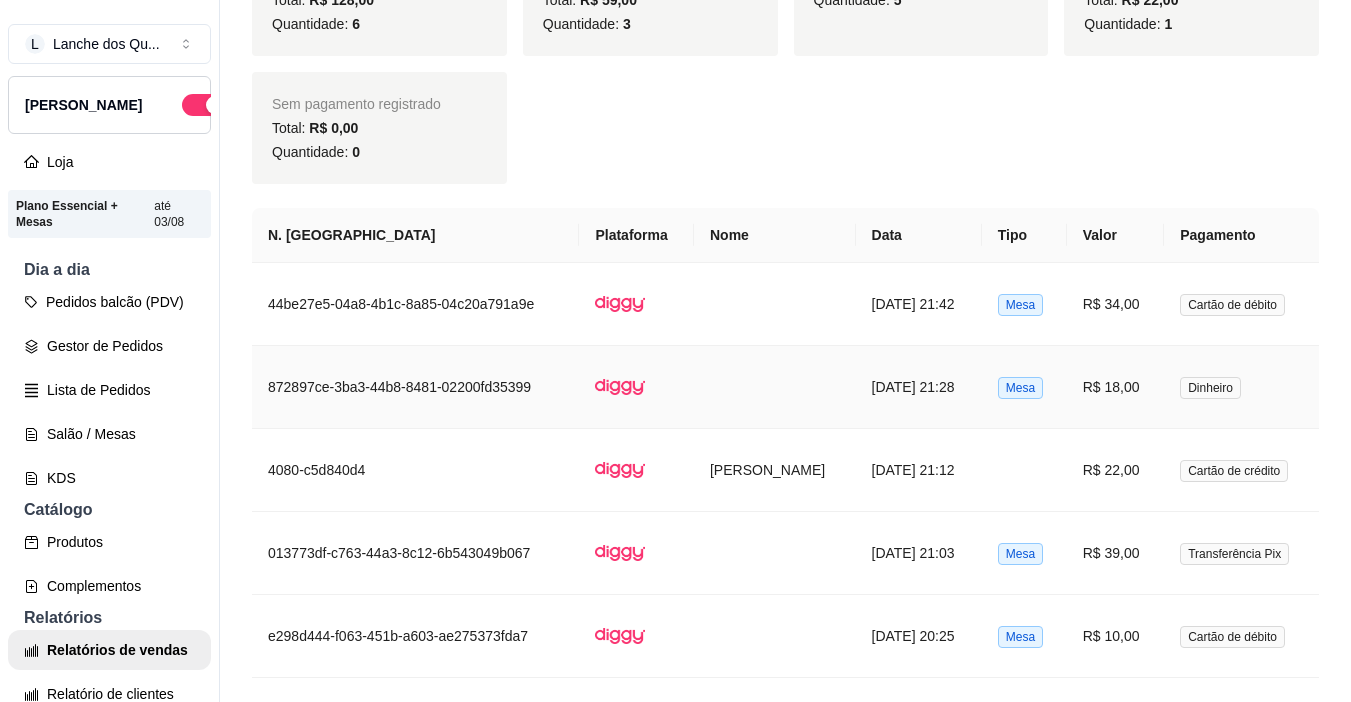 click on "R$ 34,00" at bounding box center [1116, 304] 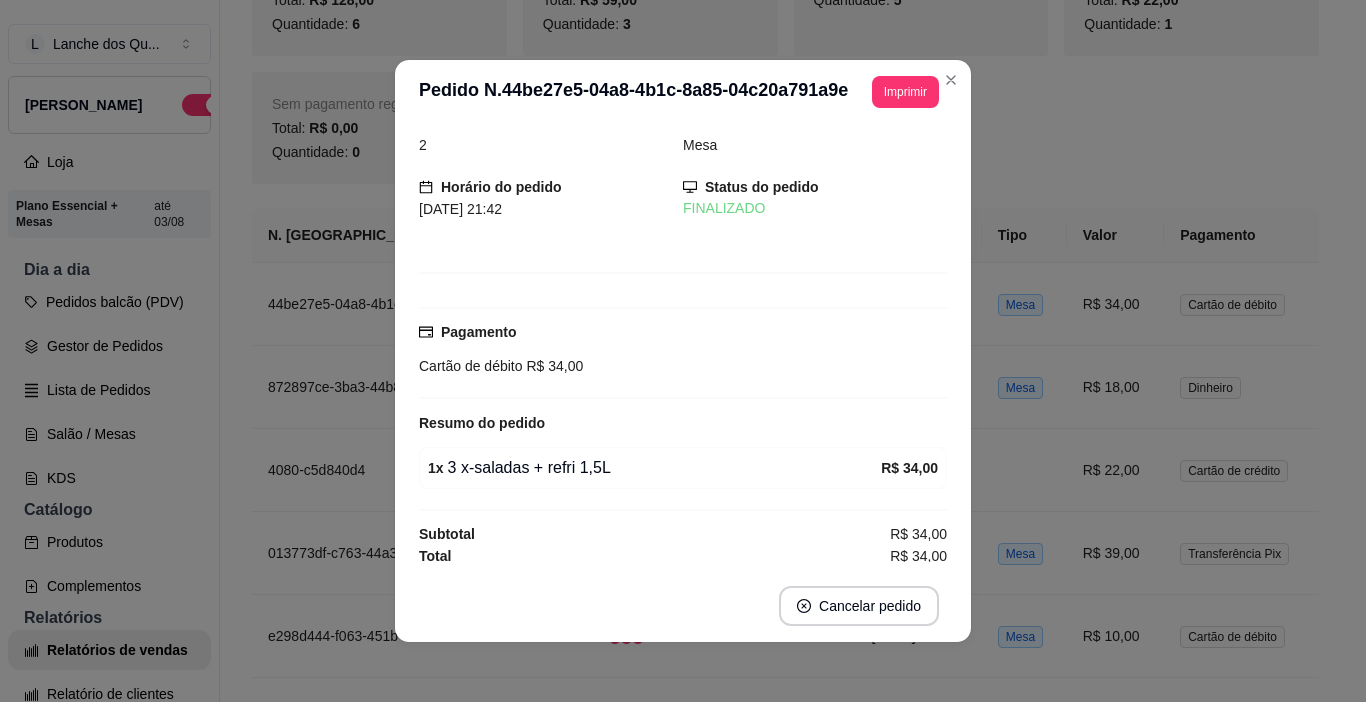 scroll, scrollTop: 25, scrollLeft: 0, axis: vertical 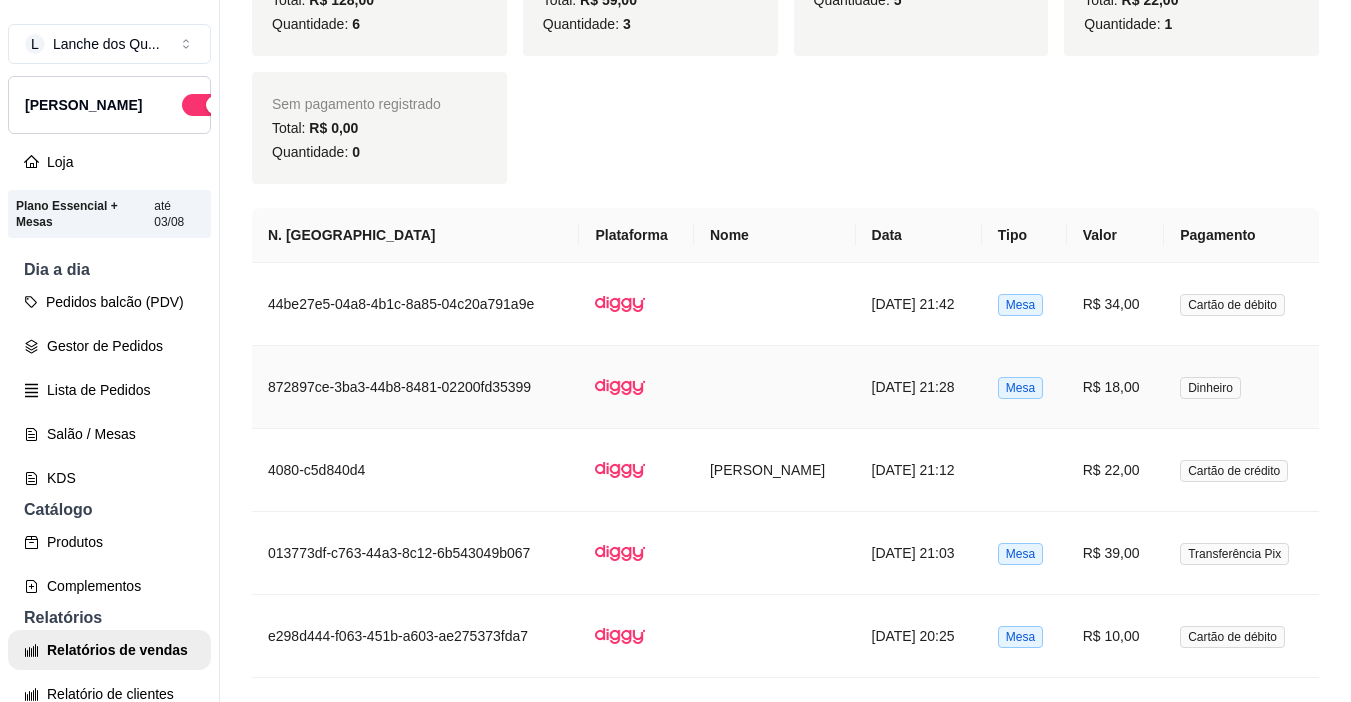click on "R$ 18,00" at bounding box center (1116, 387) 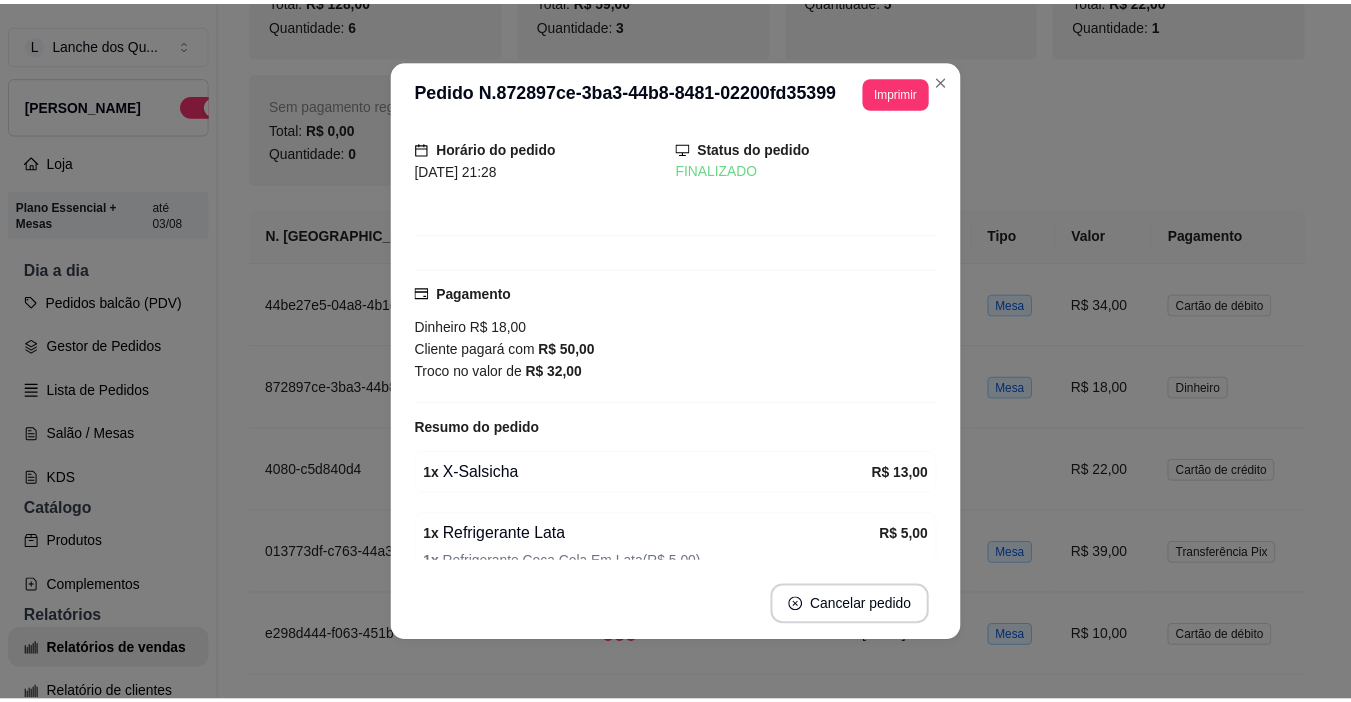 scroll, scrollTop: 157, scrollLeft: 0, axis: vertical 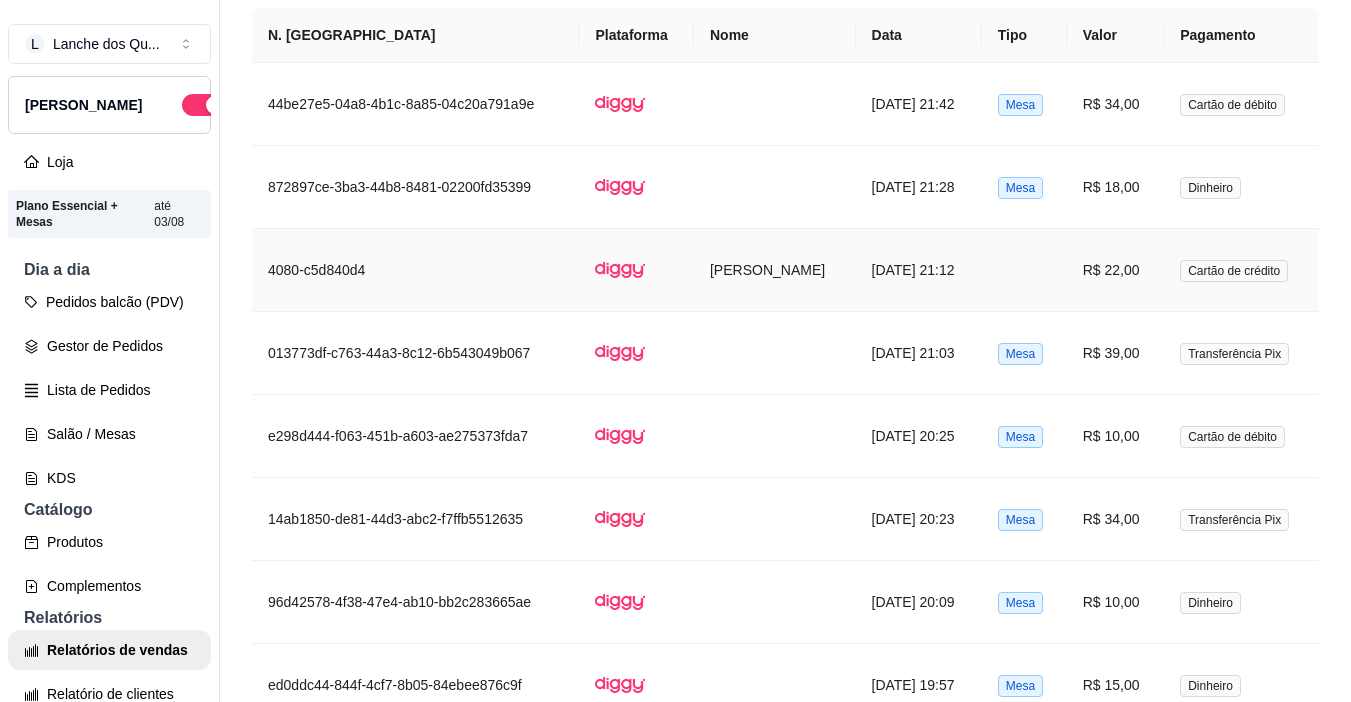 click on "R$ 22,00" at bounding box center [1116, 270] 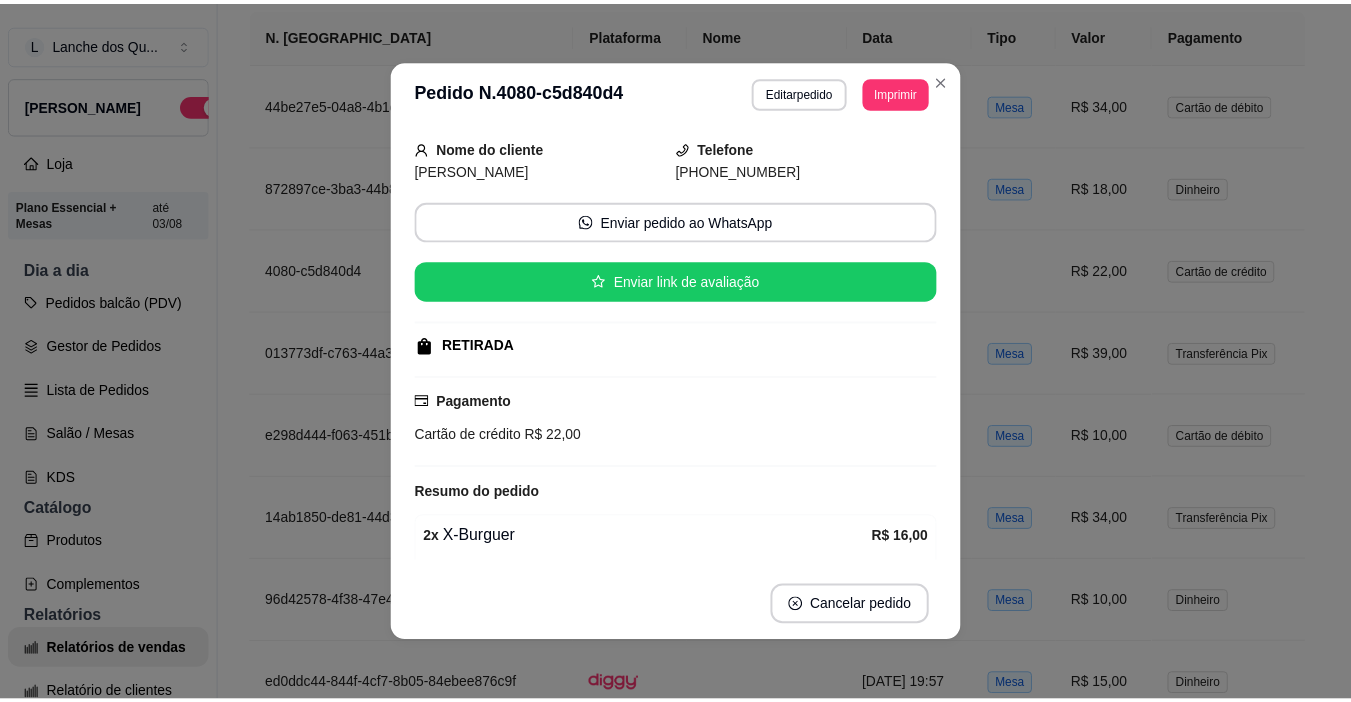 scroll, scrollTop: 100, scrollLeft: 0, axis: vertical 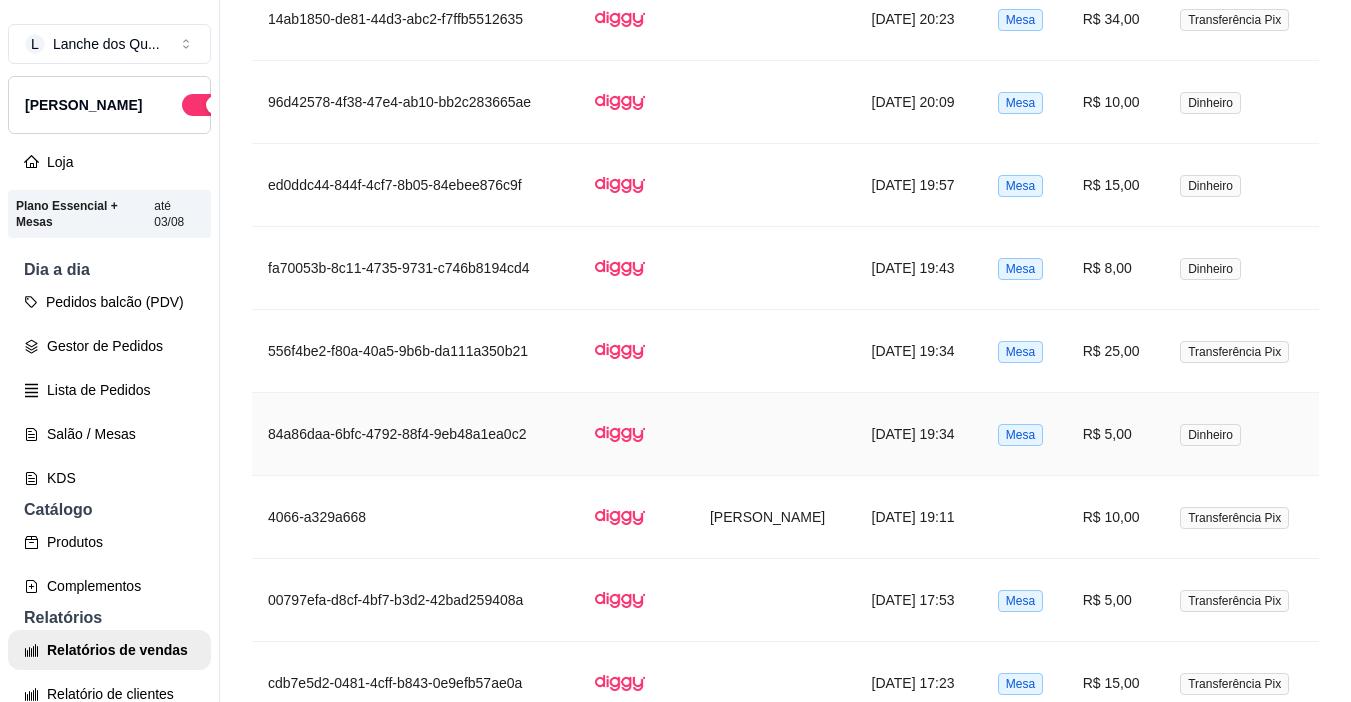 click on "Mesa" at bounding box center [1024, 434] 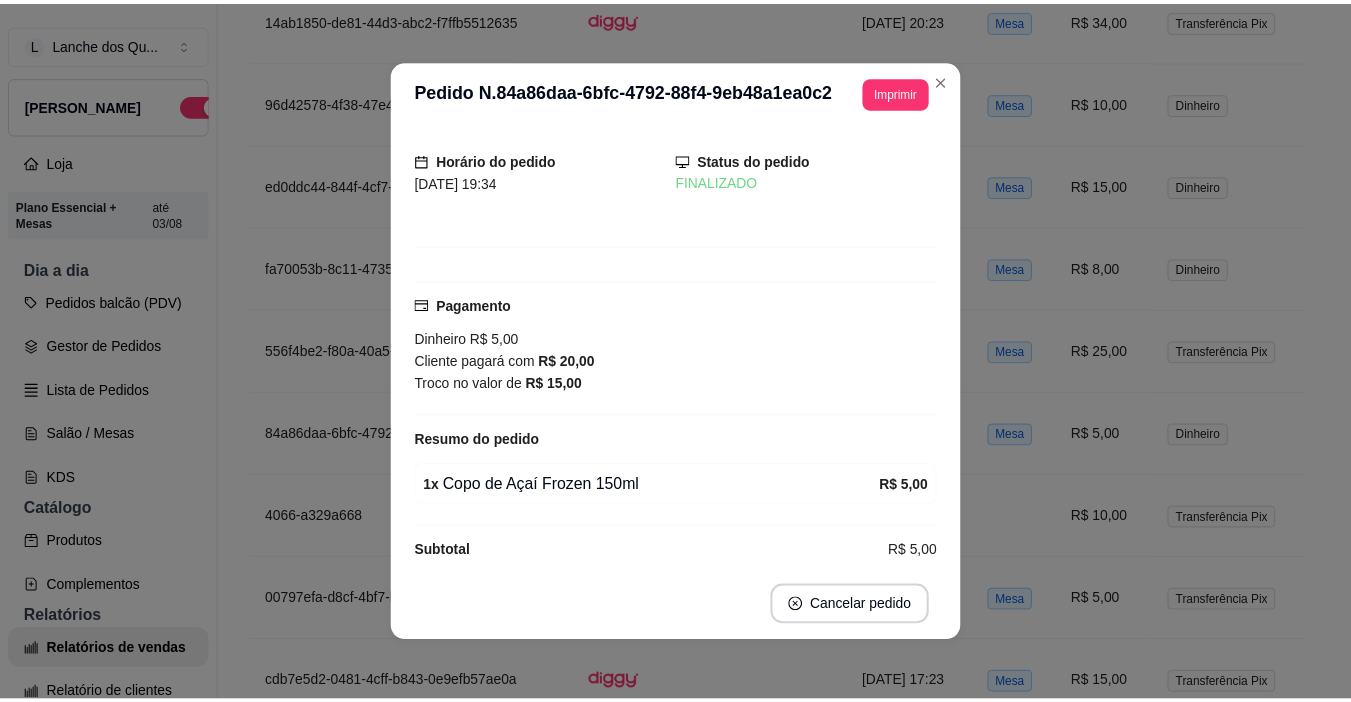 scroll, scrollTop: 69, scrollLeft: 0, axis: vertical 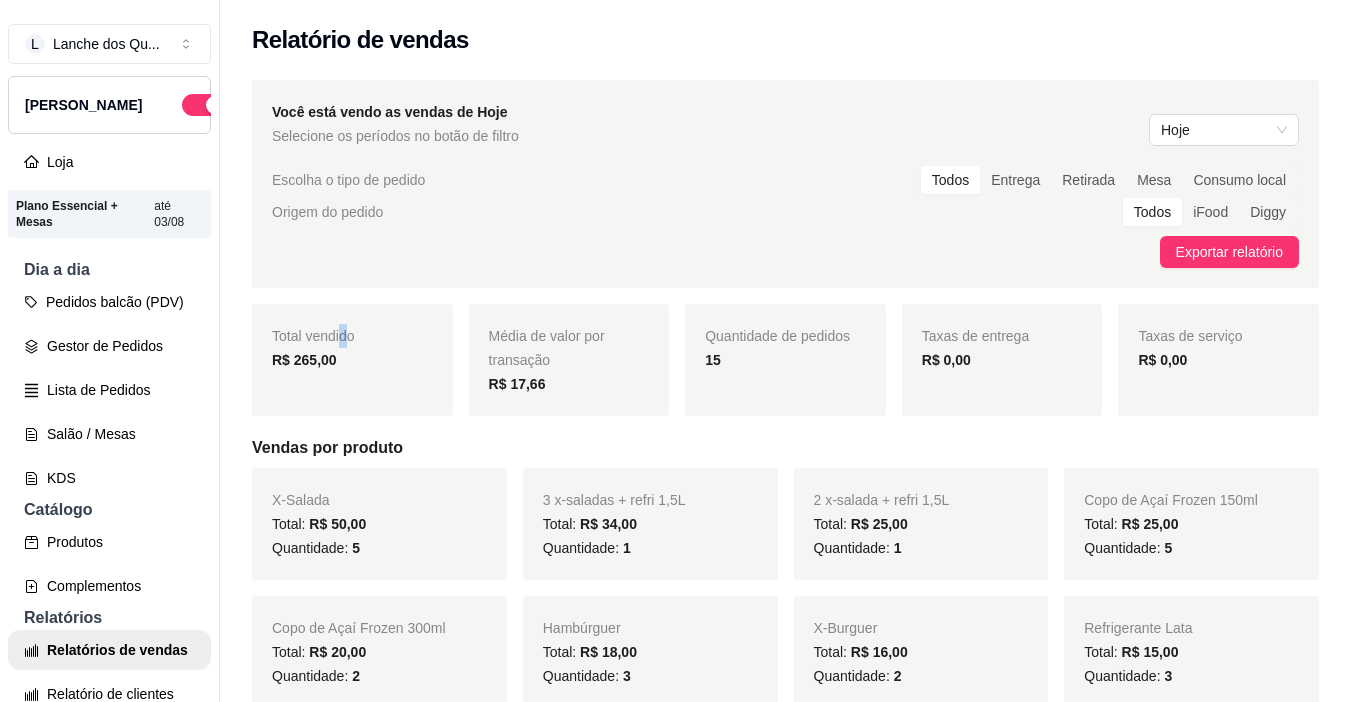 drag, startPoint x: 342, startPoint y: 329, endPoint x: 371, endPoint y: 327, distance: 29.068884 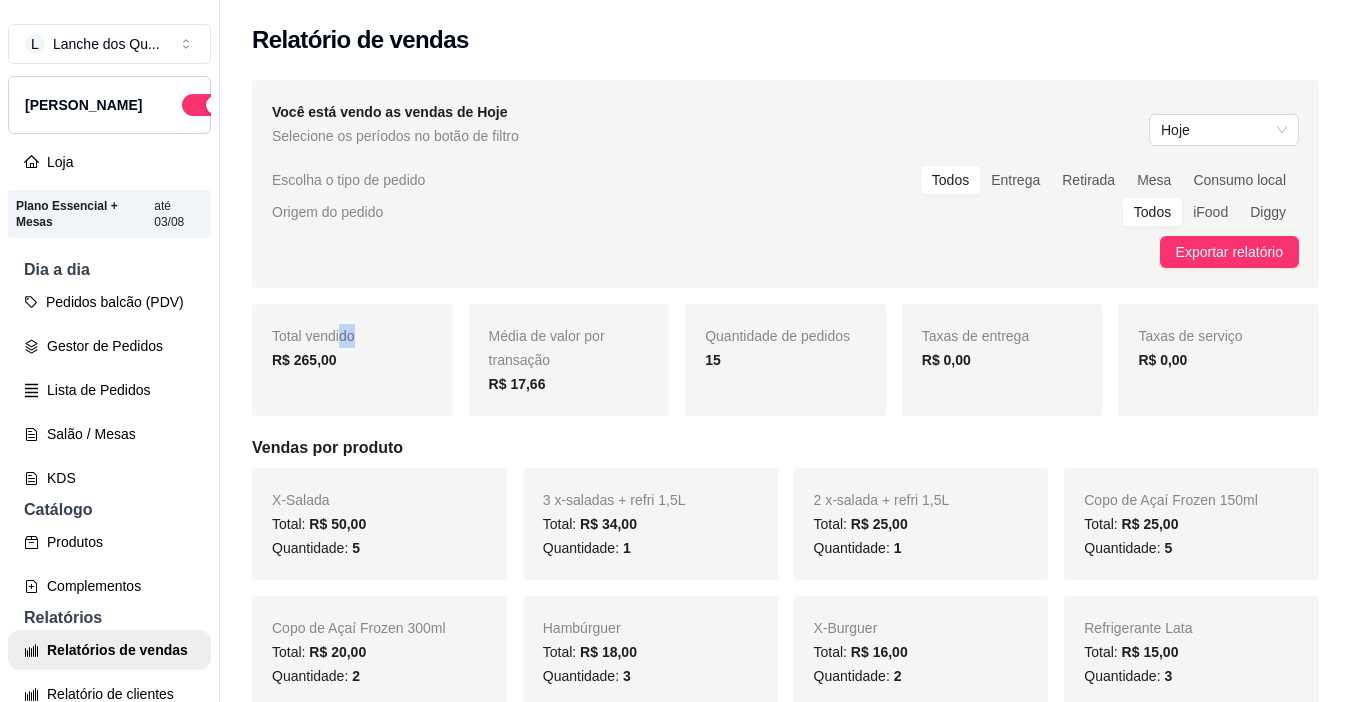 click on "Total vendido R$ 265,00" at bounding box center [352, 360] 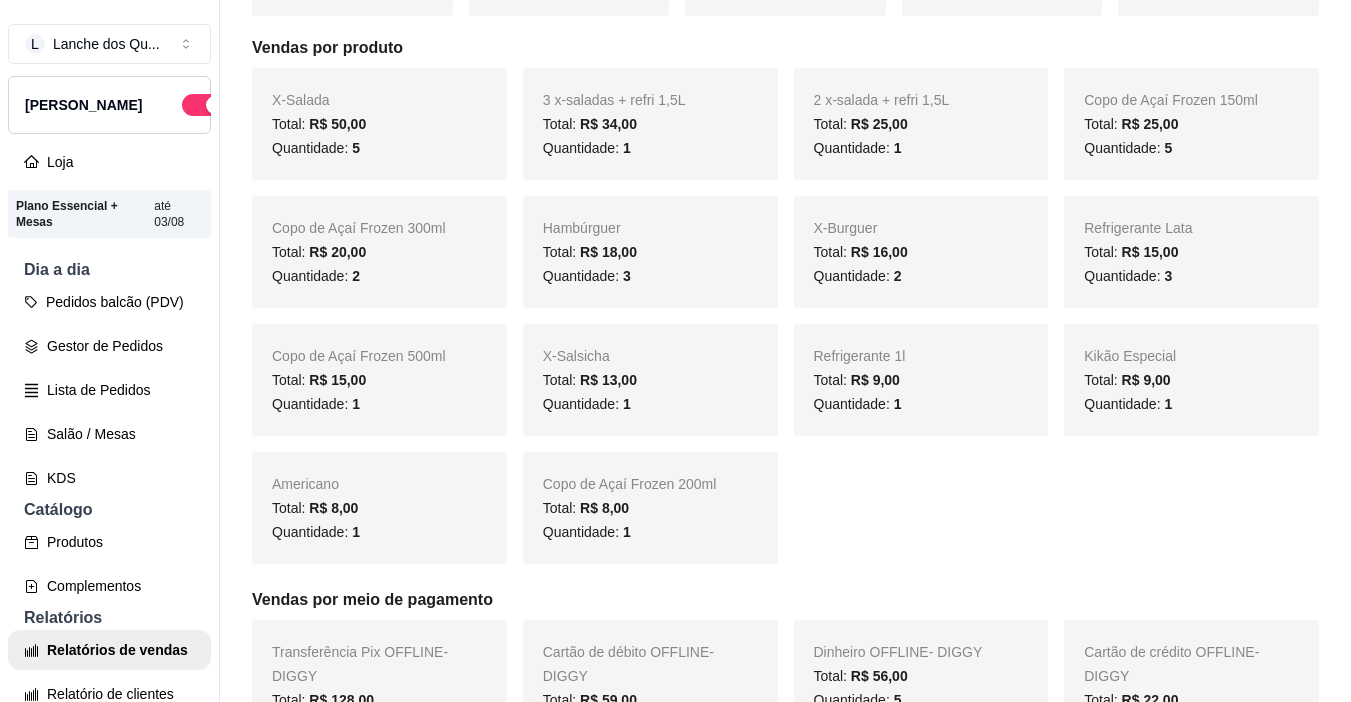 scroll, scrollTop: 0, scrollLeft: 0, axis: both 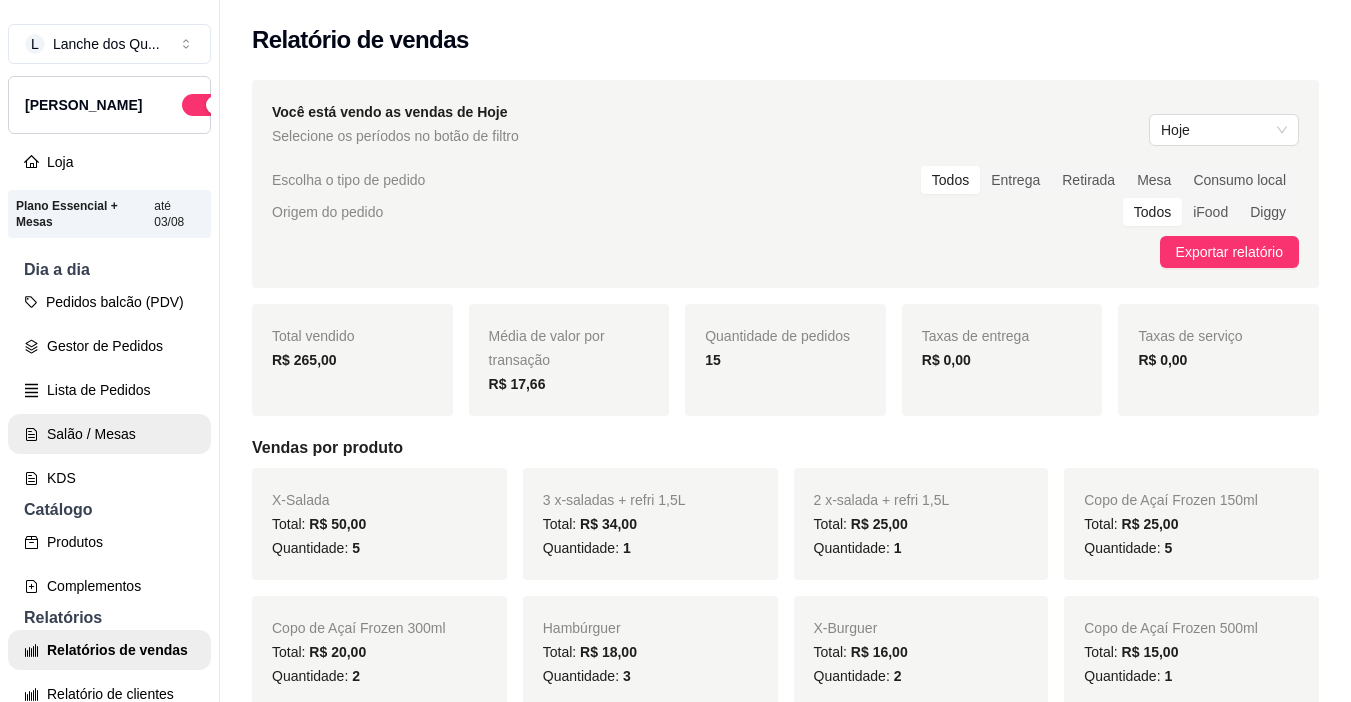 click on "Salão / Mesas" at bounding box center [109, 434] 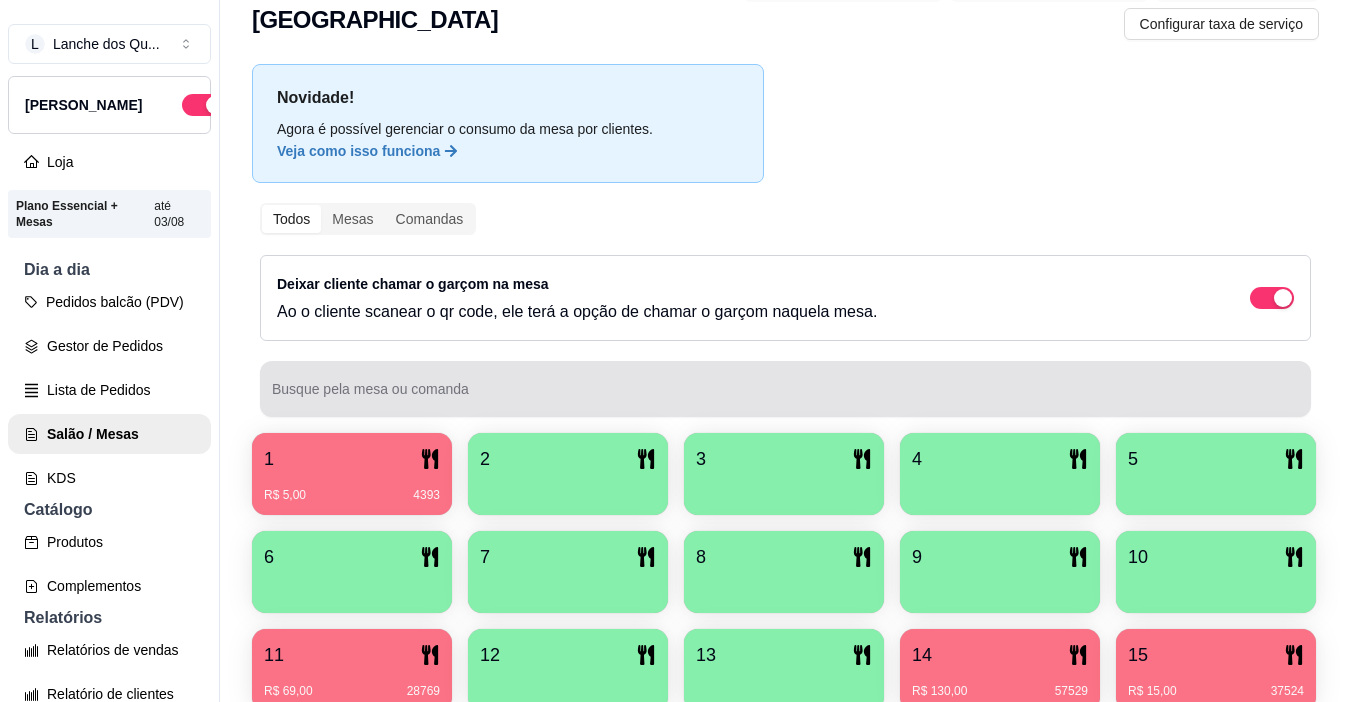 scroll, scrollTop: 258, scrollLeft: 0, axis: vertical 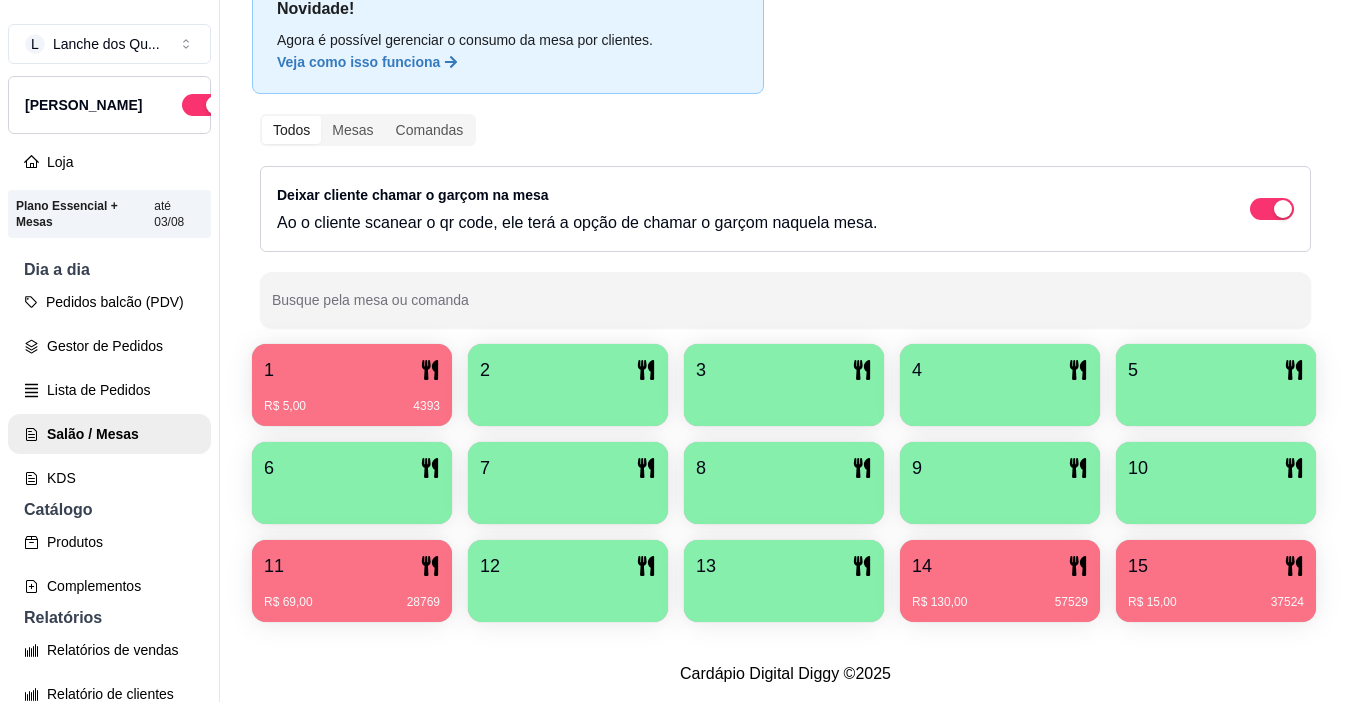 drag, startPoint x: 872, startPoint y: 597, endPoint x: 1315, endPoint y: 256, distance: 559.0438 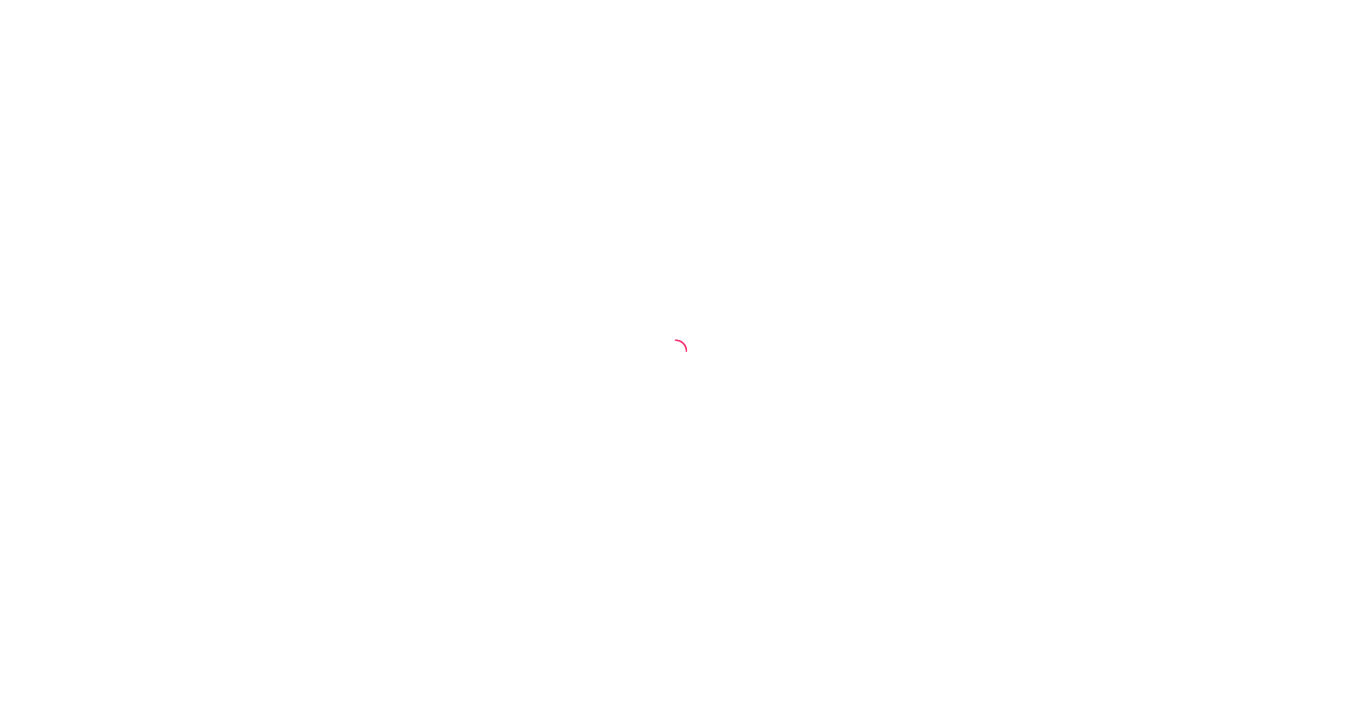 scroll, scrollTop: 0, scrollLeft: 0, axis: both 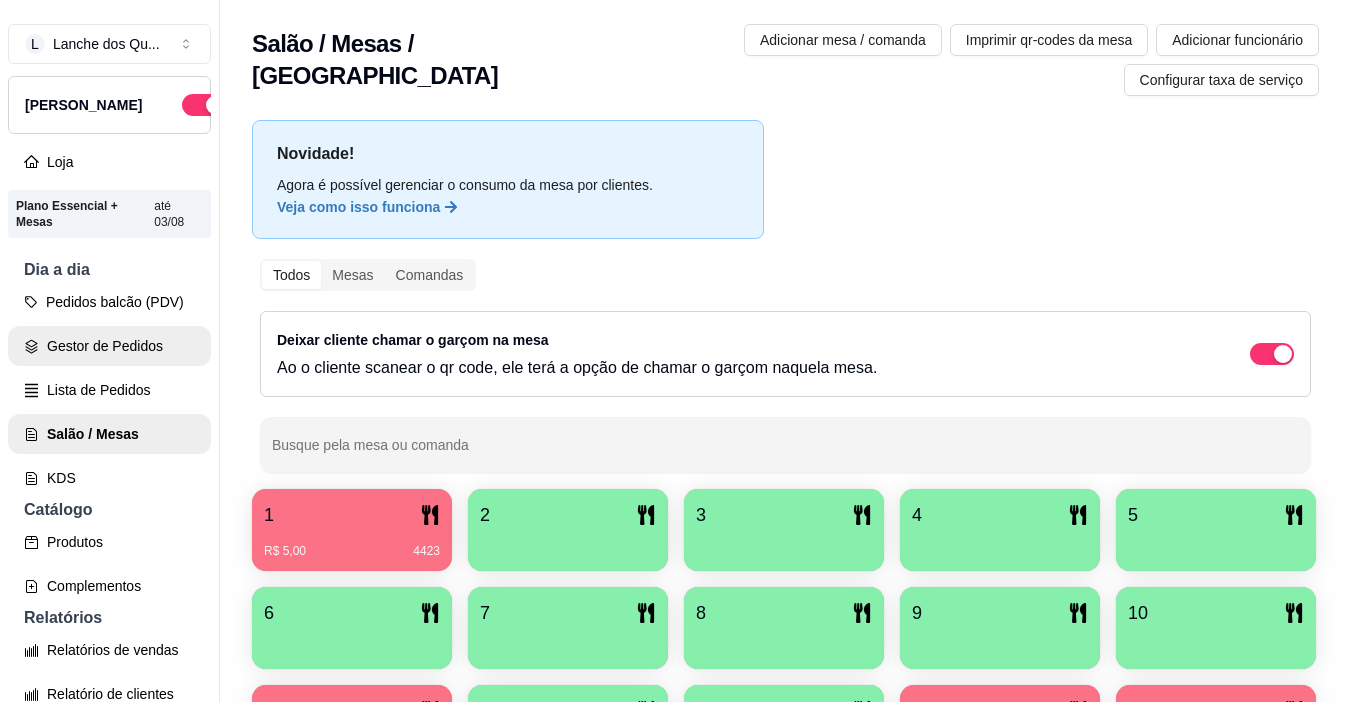 click on "Gestor de Pedidos" at bounding box center [109, 346] 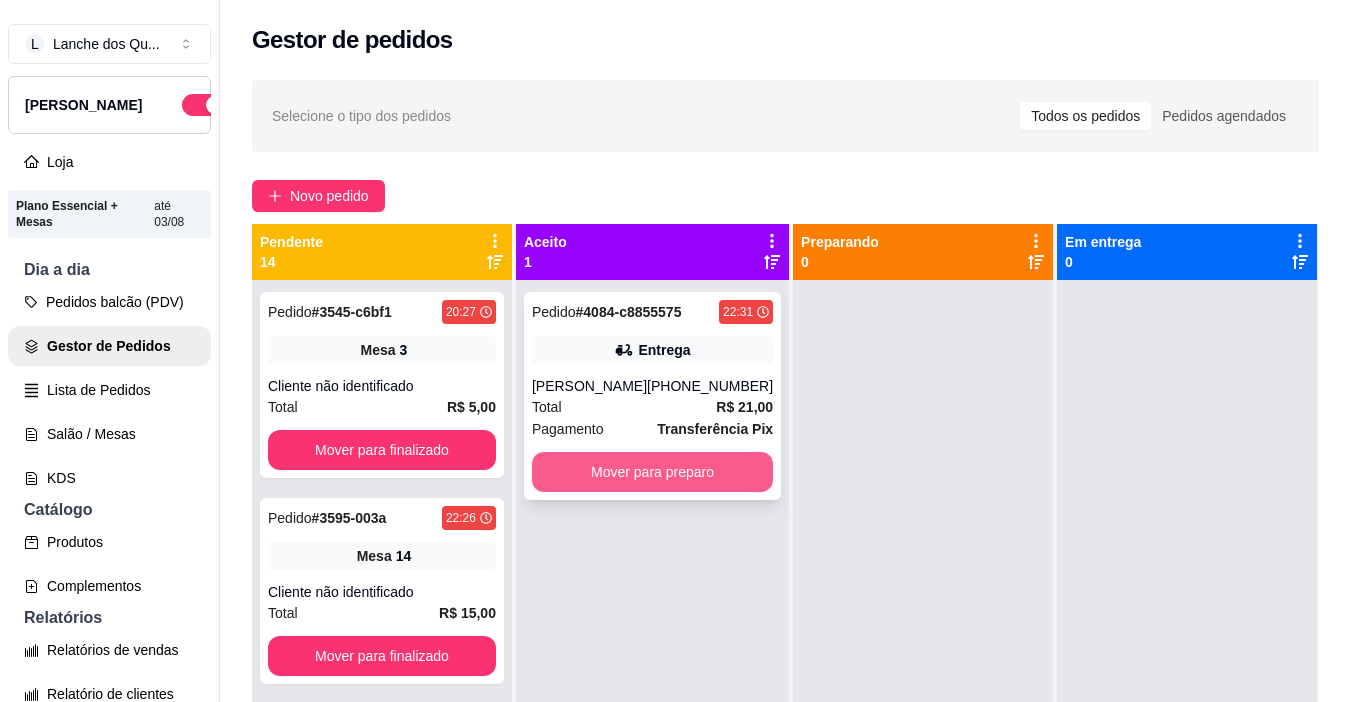 click on "Mover para preparo" at bounding box center [652, 472] 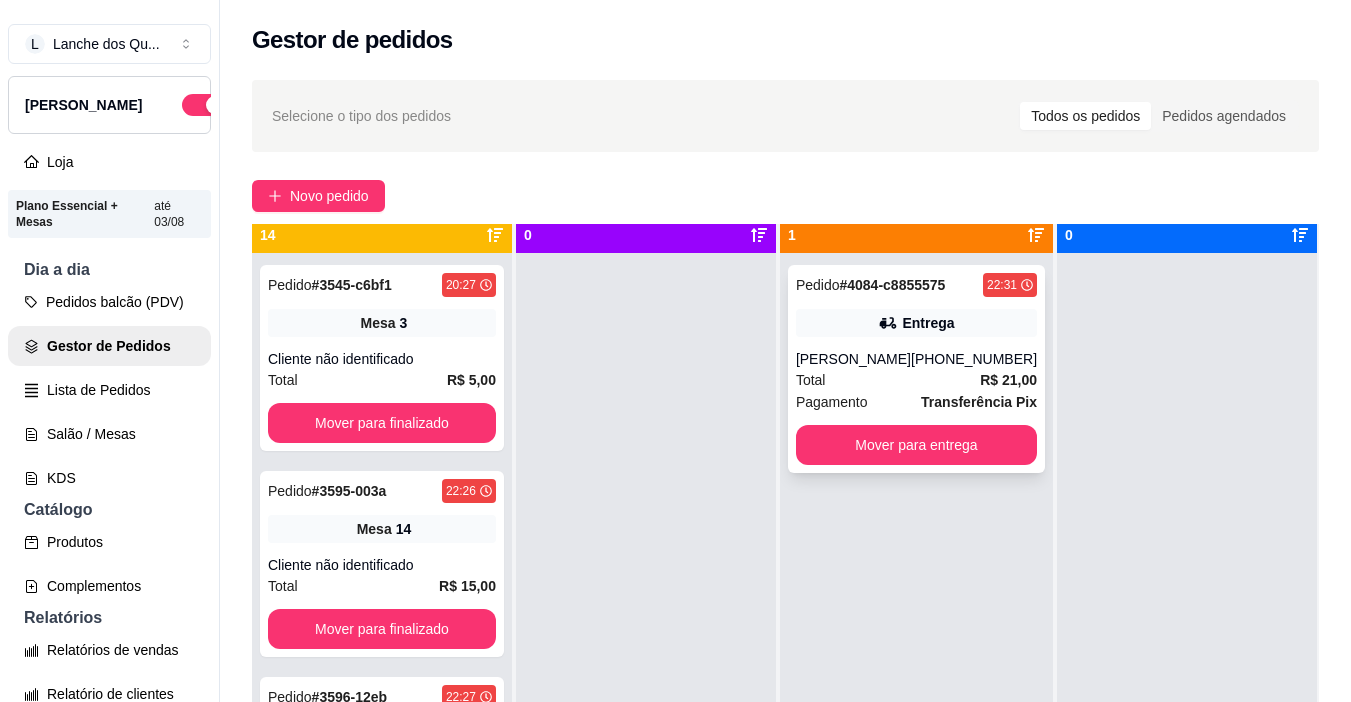 scroll, scrollTop: 0, scrollLeft: 0, axis: both 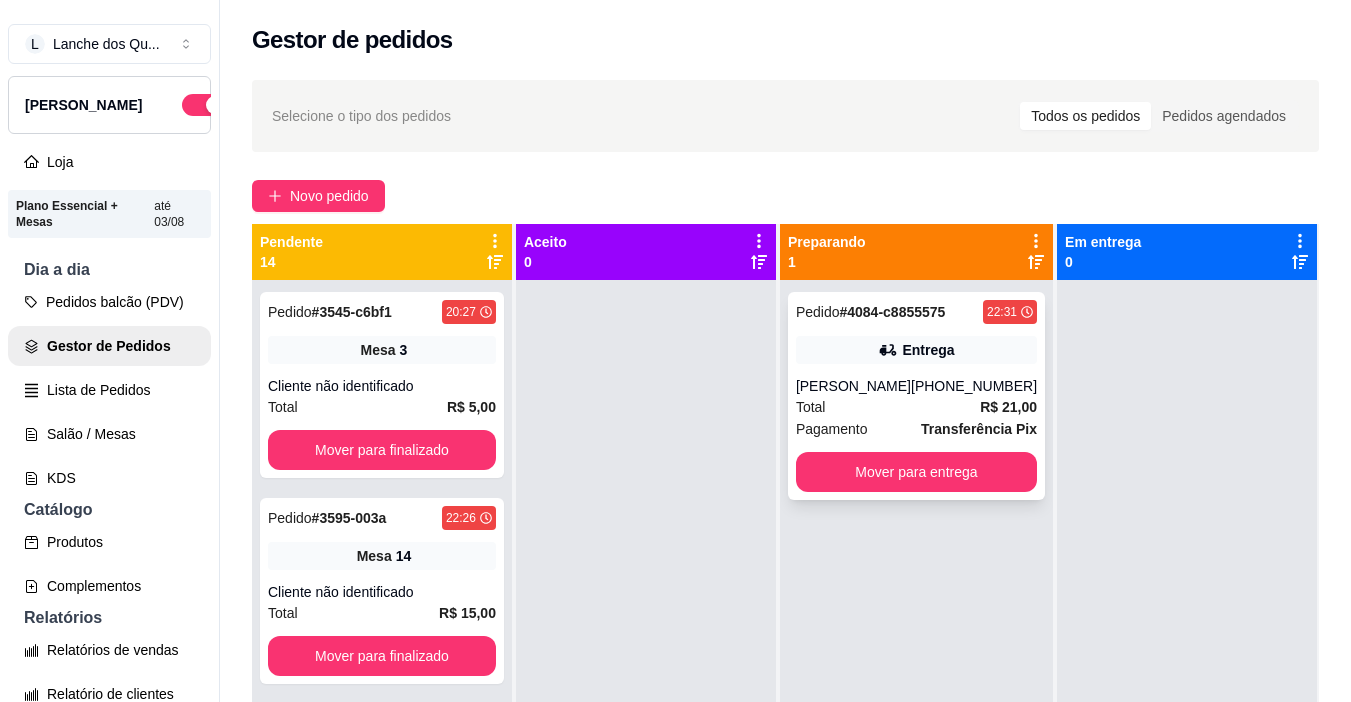 click on "(92) 98643-6556" at bounding box center [974, 386] 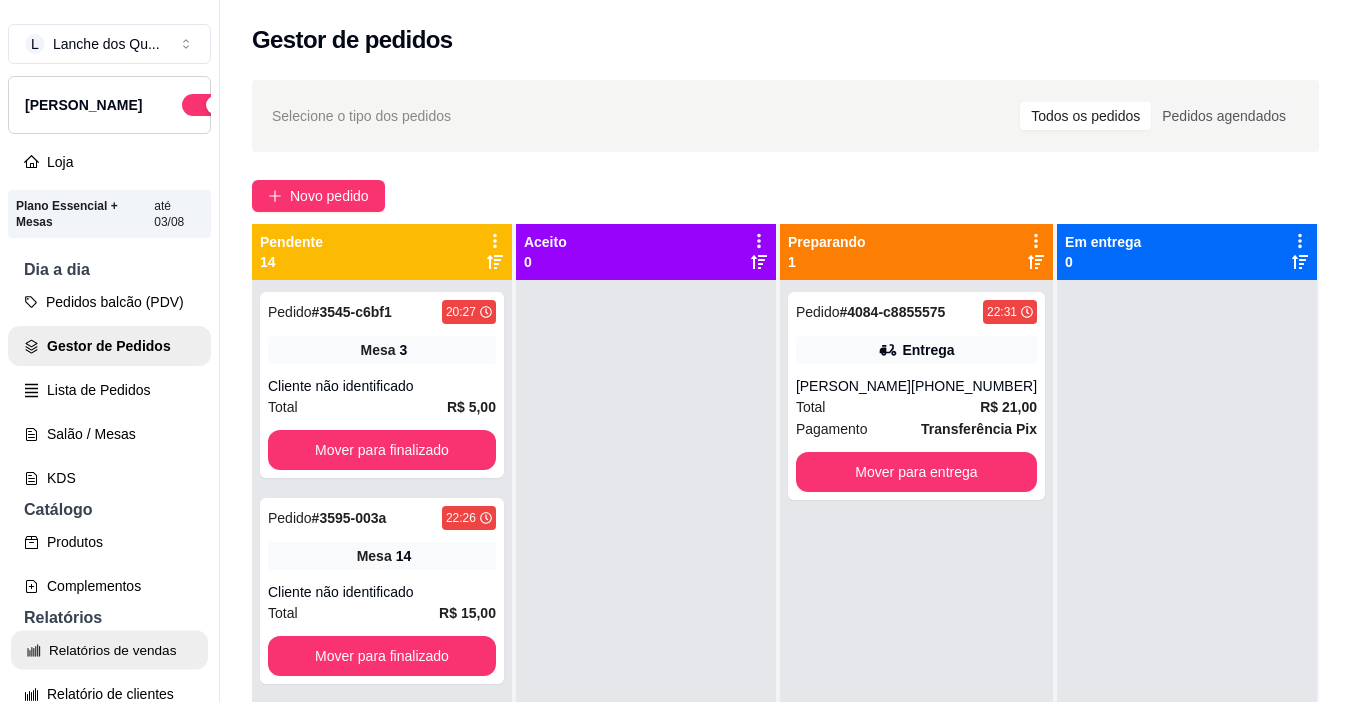 click on "Relatórios de vendas" at bounding box center (109, 650) 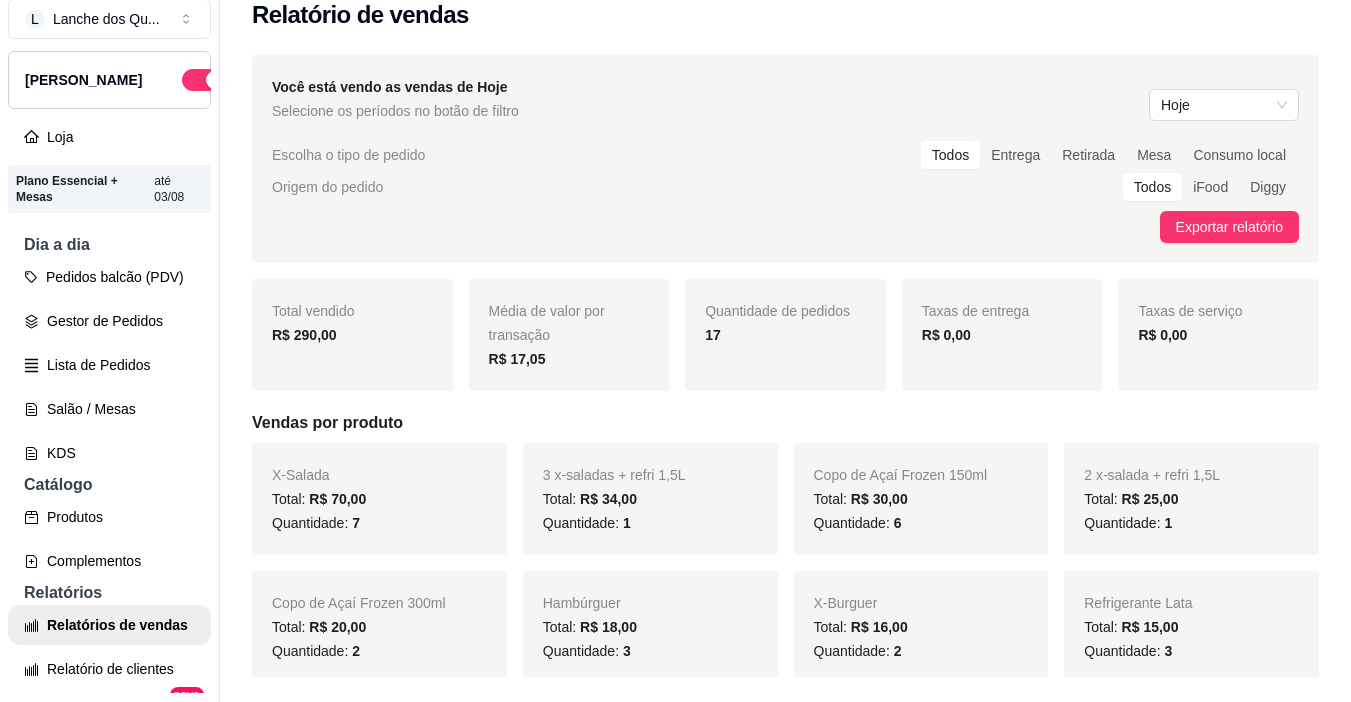 scroll, scrollTop: 32, scrollLeft: 0, axis: vertical 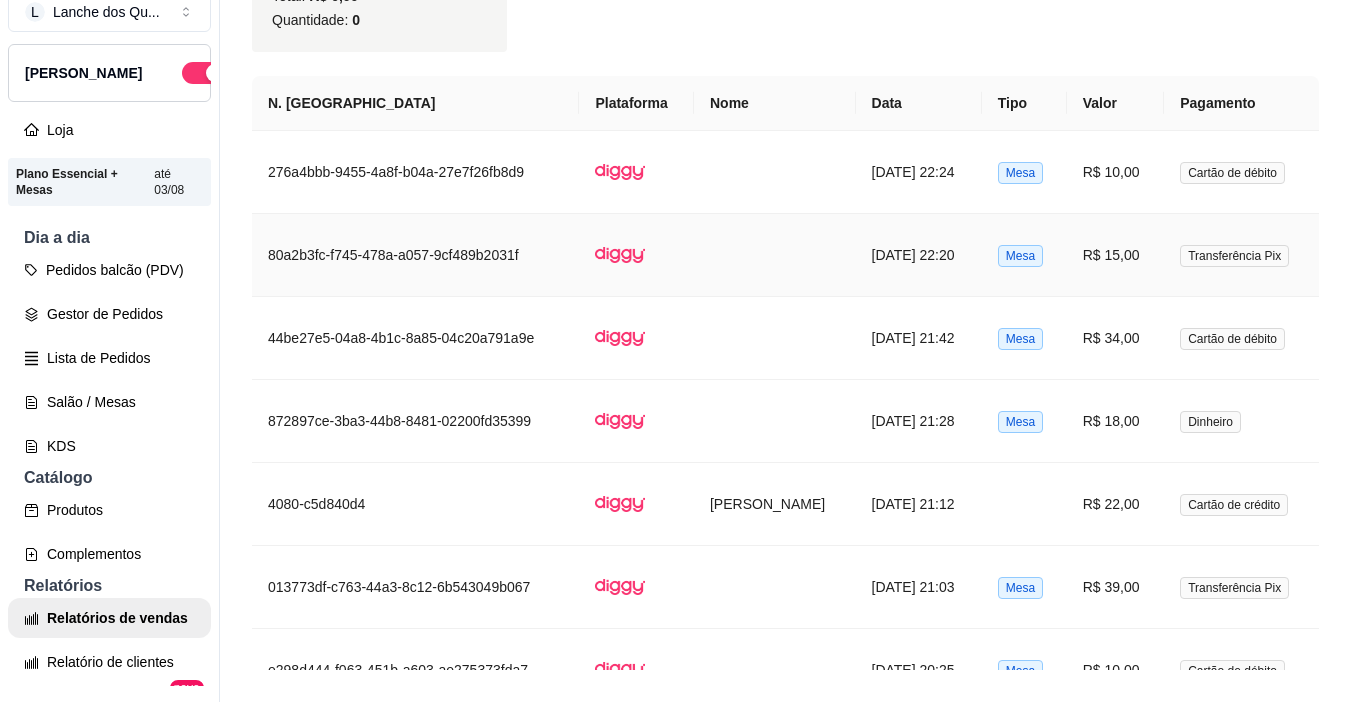 click on "R$ 10,00" at bounding box center (1116, 172) 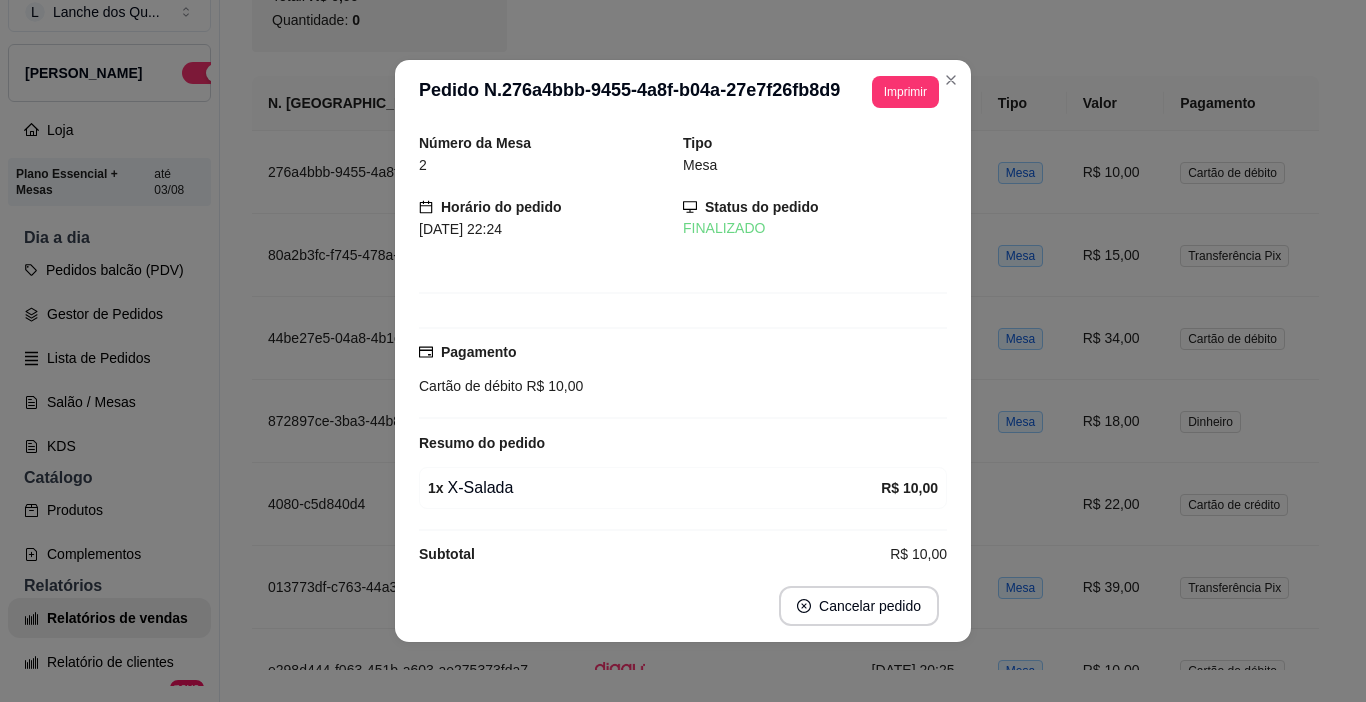 scroll, scrollTop: 25, scrollLeft: 0, axis: vertical 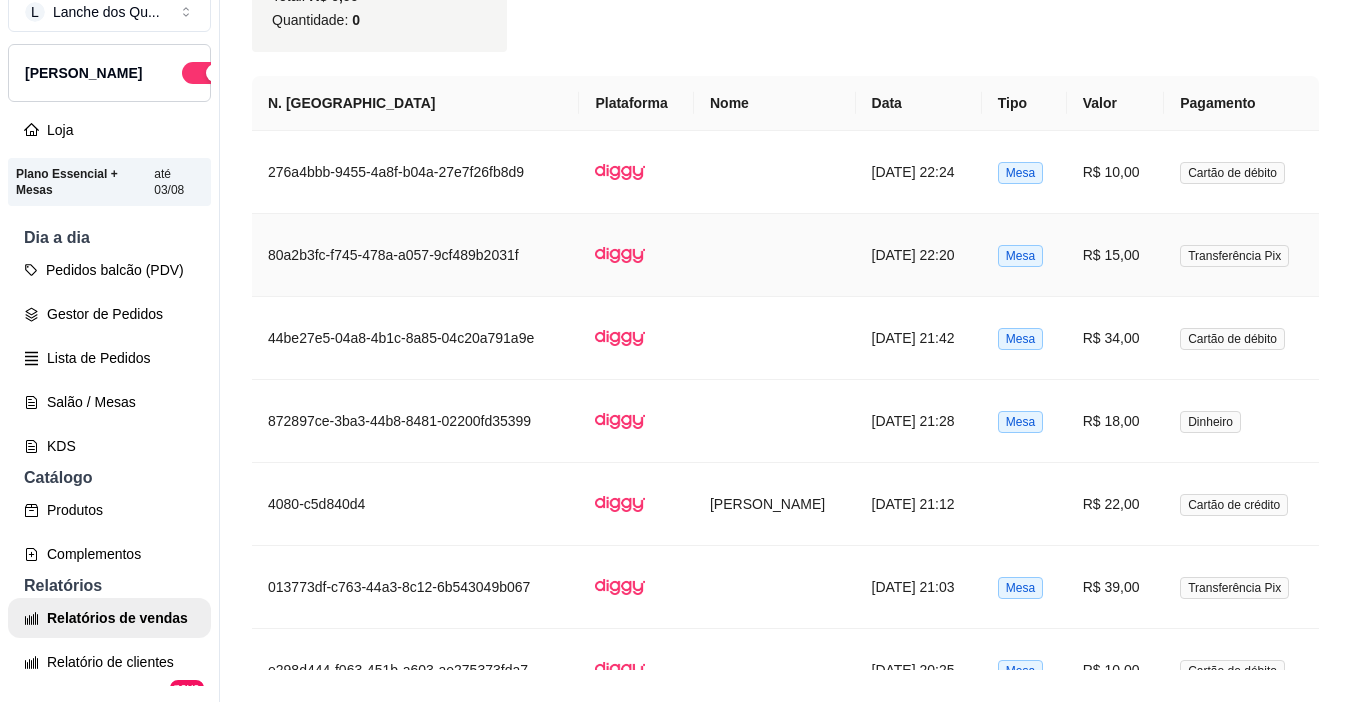 click on "R$ 15,00" at bounding box center [1116, 255] 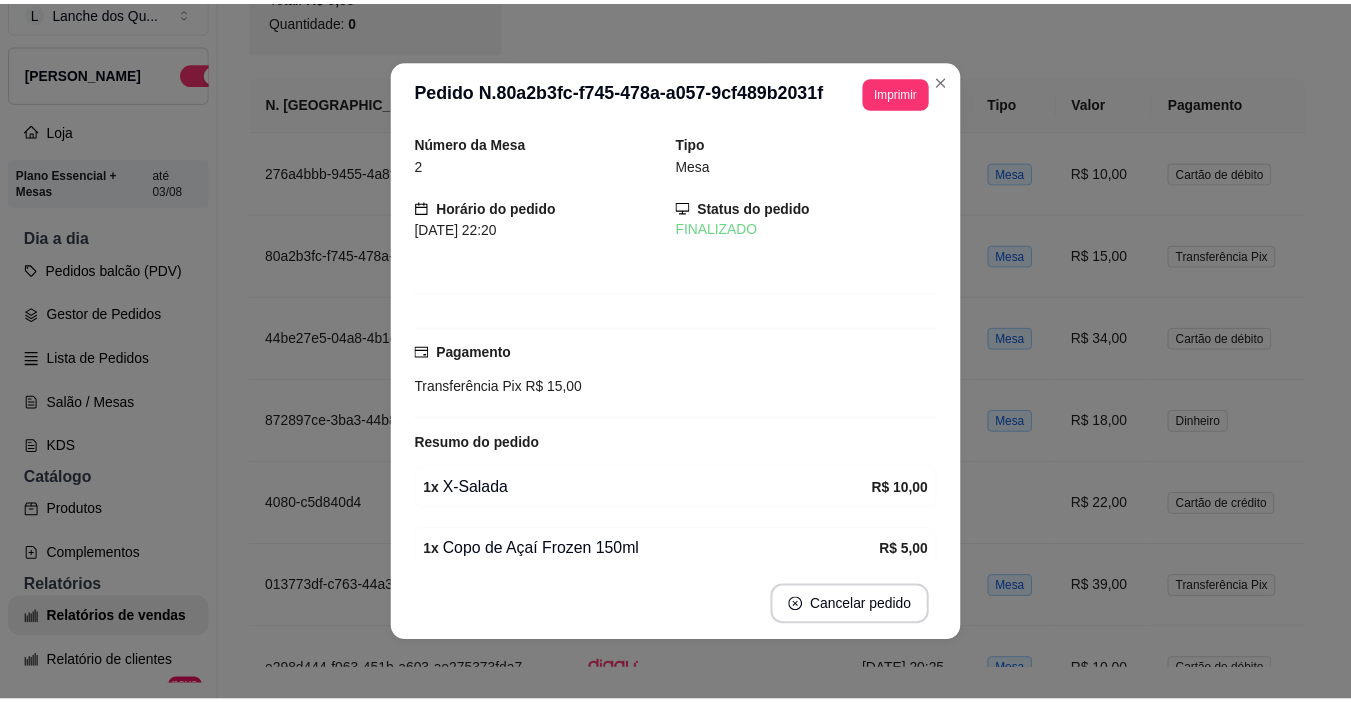 scroll, scrollTop: 87, scrollLeft: 0, axis: vertical 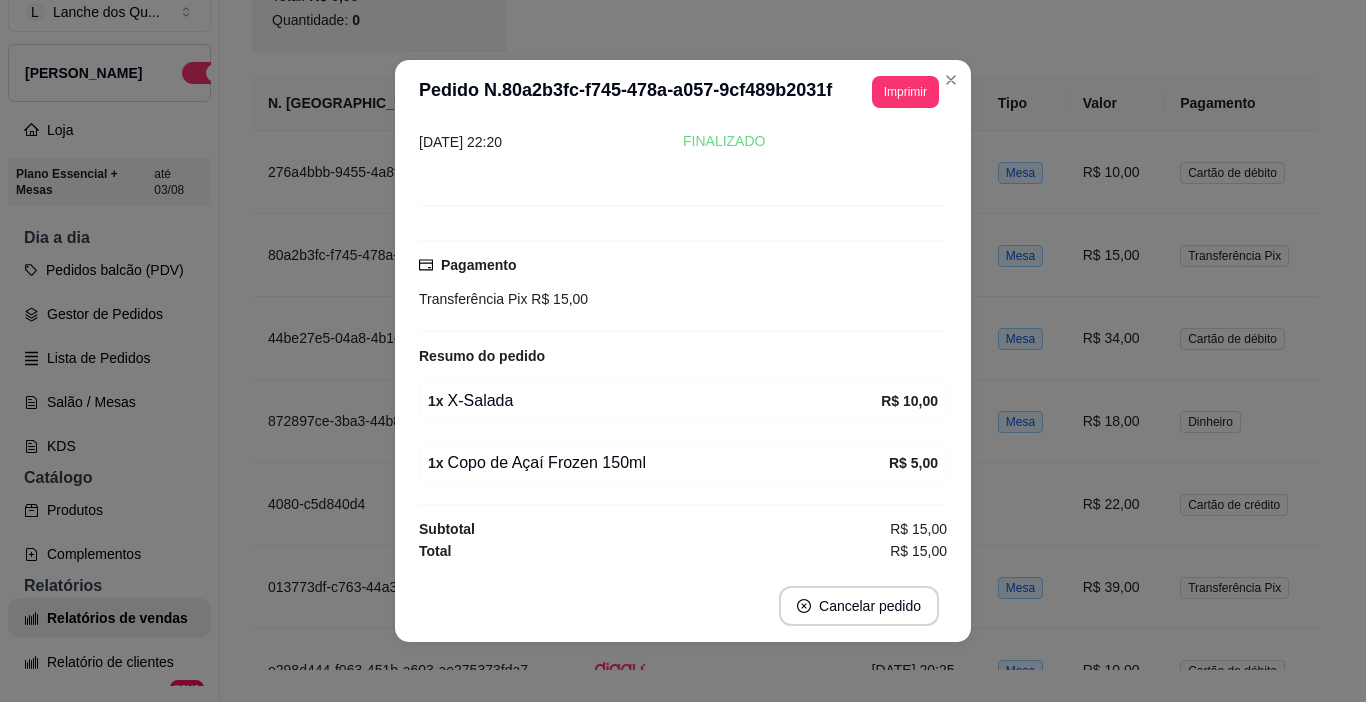 drag, startPoint x: 490, startPoint y: 400, endPoint x: 506, endPoint y: 401, distance: 16.03122 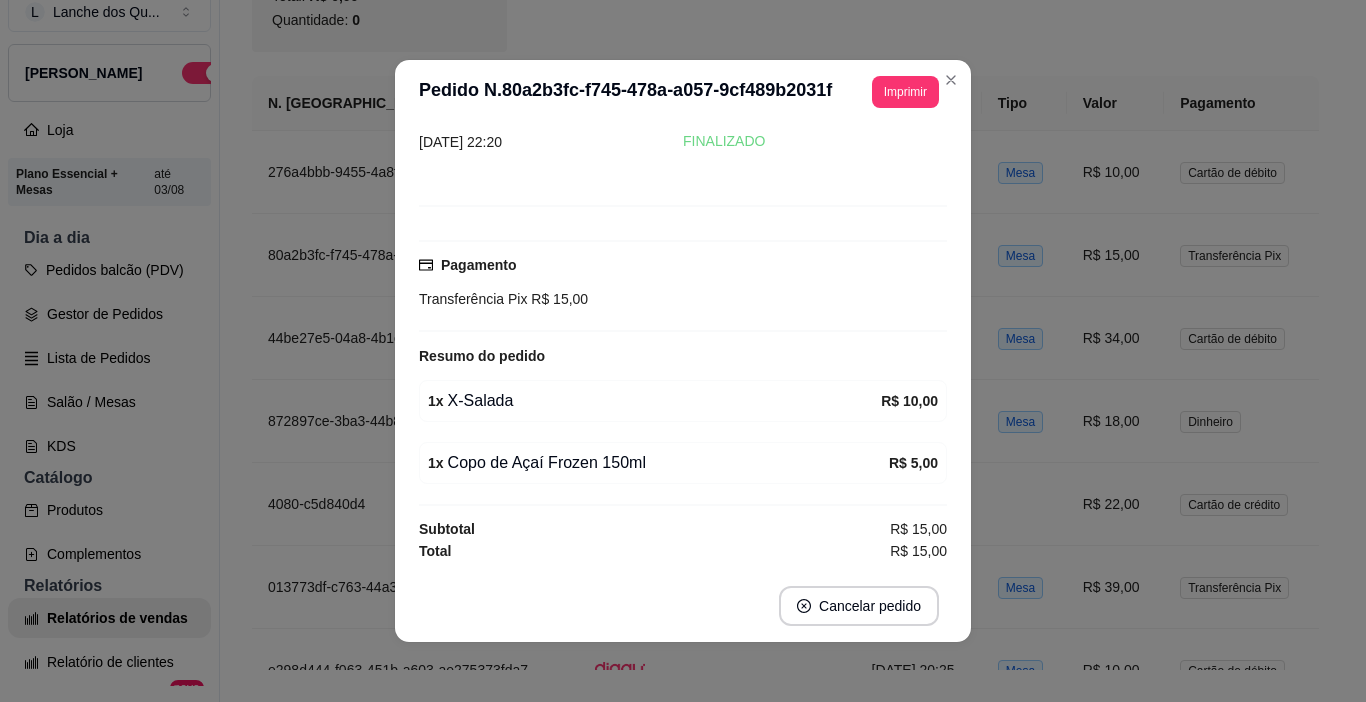 click on "1 x     Copo de Açaí Frozen 150ml" at bounding box center [658, 463] 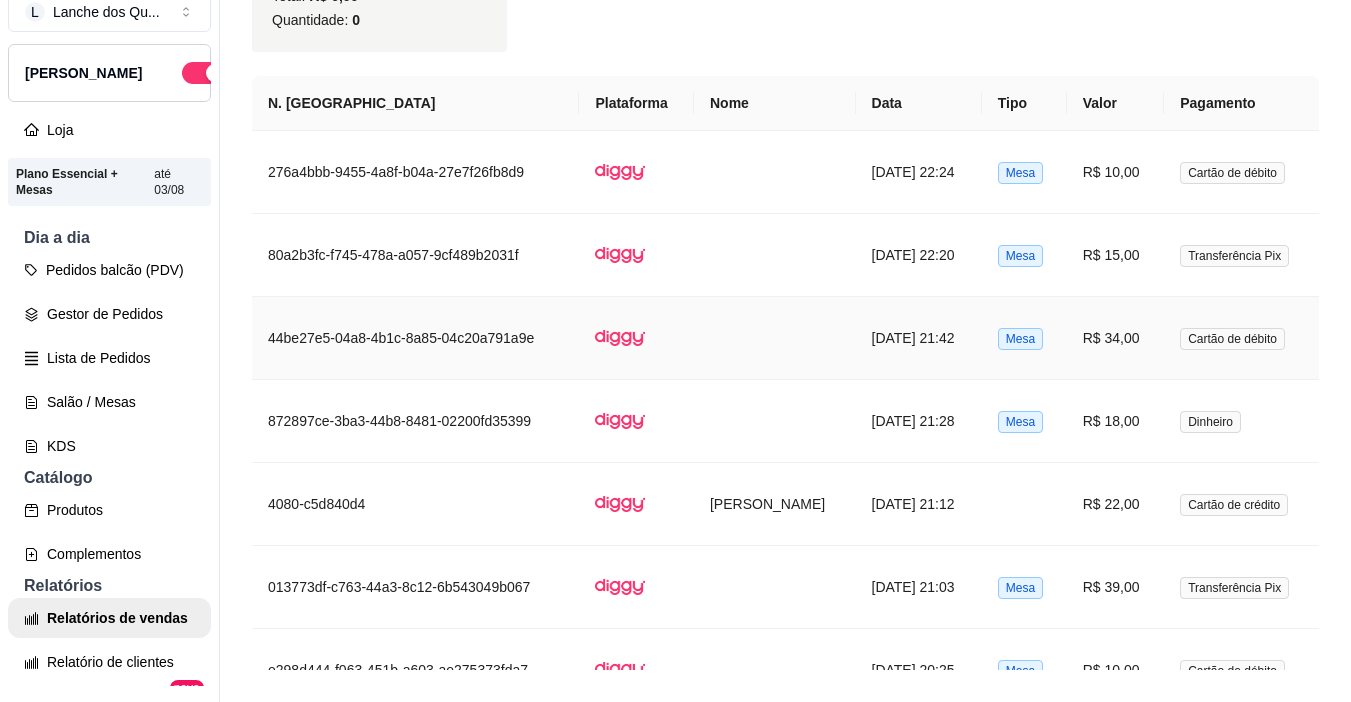 click on "R$ 34,00" at bounding box center (1116, 338) 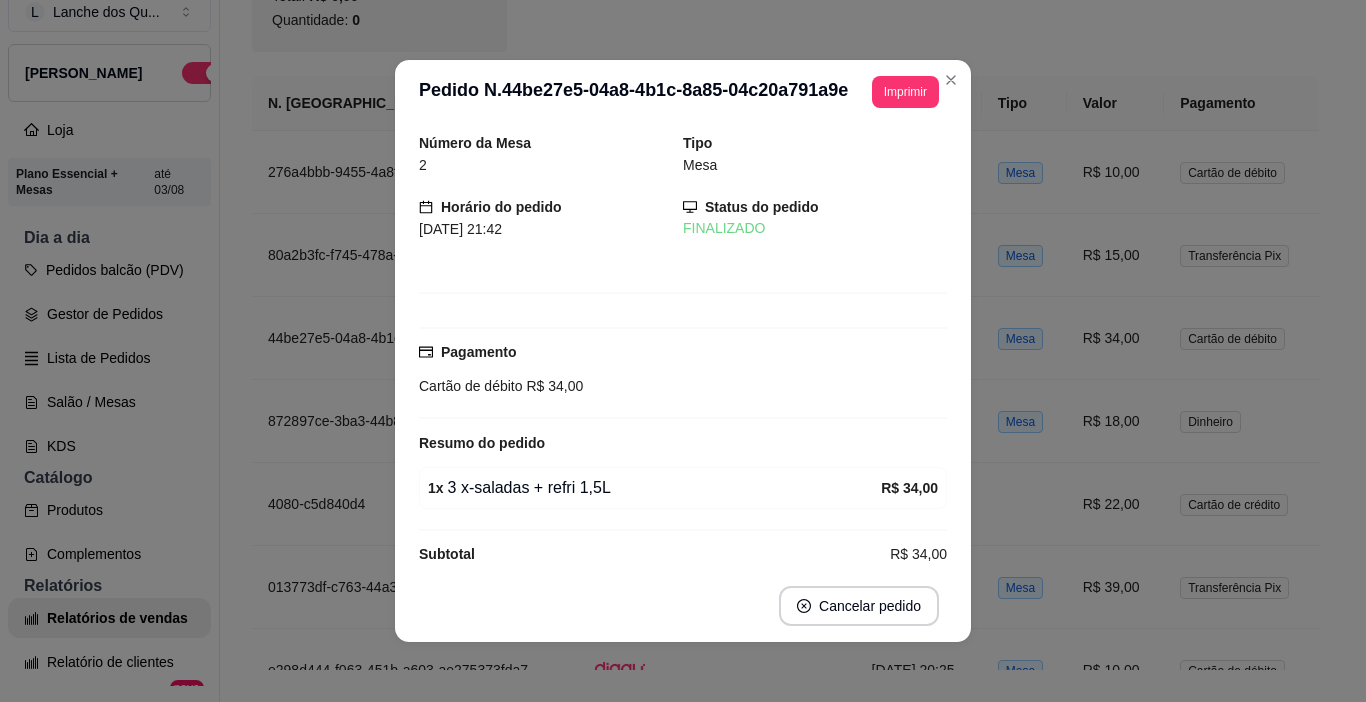 click on "1 x     3 x-saladas +  refri 1,5L R$ 34,00" at bounding box center [683, 488] 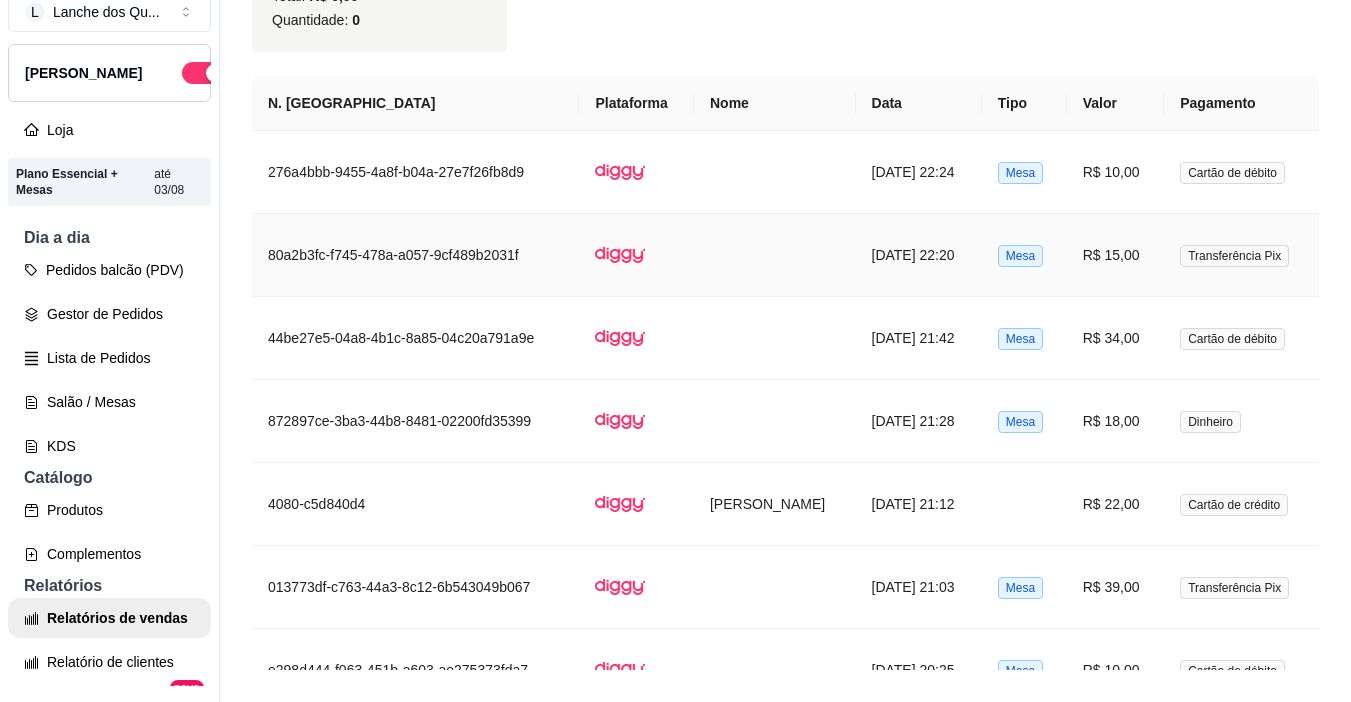 click on "R$ 15,00" at bounding box center [1116, 255] 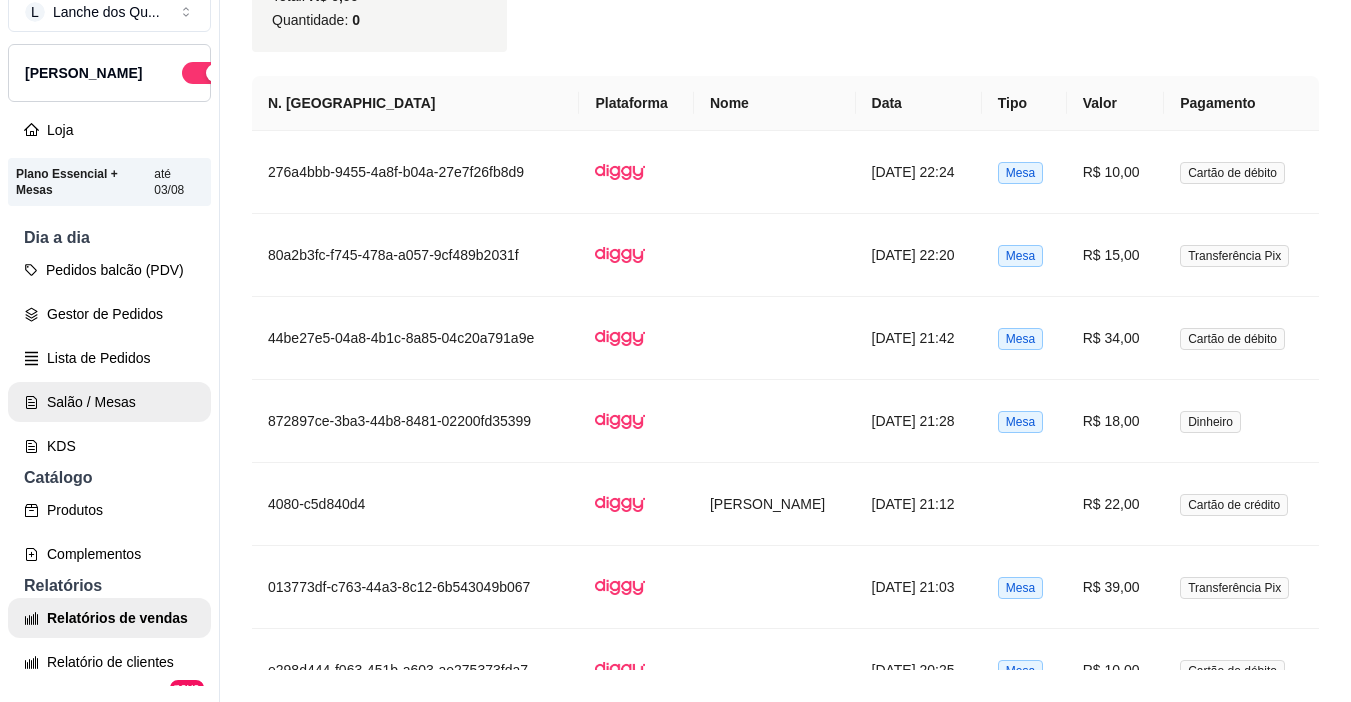 click on "Salão / Mesas" at bounding box center [109, 402] 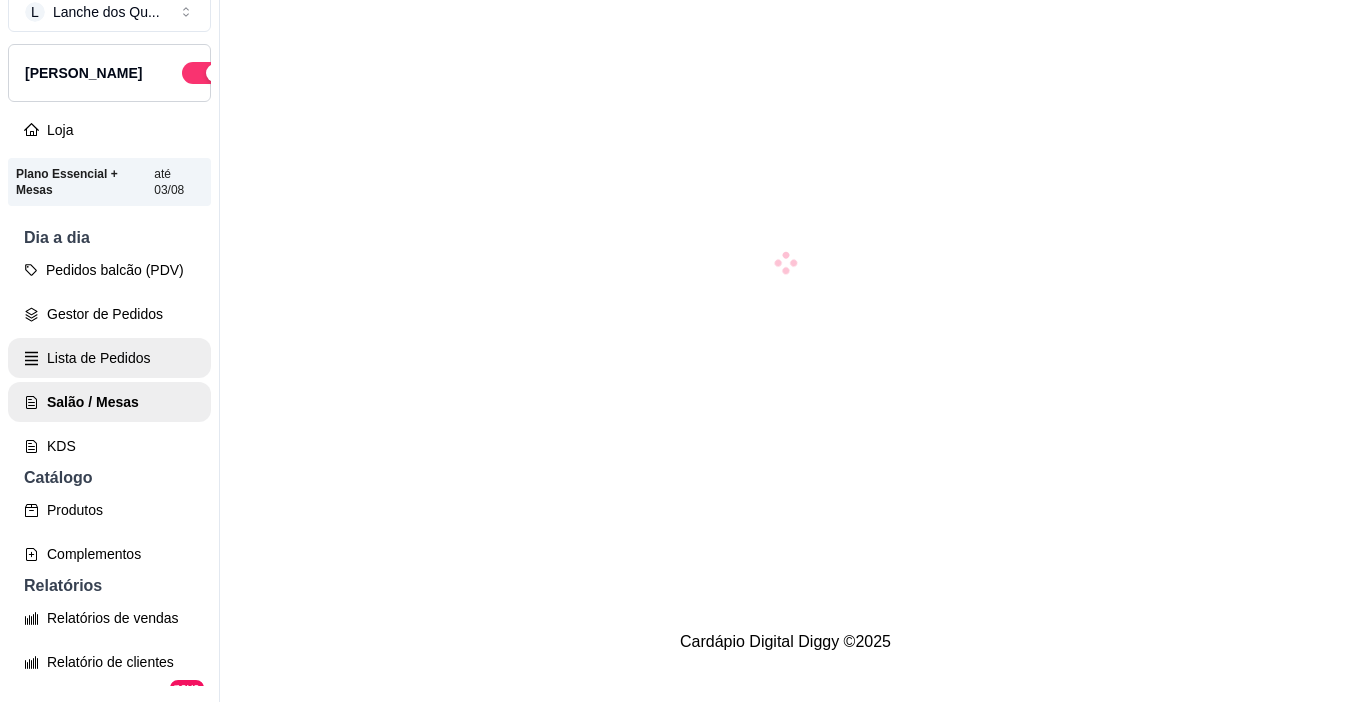 scroll, scrollTop: 0, scrollLeft: 0, axis: both 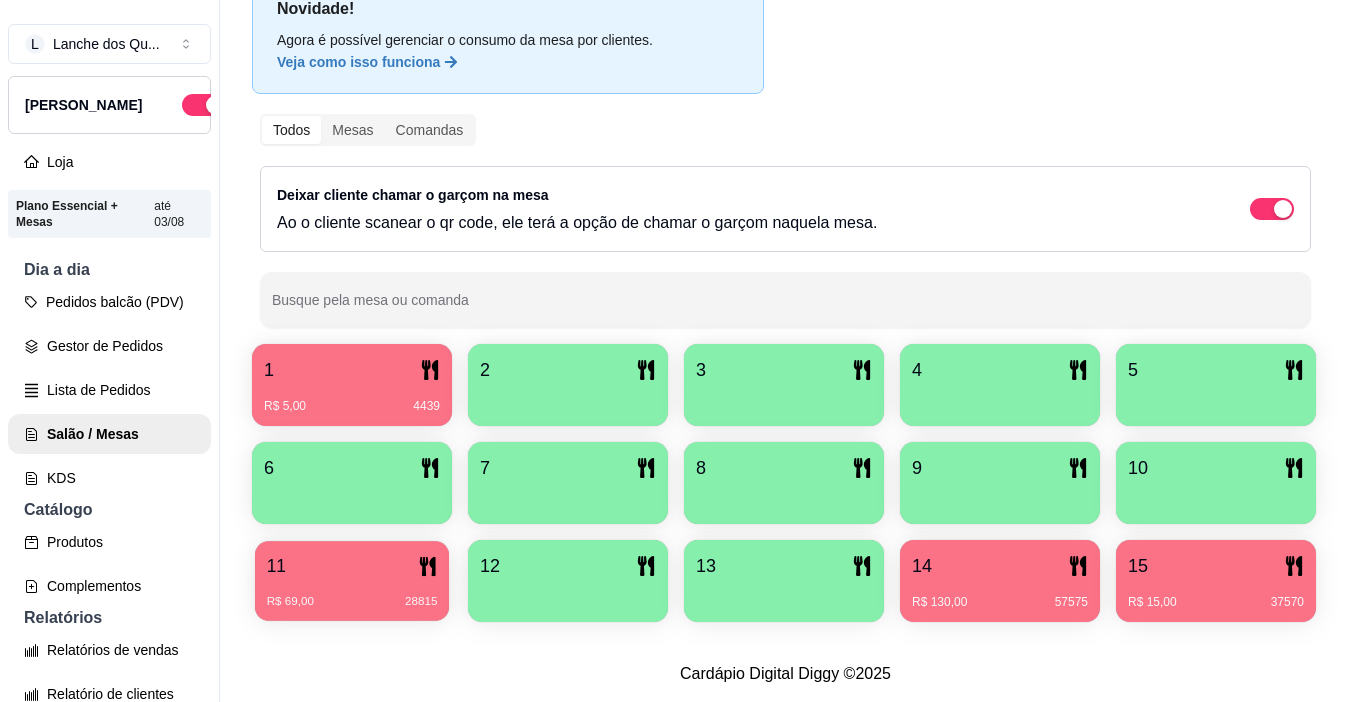 click on "R$ 69,00 28815" at bounding box center [352, 594] 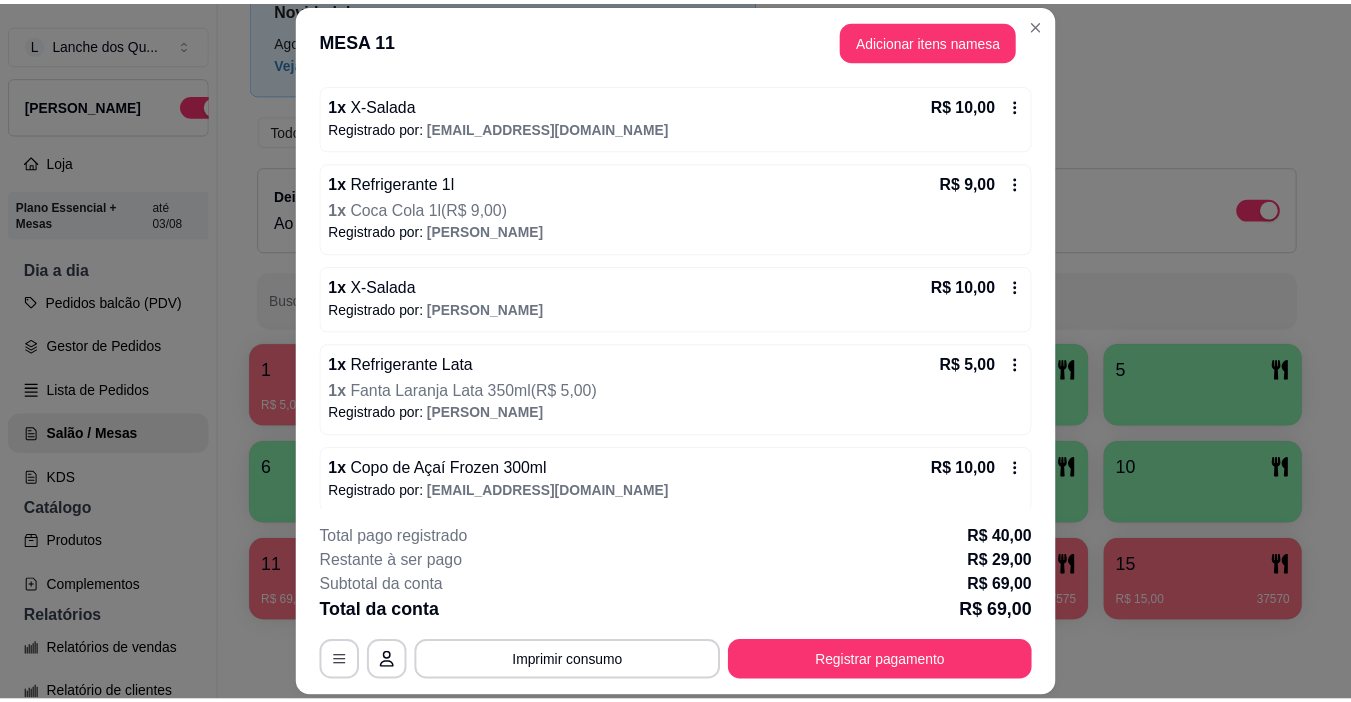 scroll, scrollTop: 534, scrollLeft: 0, axis: vertical 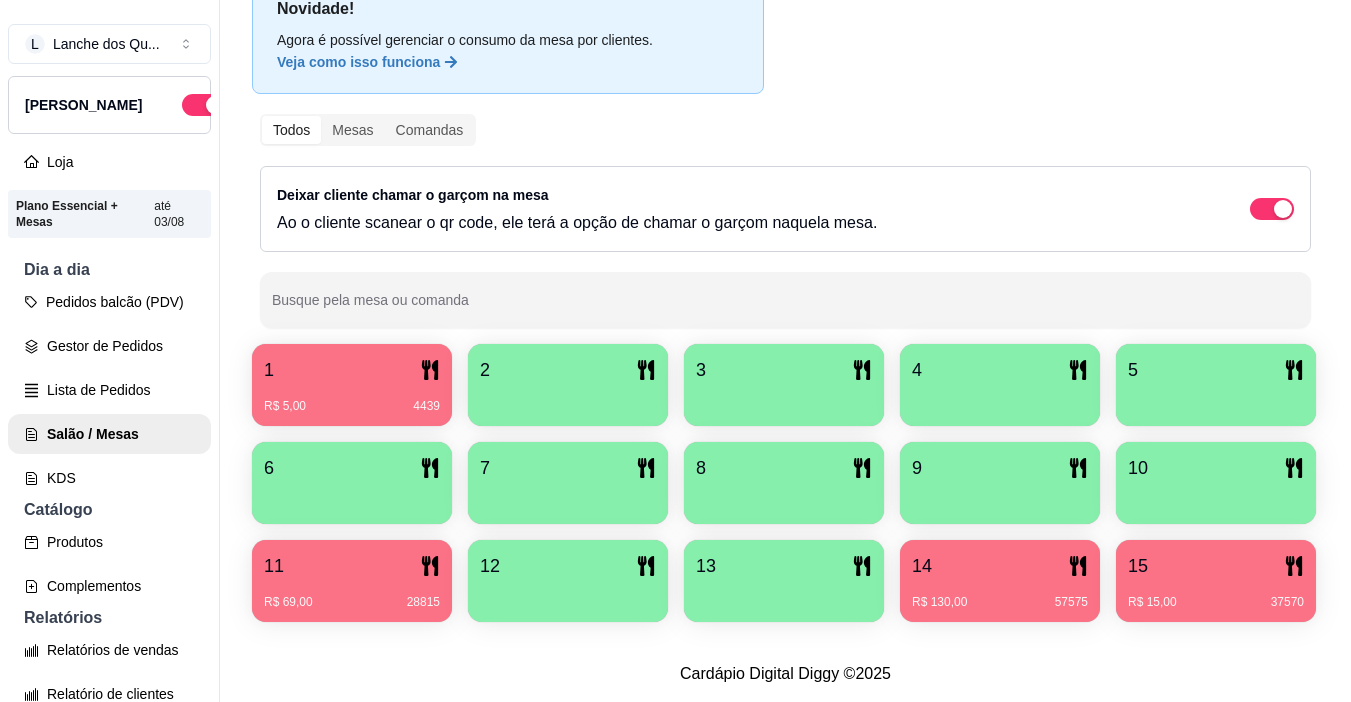 click on "R$ 5,00 4439" at bounding box center [352, 399] 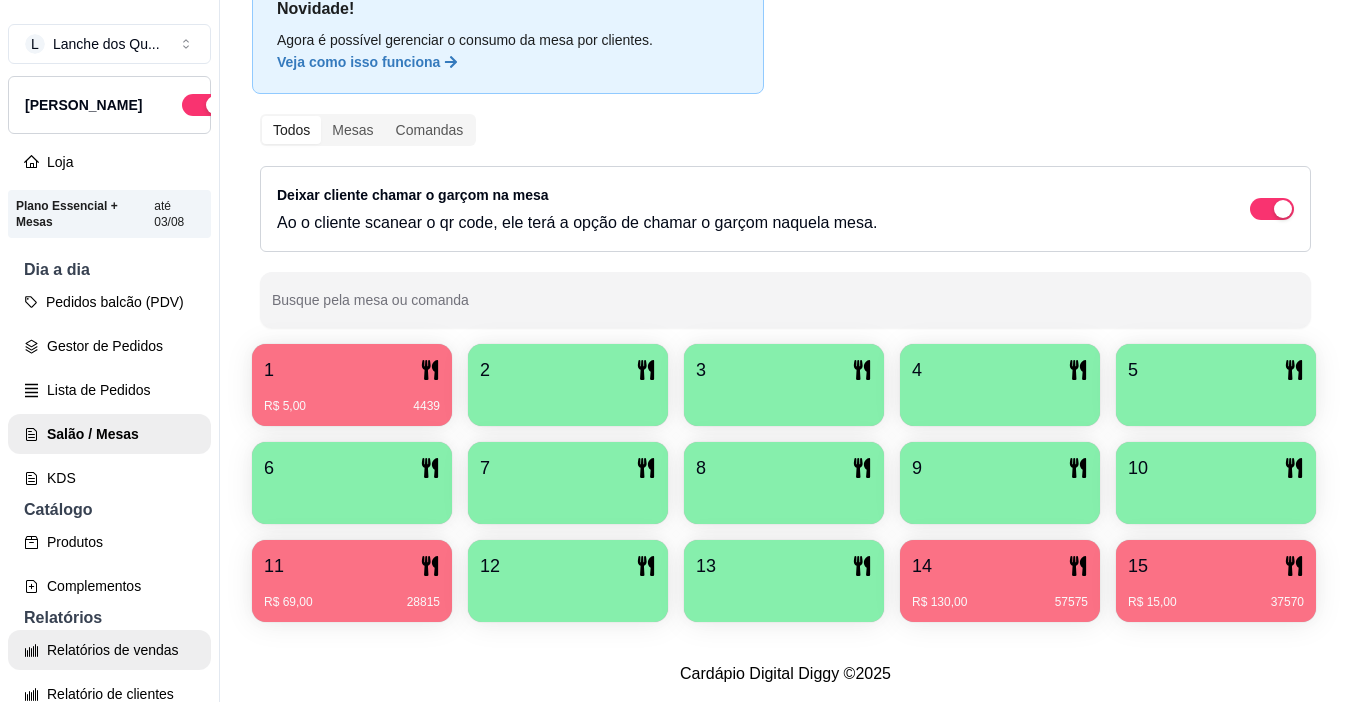 click on "Relatórios de vendas" at bounding box center [109, 650] 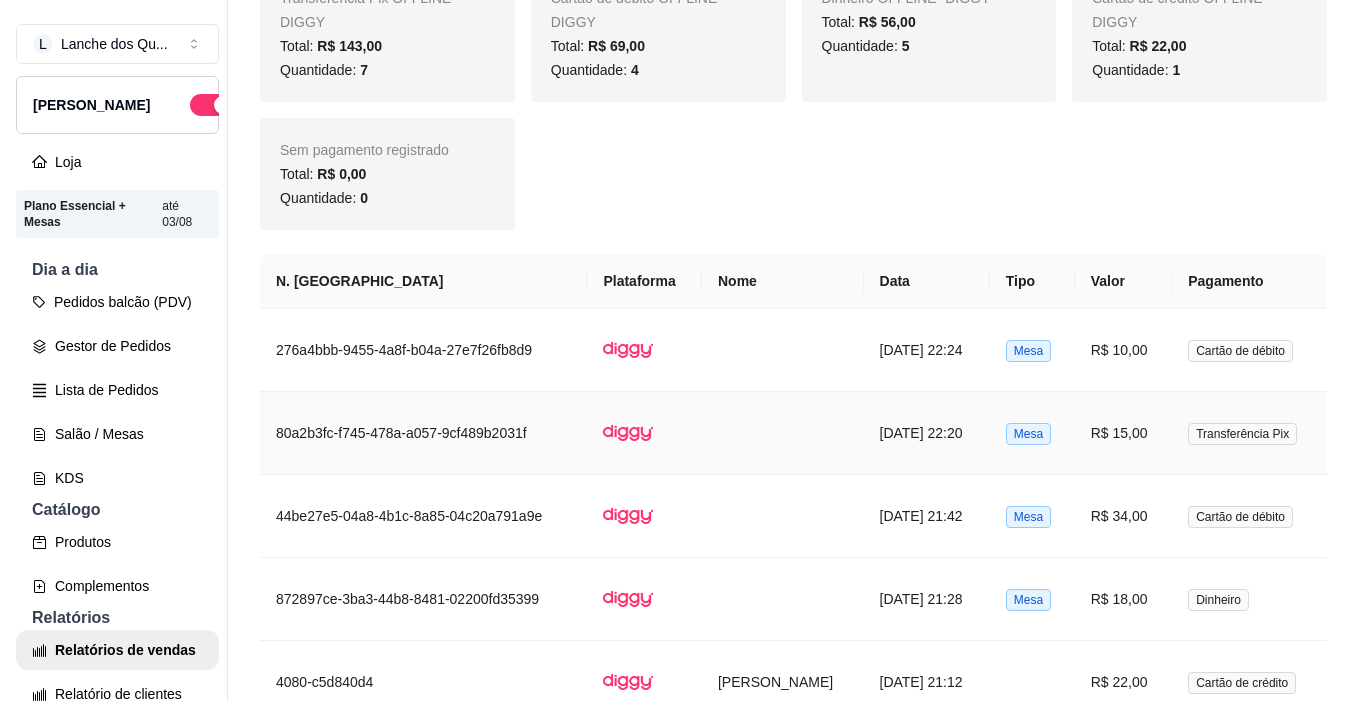 scroll, scrollTop: 1100, scrollLeft: 0, axis: vertical 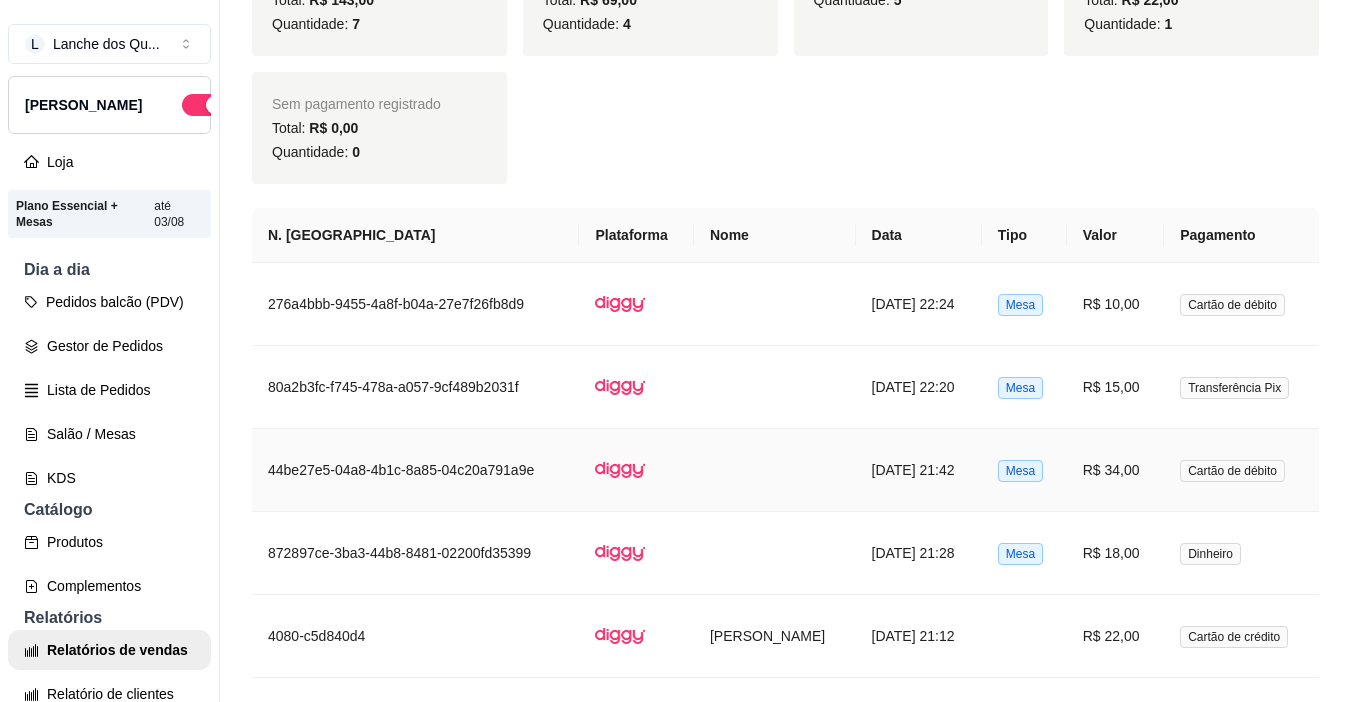 click on "R$ 34,00" at bounding box center [1116, 470] 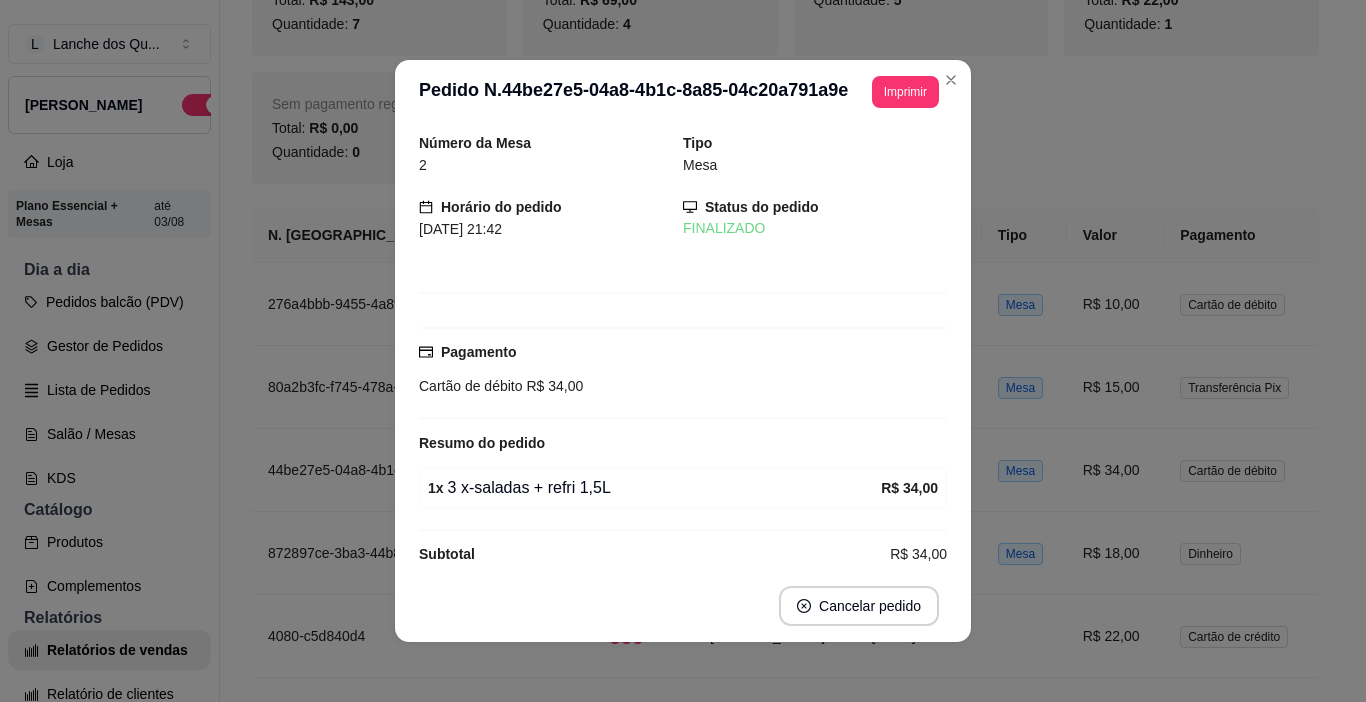 scroll, scrollTop: 25, scrollLeft: 0, axis: vertical 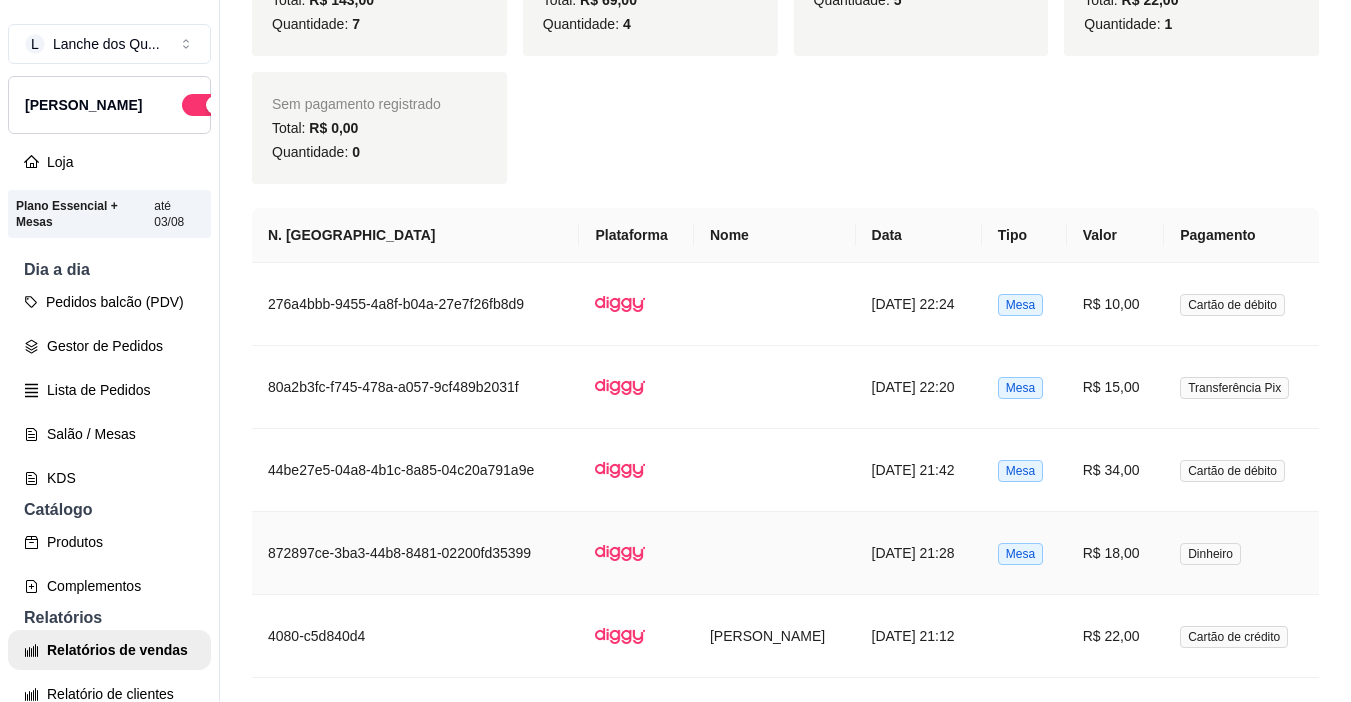 click on "R$ 18,00" at bounding box center [1116, 553] 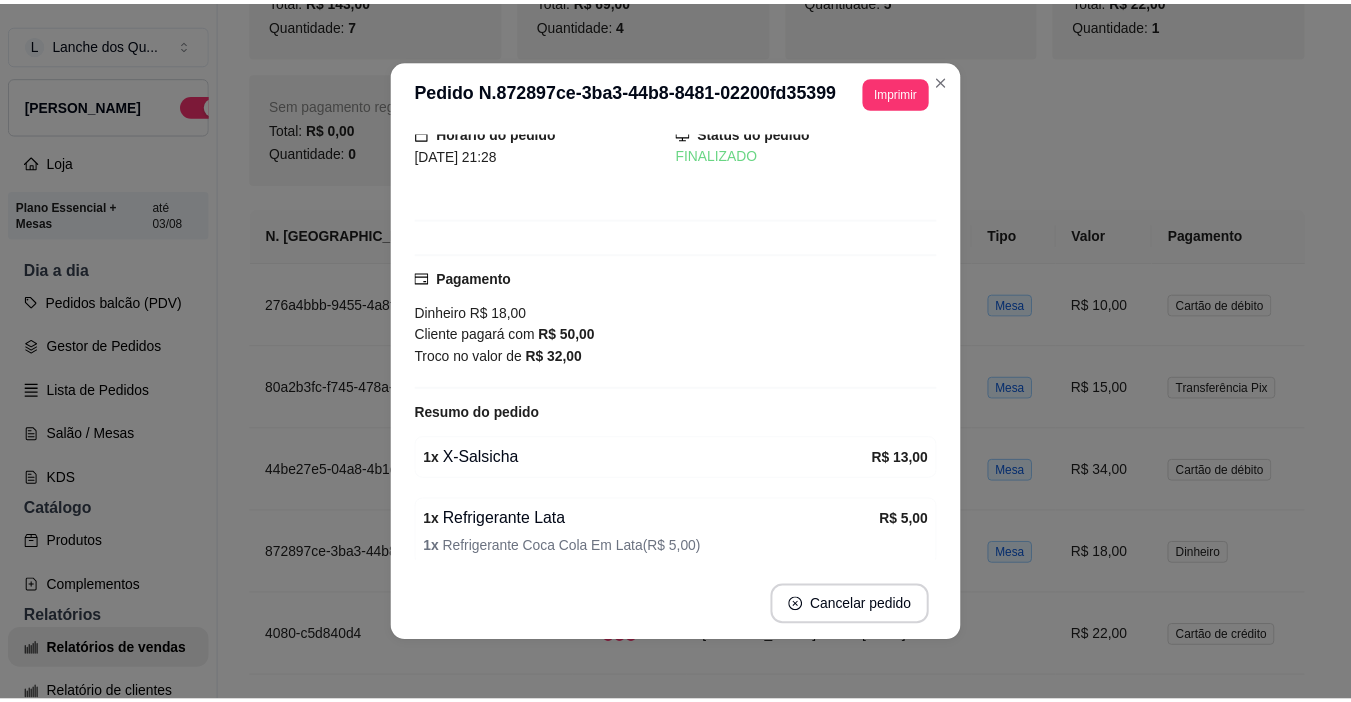 scroll, scrollTop: 157, scrollLeft: 0, axis: vertical 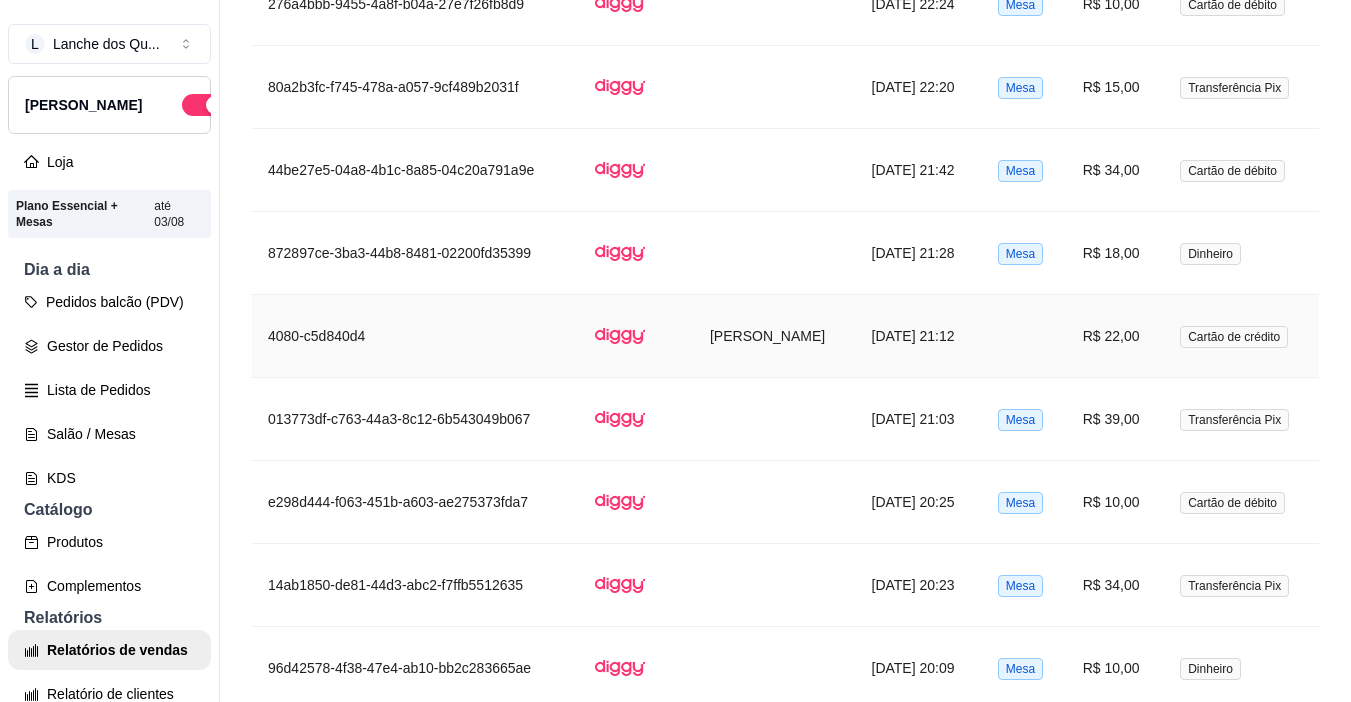 click on "R$ 22,00" at bounding box center [1116, 336] 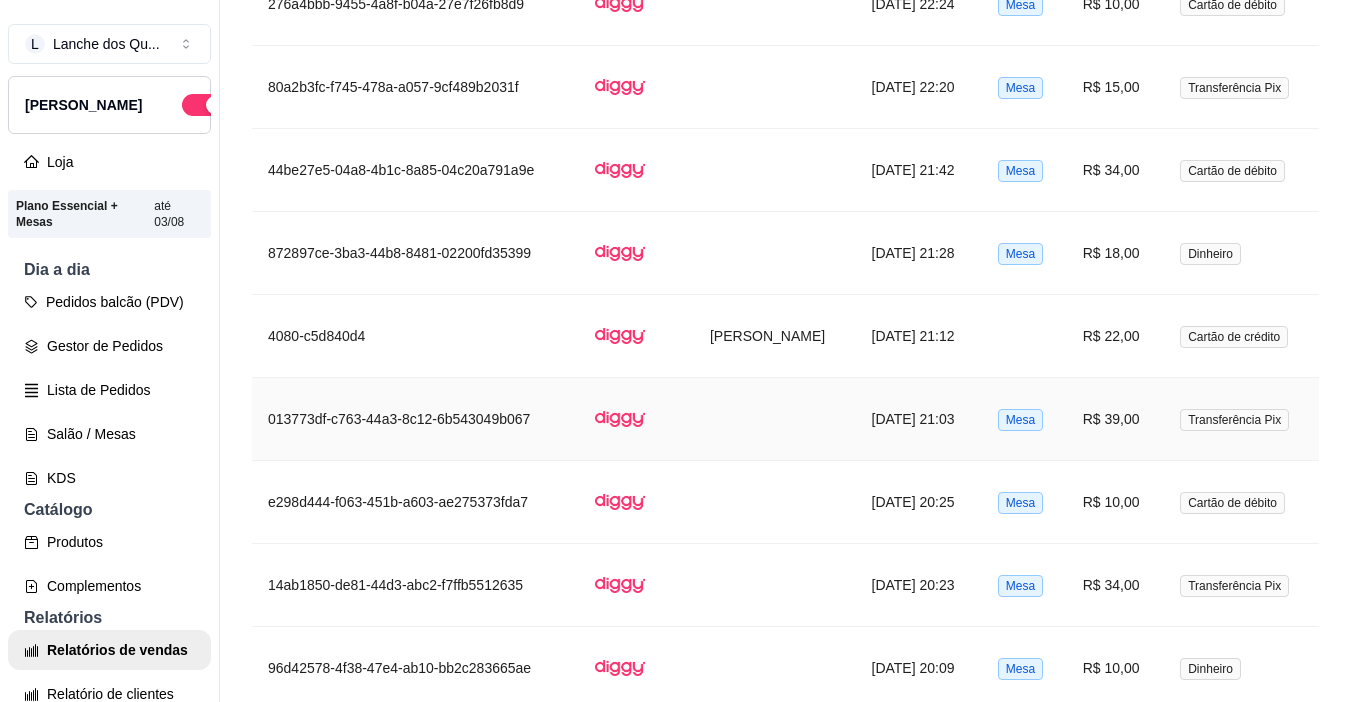 click on "R$ 39,00" at bounding box center [1116, 419] 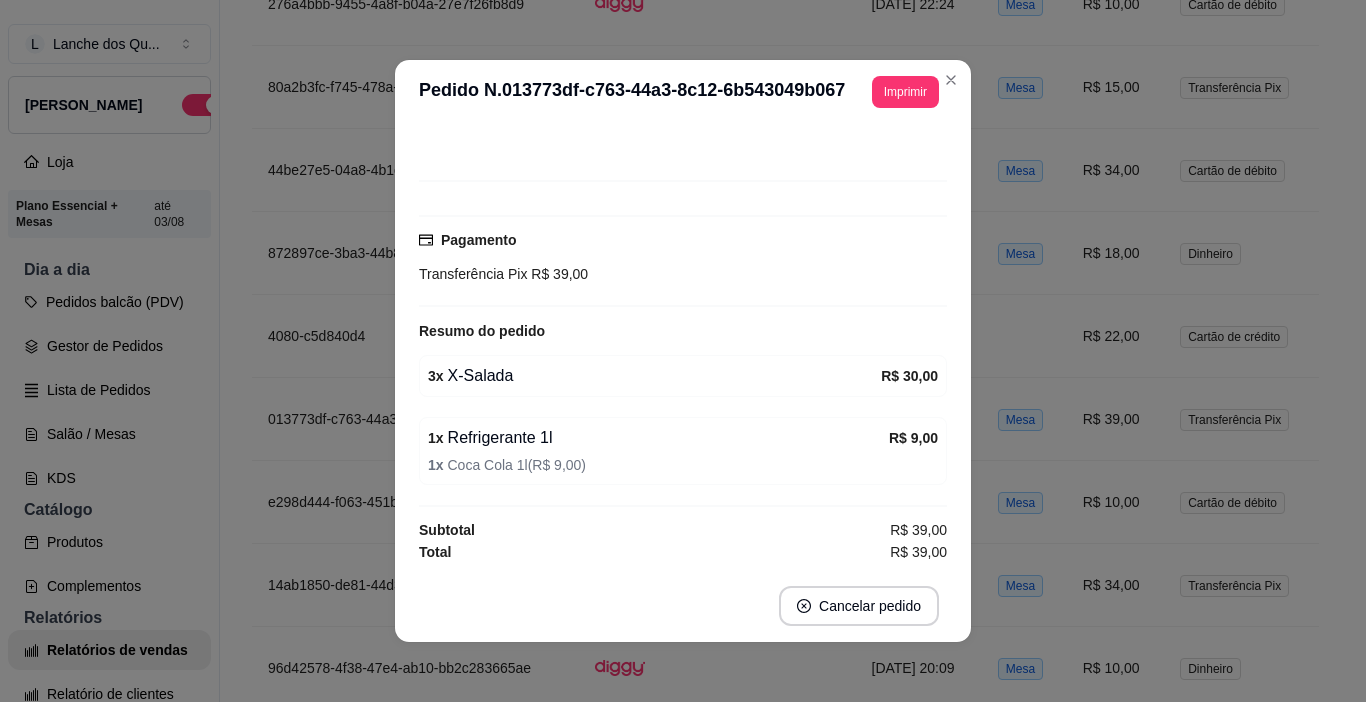 scroll, scrollTop: 113, scrollLeft: 0, axis: vertical 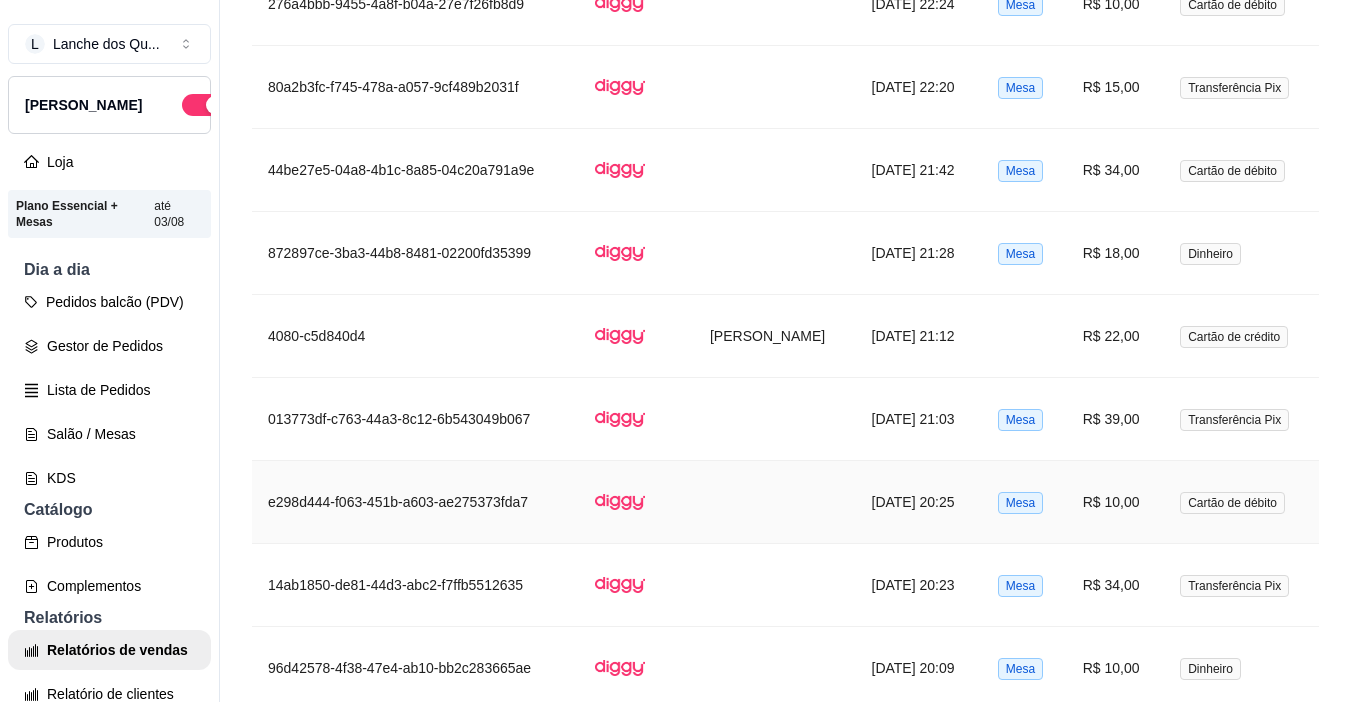 click on "R$ 10,00" at bounding box center (1116, 502) 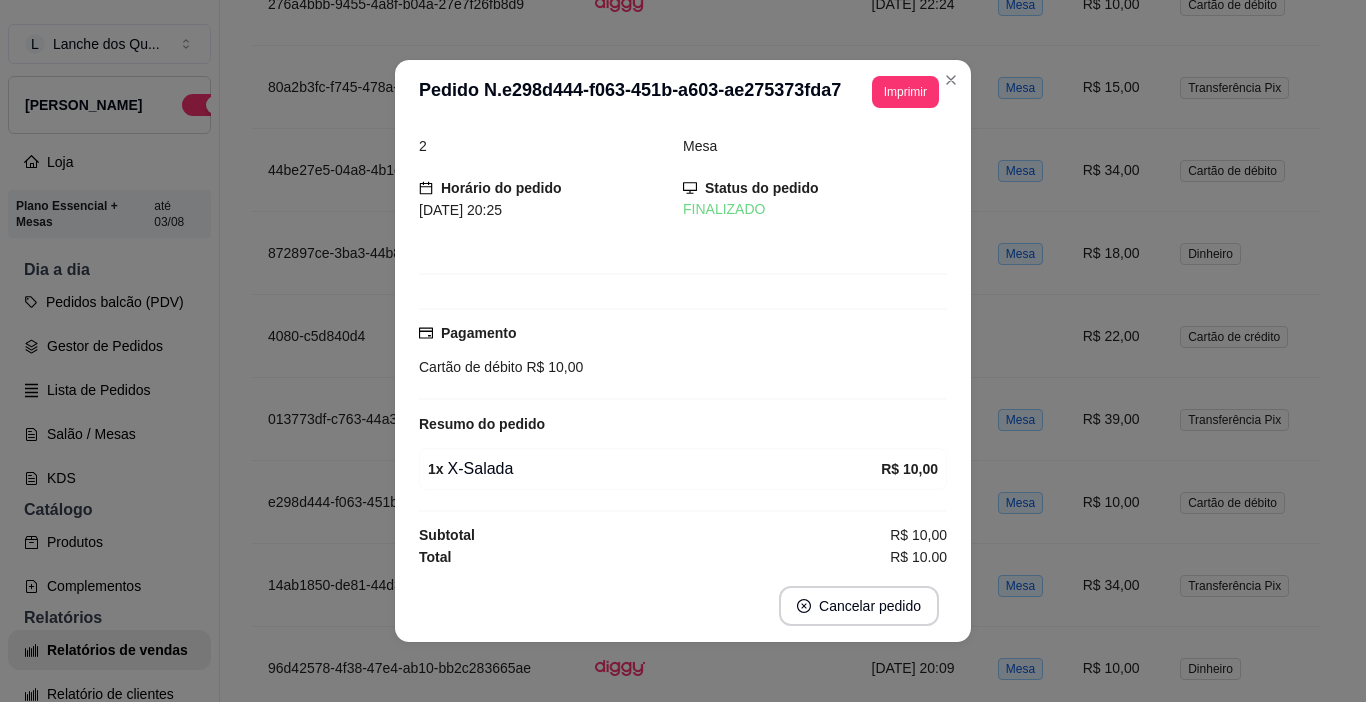 scroll, scrollTop: 25, scrollLeft: 0, axis: vertical 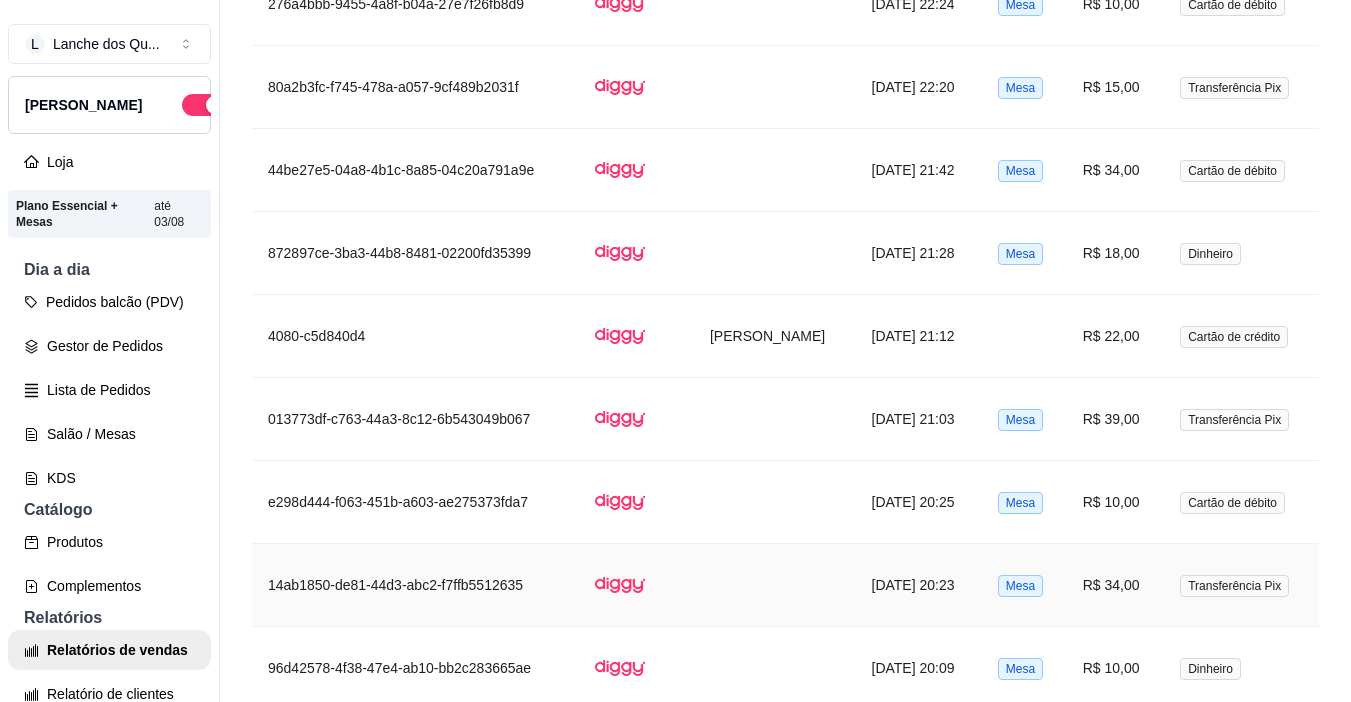 click on "R$ 34,00" at bounding box center [1116, 585] 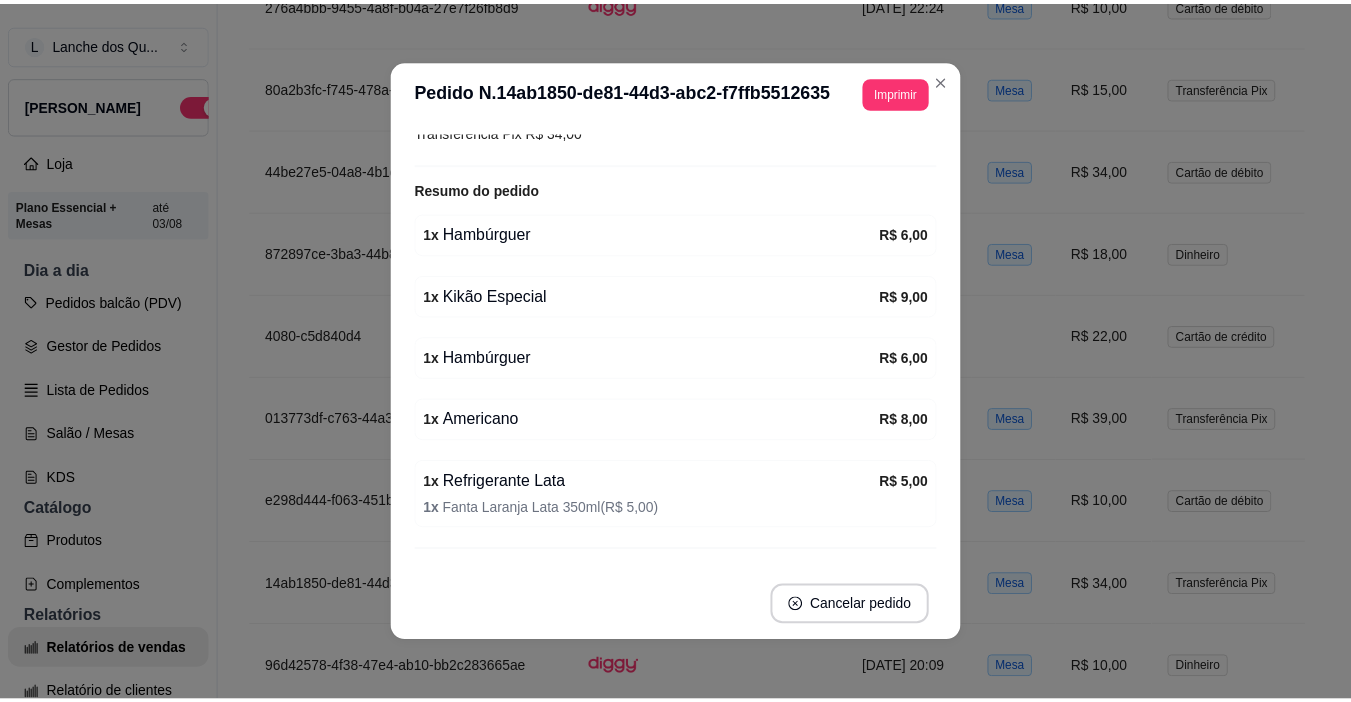 scroll, scrollTop: 299, scrollLeft: 0, axis: vertical 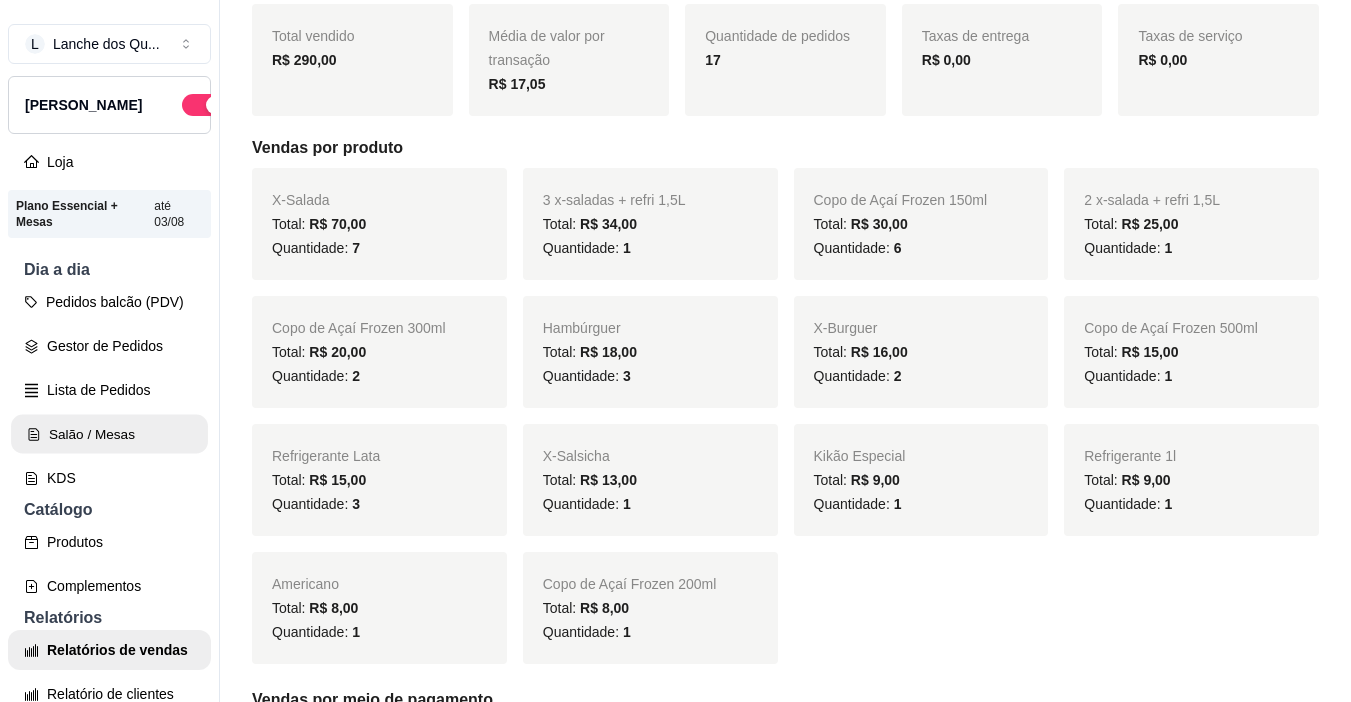 click on "Salão / Mesas" at bounding box center (109, 434) 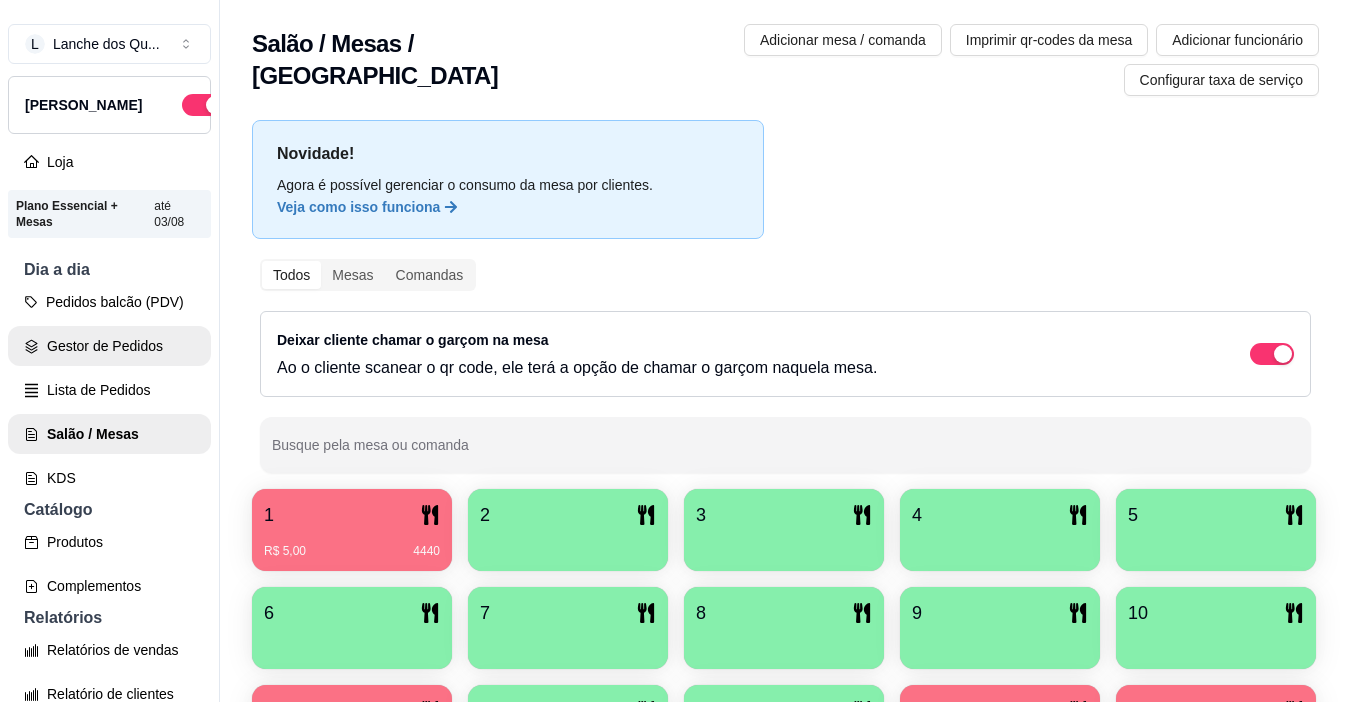 click on "Gestor de Pedidos" at bounding box center (109, 346) 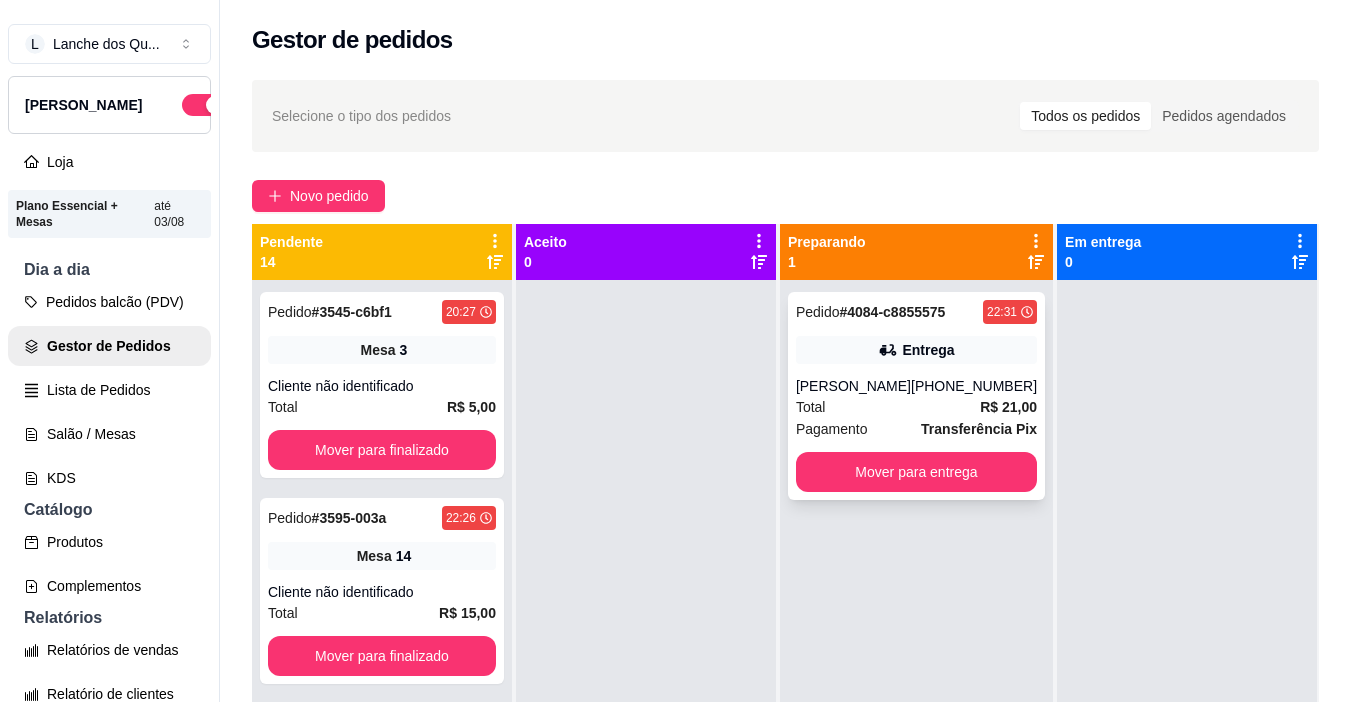 click on "Mover para entrega" at bounding box center [916, 472] 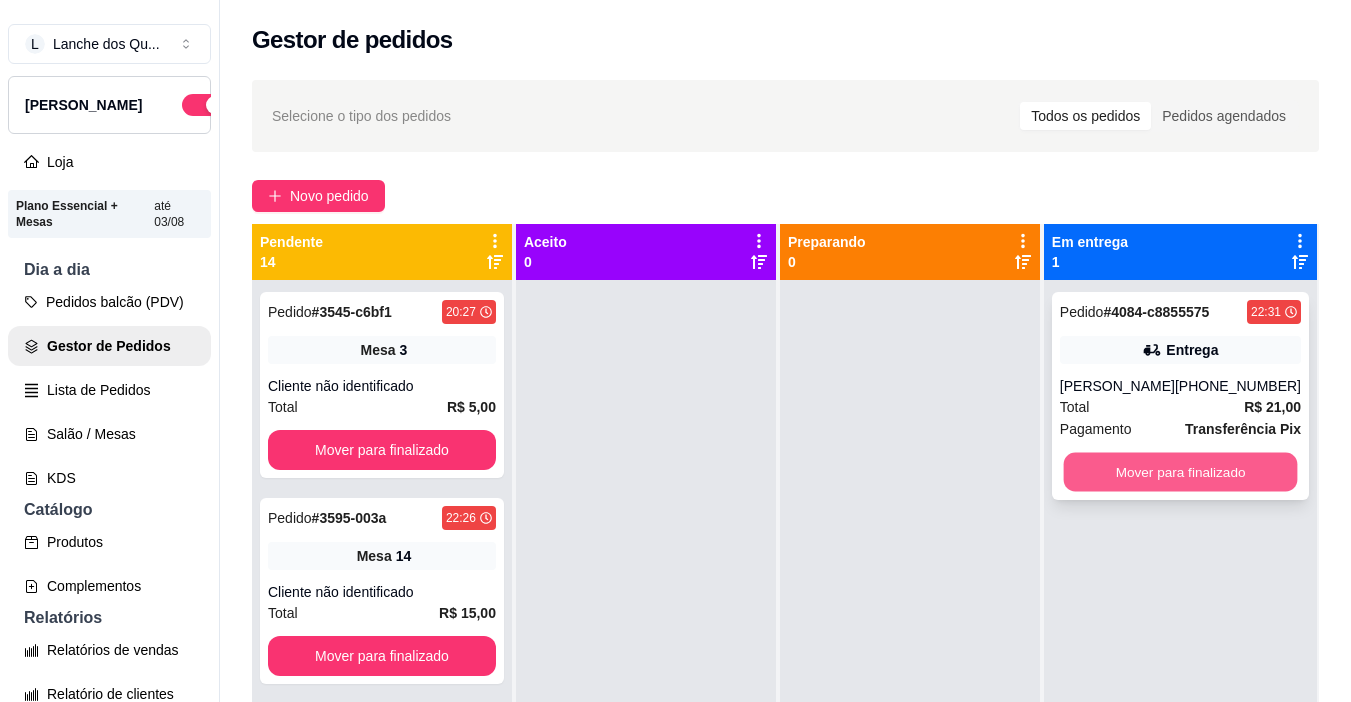 click on "Mover para finalizado" at bounding box center (1180, 472) 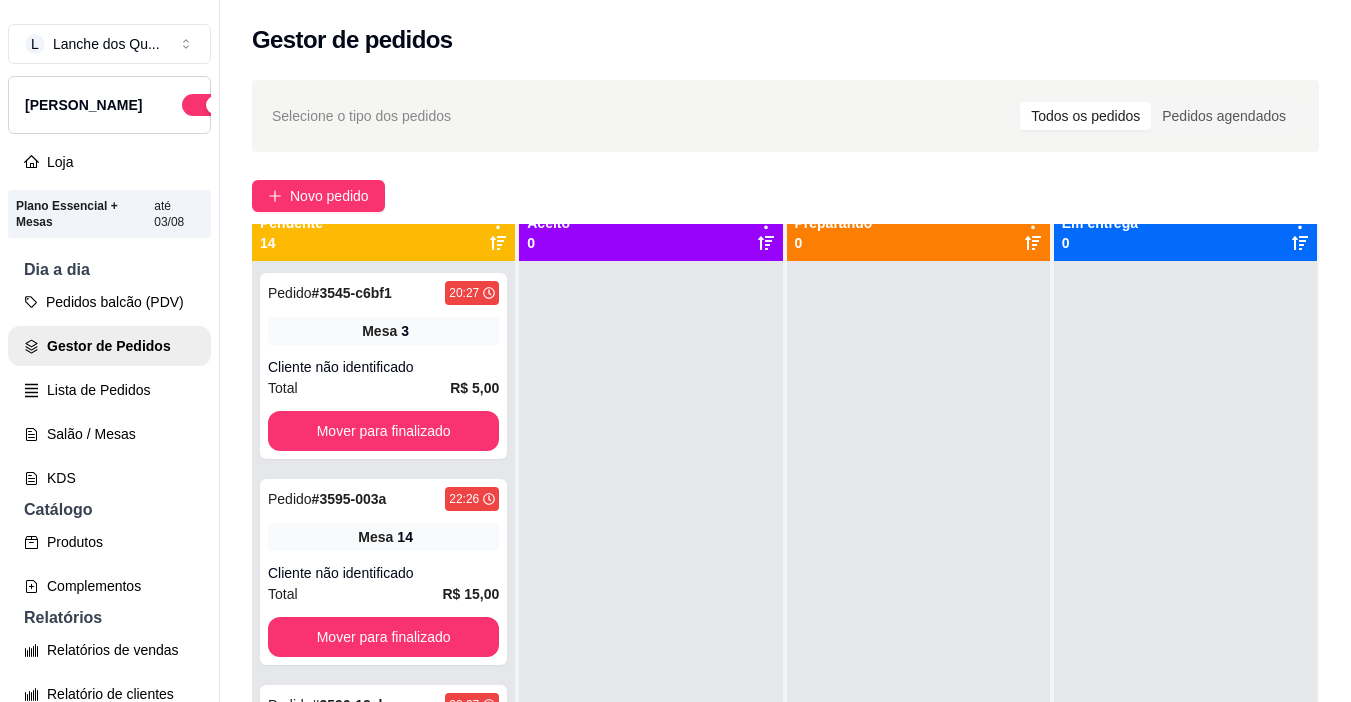 scroll, scrollTop: 0, scrollLeft: 0, axis: both 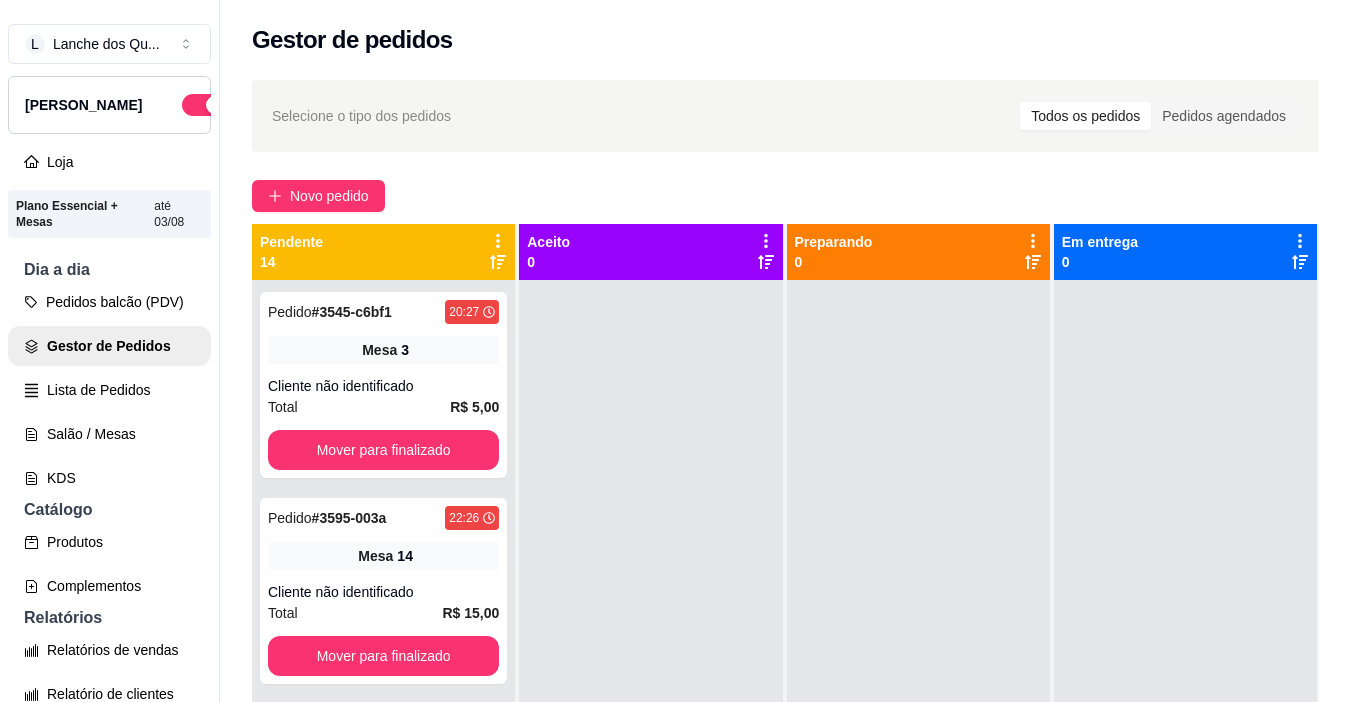 click on "Relatórios de vendas" at bounding box center [109, 650] 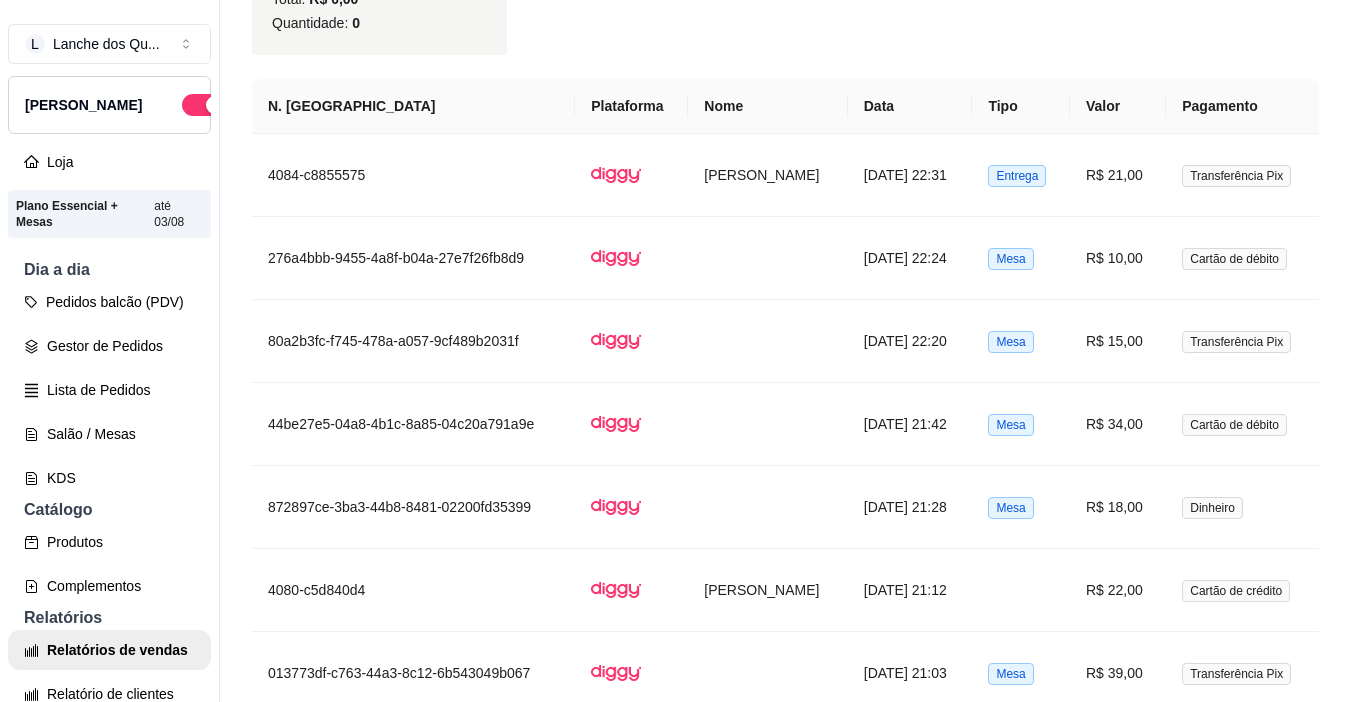 scroll, scrollTop: 1300, scrollLeft: 0, axis: vertical 